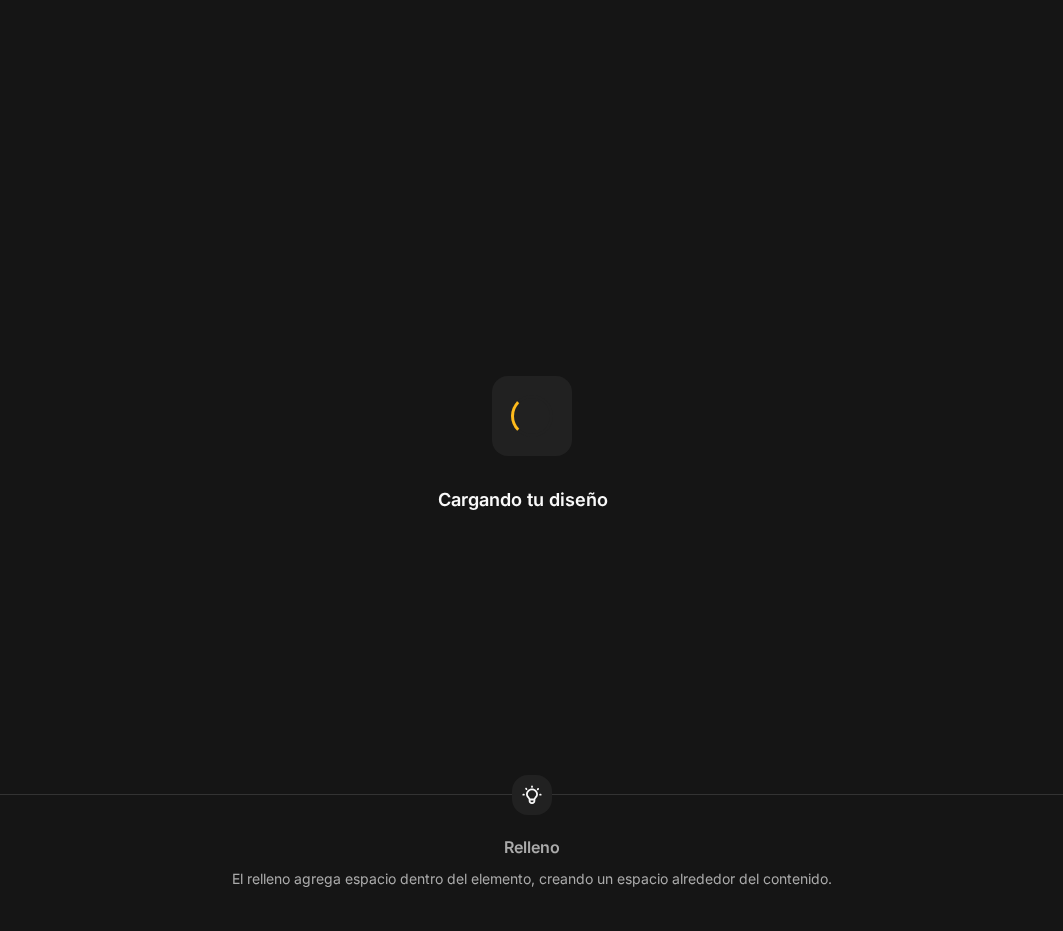 scroll, scrollTop: 0, scrollLeft: 0, axis: both 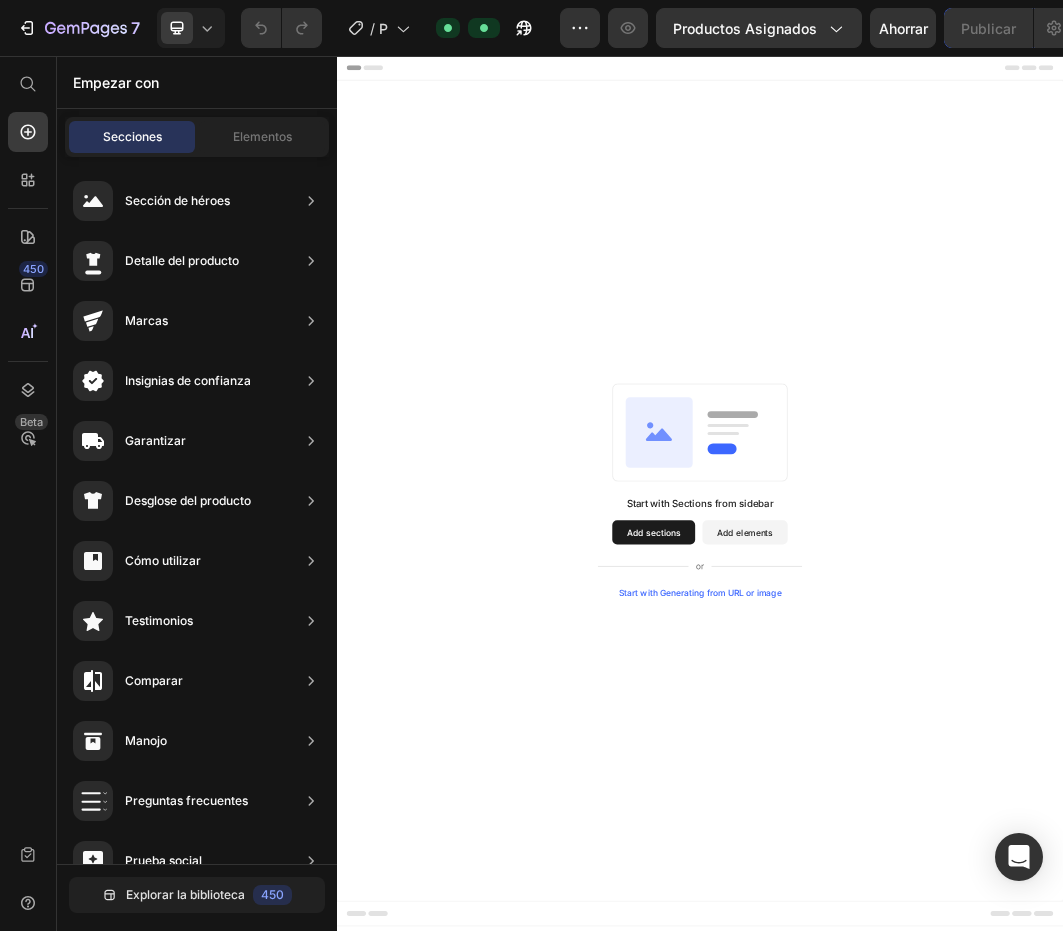 click on "Start with Sections from sidebar Add sections Add elements Start with Generating from URL or image" at bounding box center [937, 775] 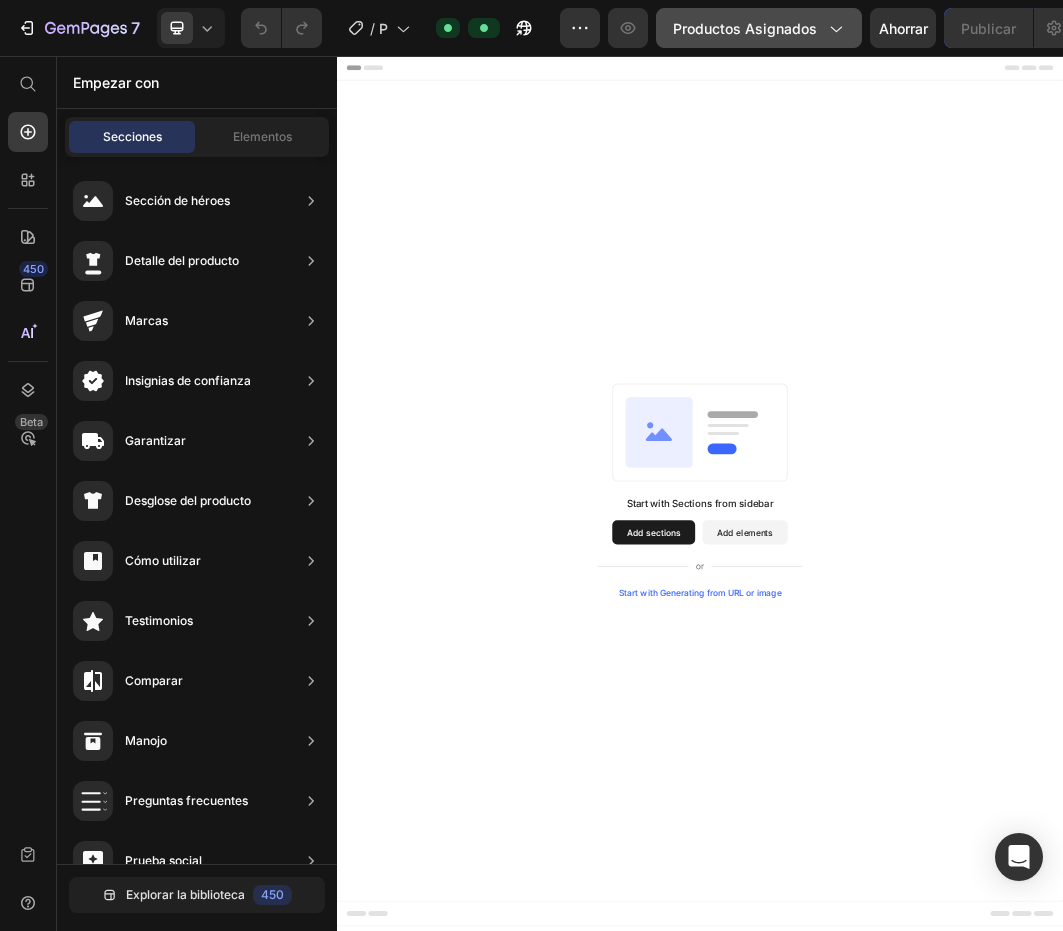 click on "Productos asignados" at bounding box center (759, 28) 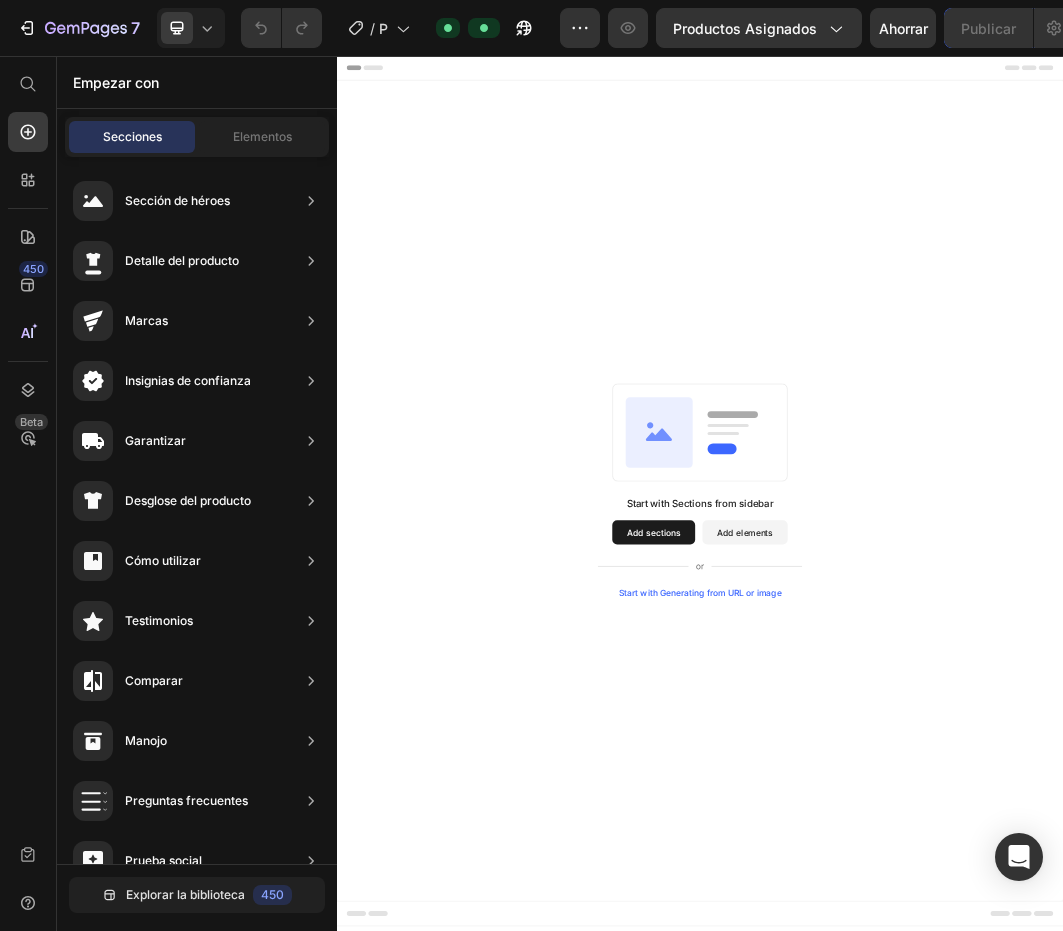 click on "Start with Sections from sidebar Add sections Add elements Start with Generating from URL or image" at bounding box center [937, 775] 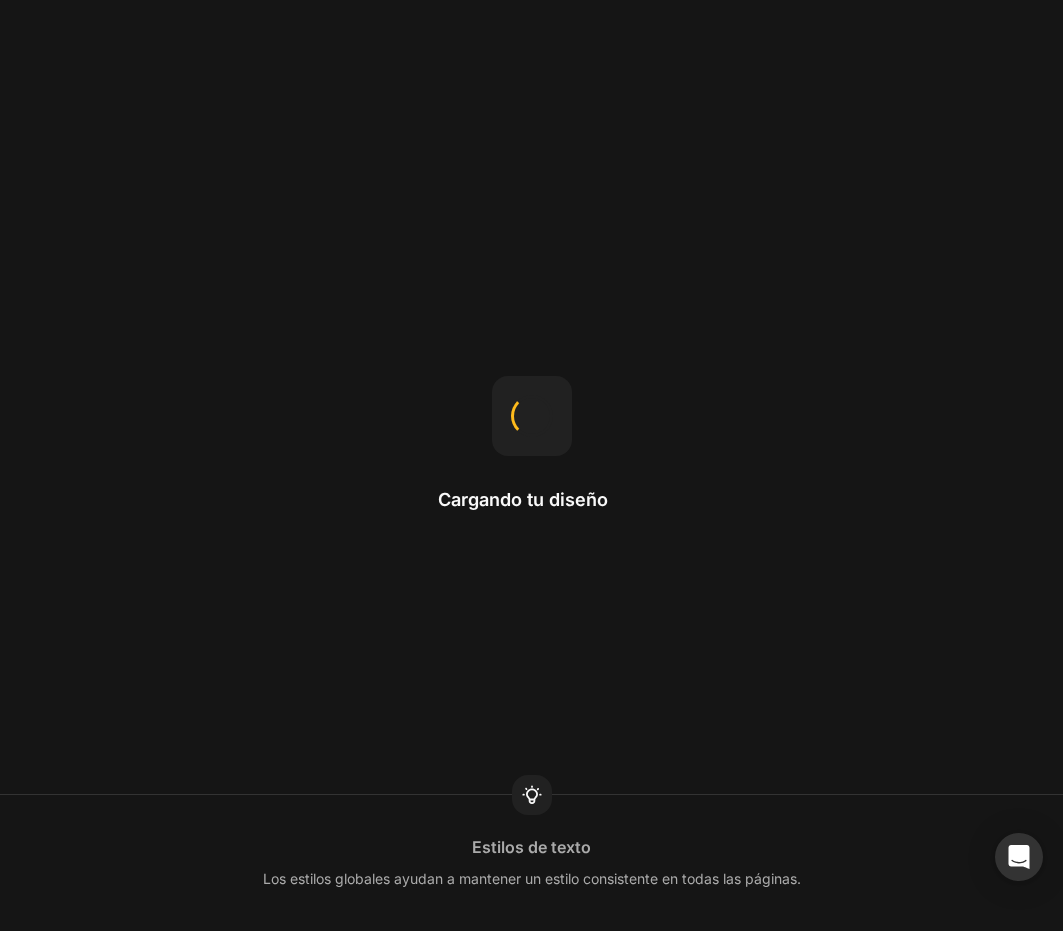 scroll, scrollTop: 0, scrollLeft: 0, axis: both 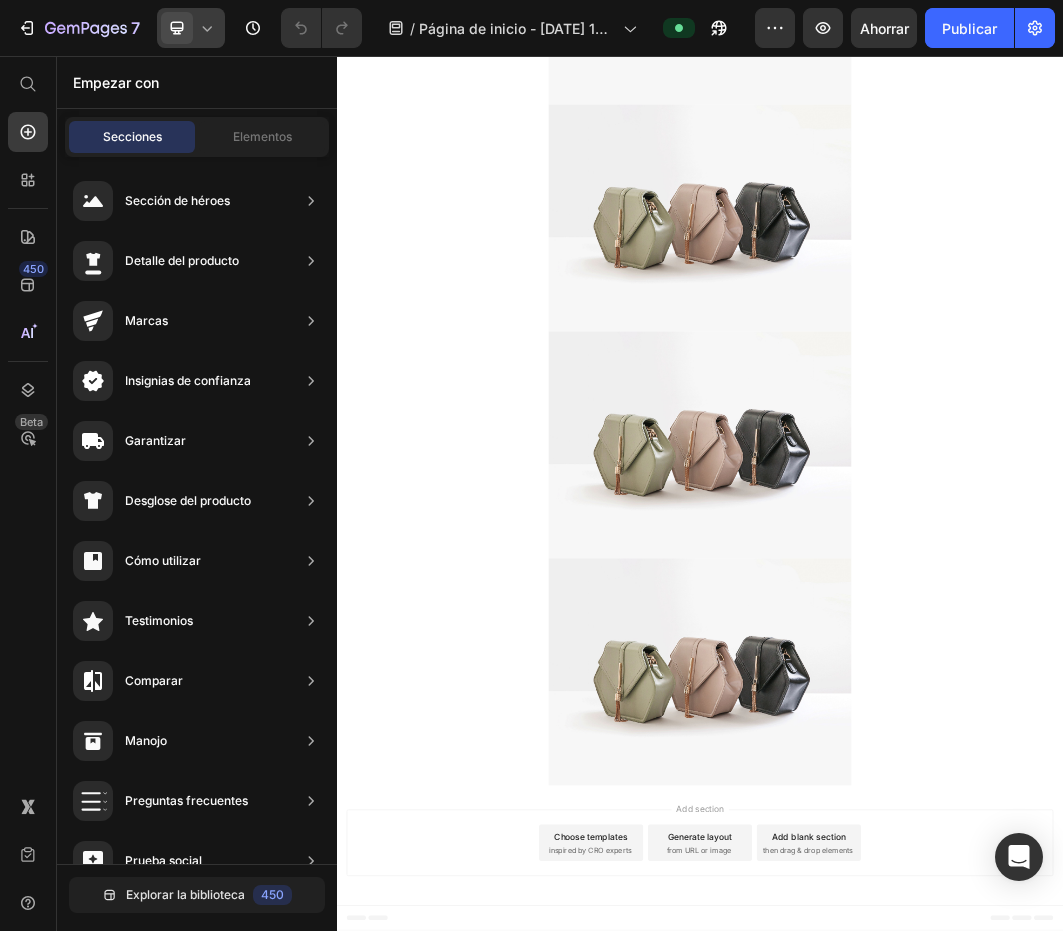 click 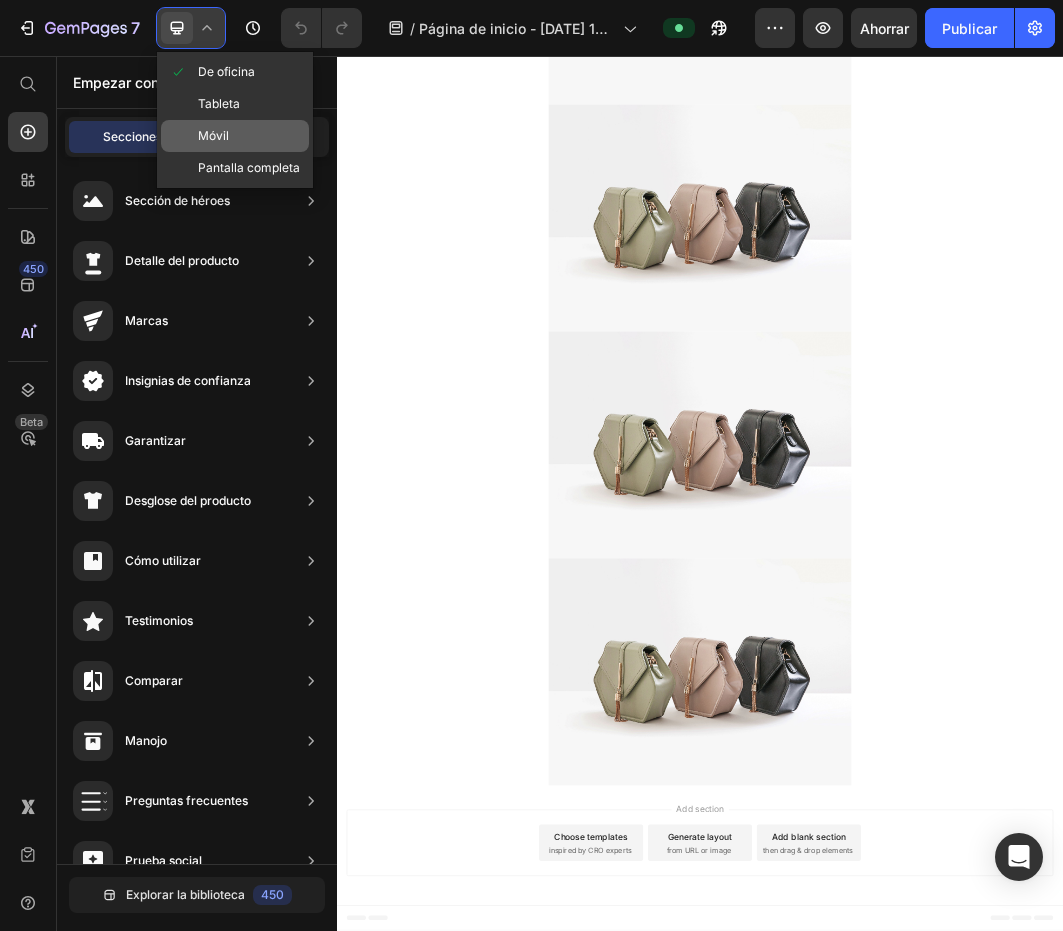 click on "Móvil" at bounding box center (213, 135) 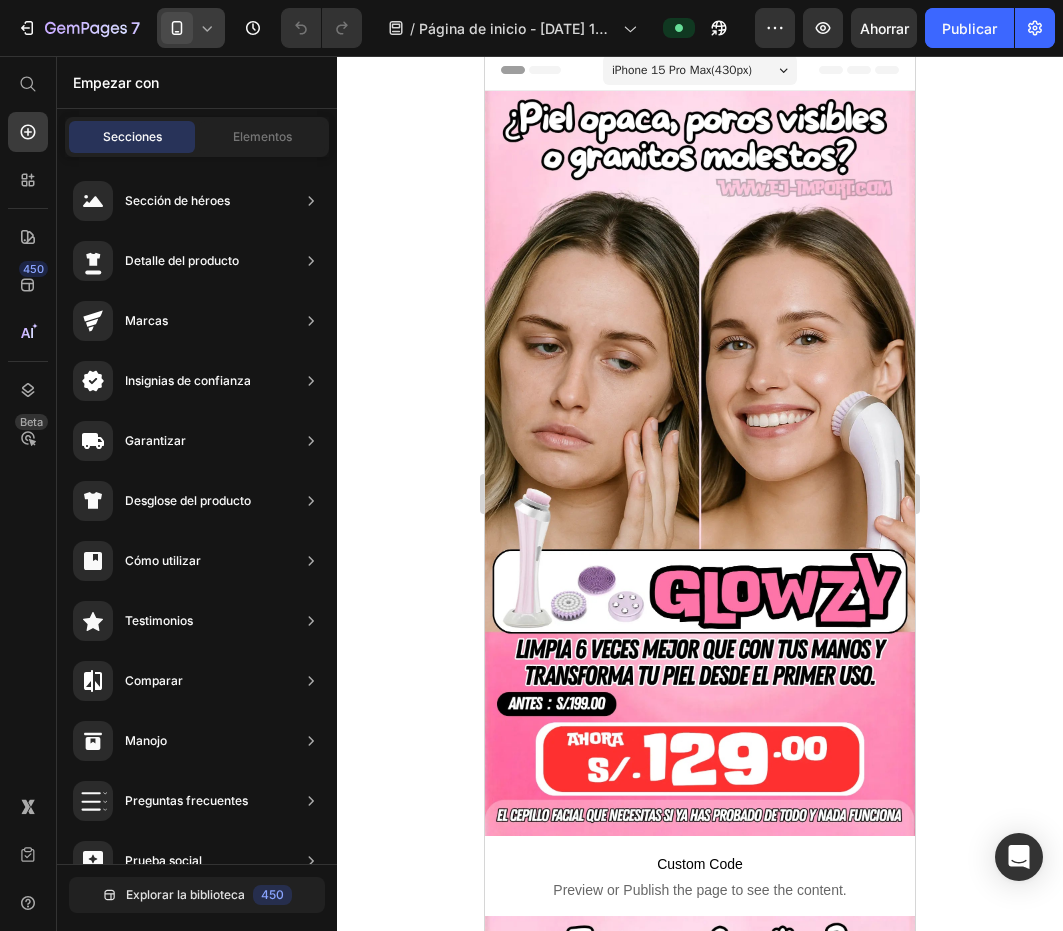 scroll, scrollTop: 0, scrollLeft: 0, axis: both 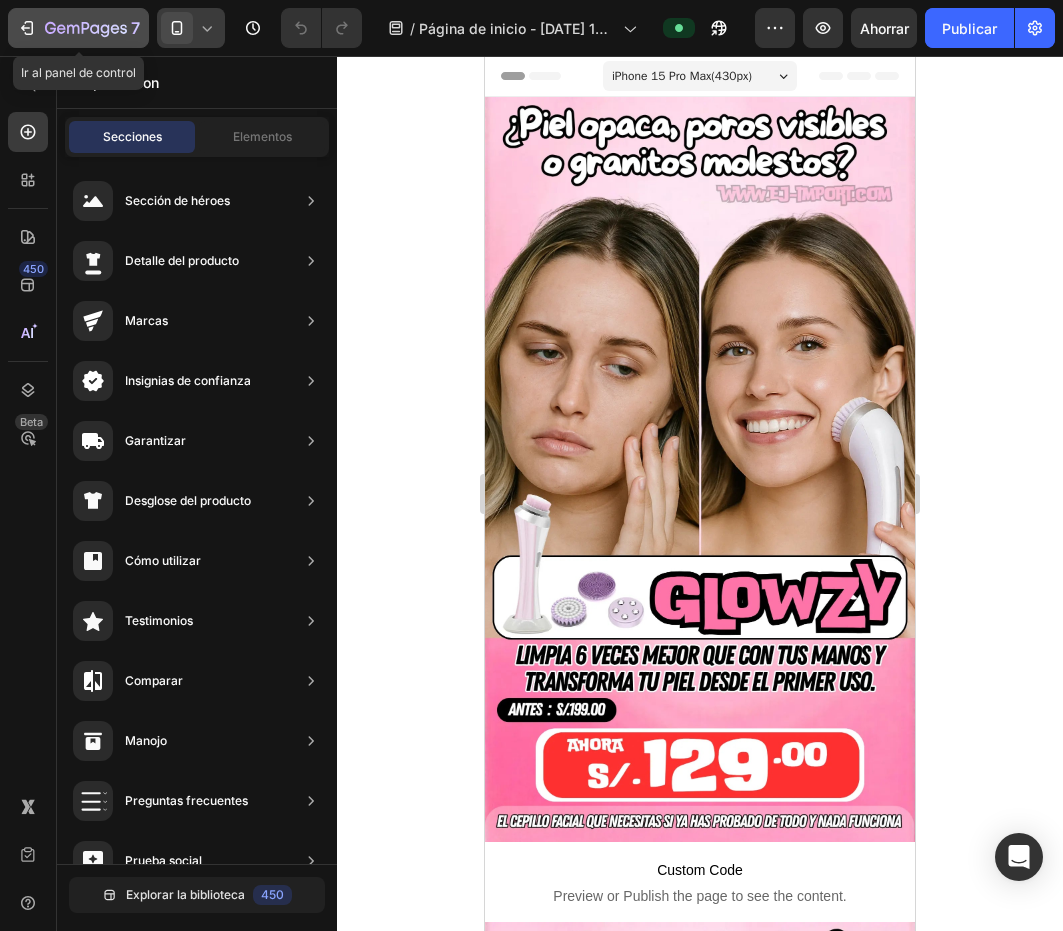 click 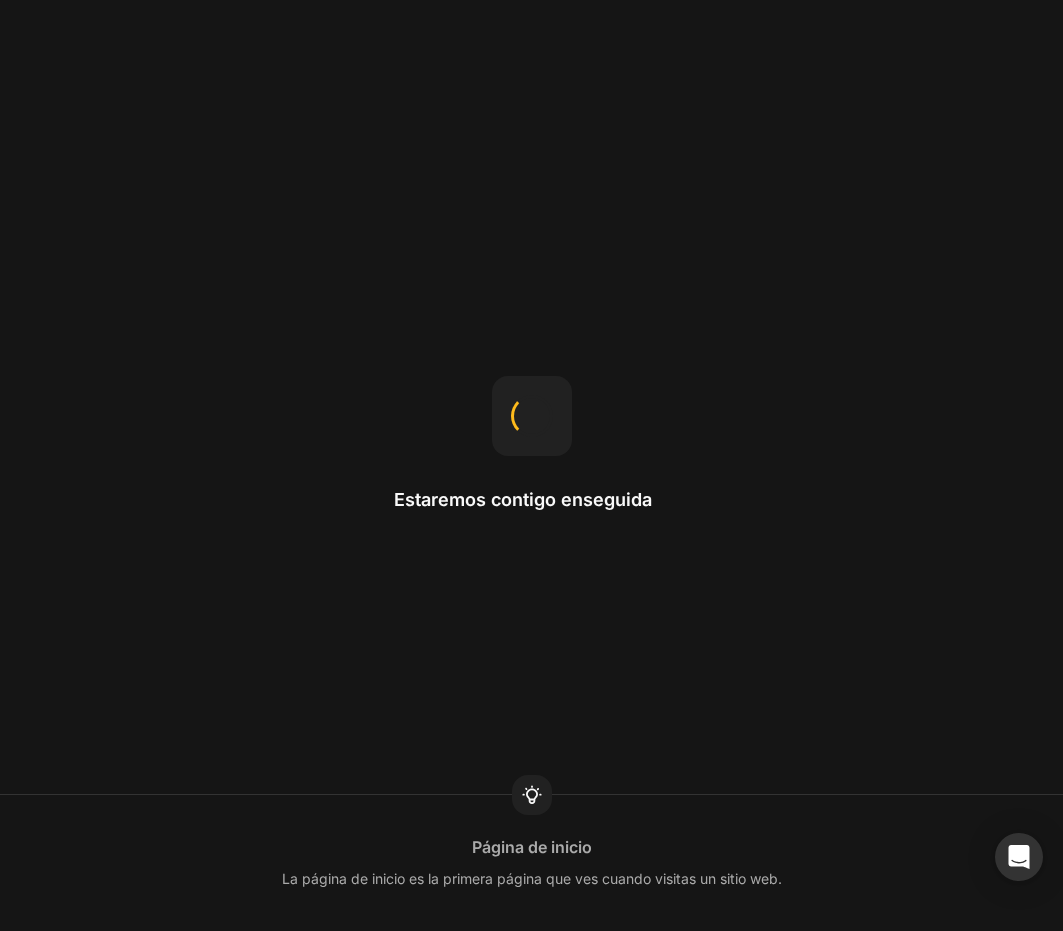 scroll, scrollTop: 0, scrollLeft: 0, axis: both 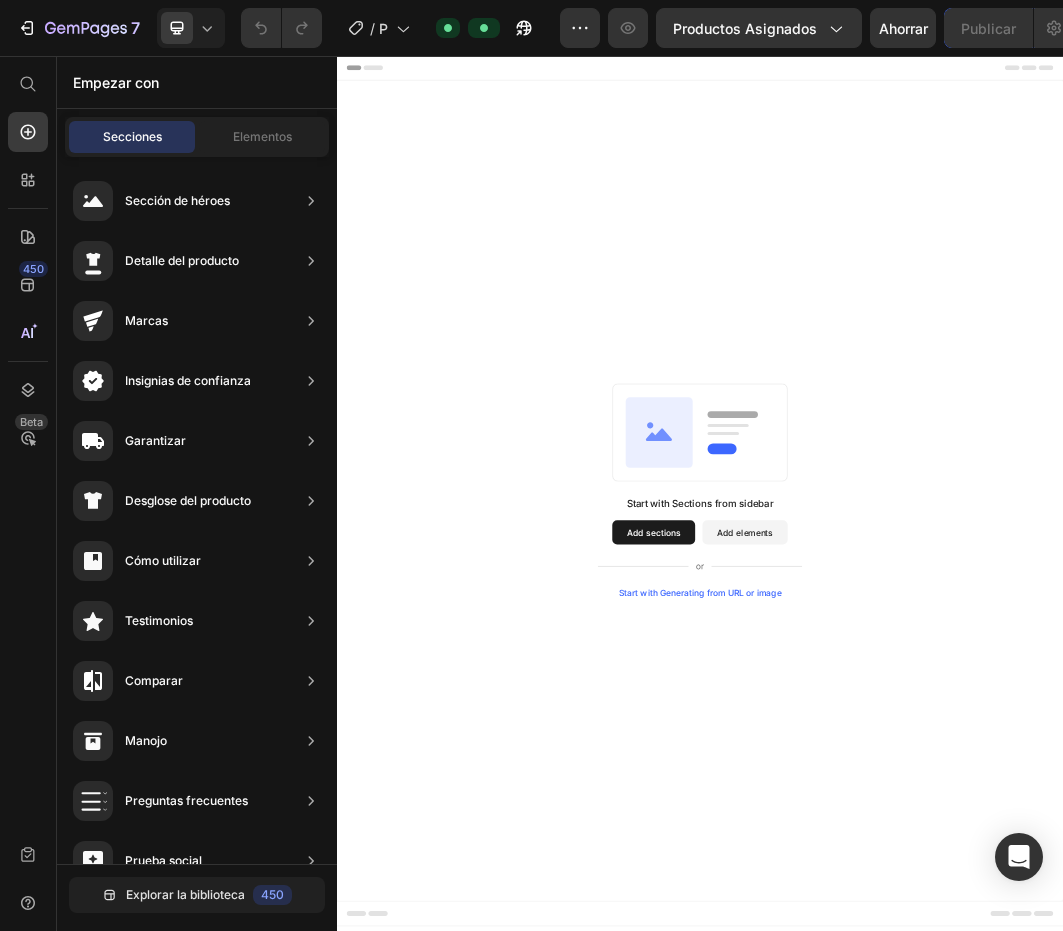 click on "Start with Sections from sidebar Add sections Add elements Start with Generating from URL or image" at bounding box center [937, 775] 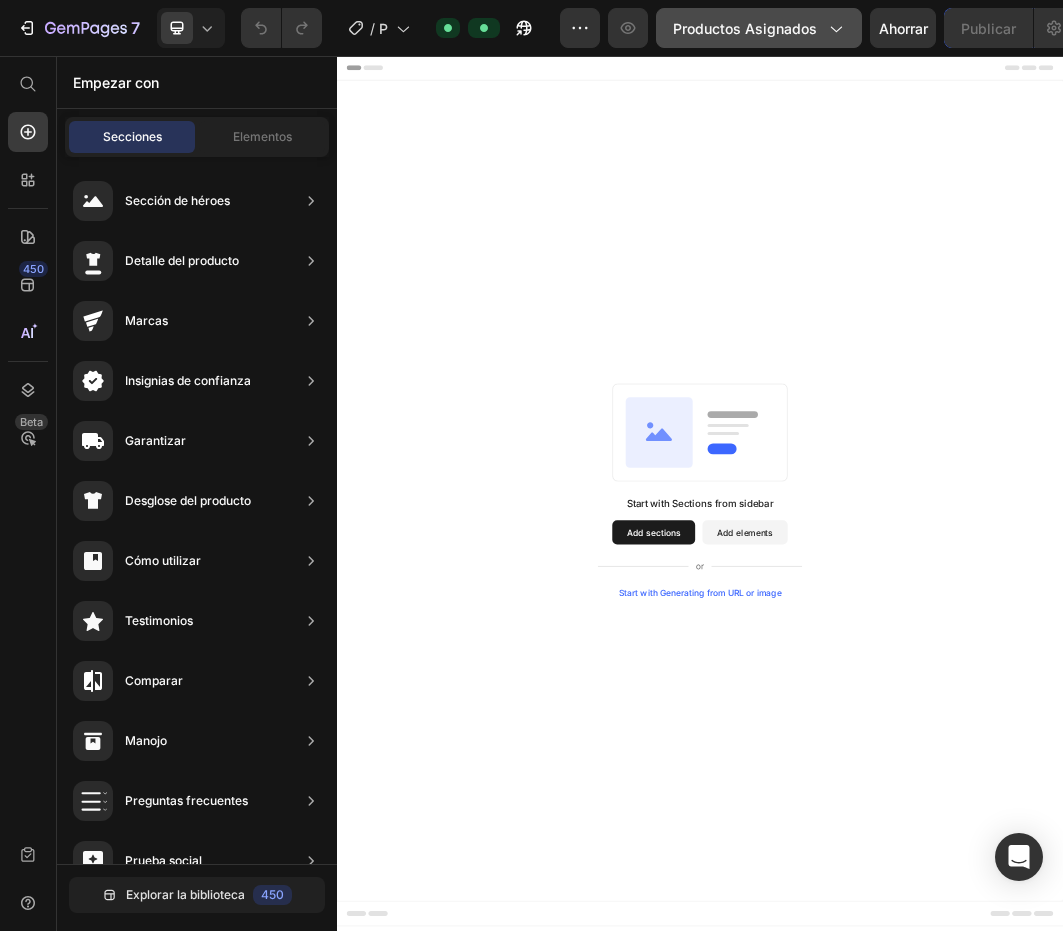 click 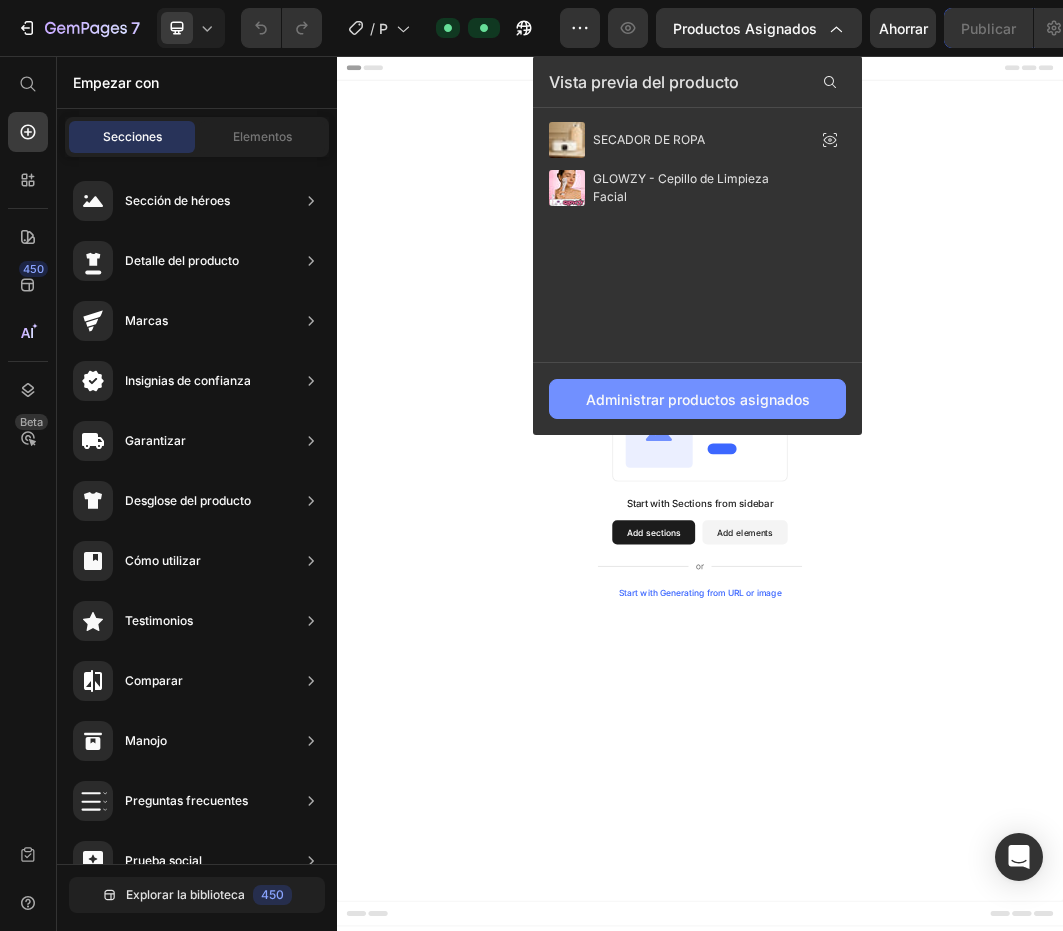 click on "Administrar productos asignados" at bounding box center [698, 399] 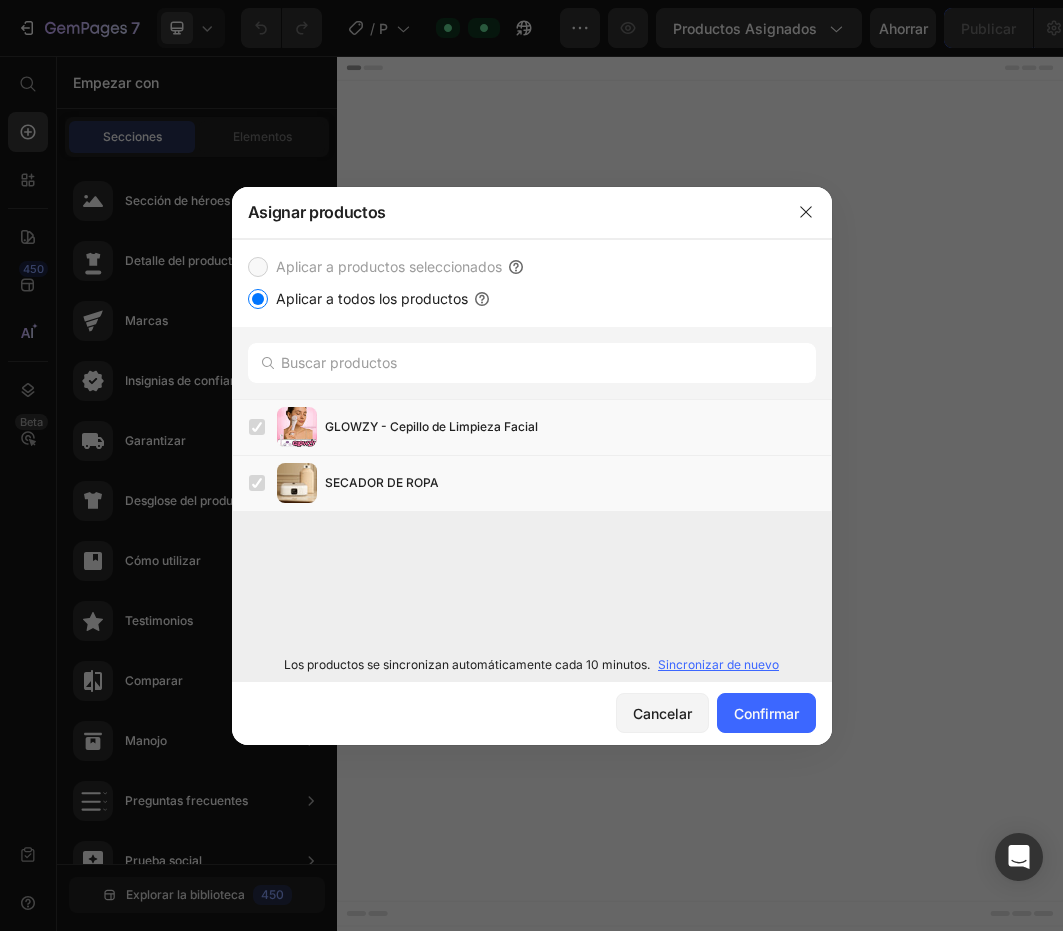 click on "Sincronizar de nuevo" at bounding box center (718, 664) 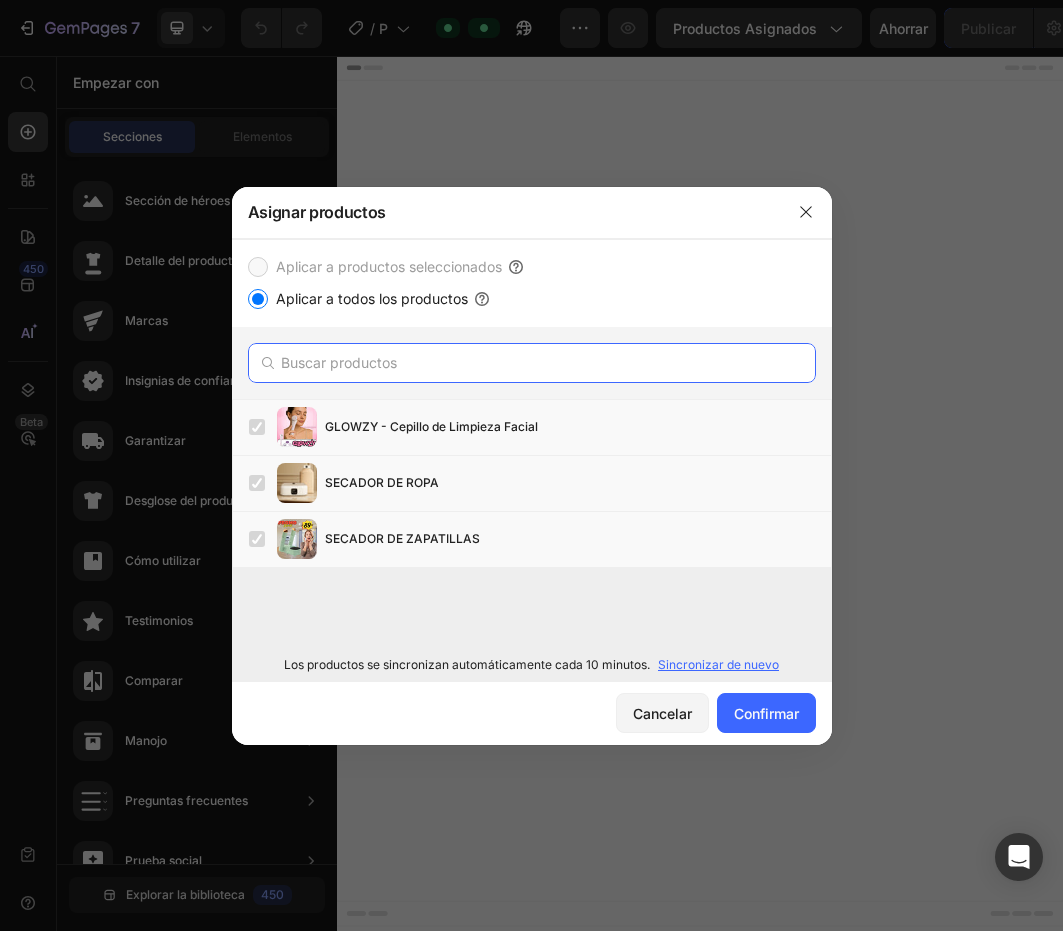 click at bounding box center (532, 363) 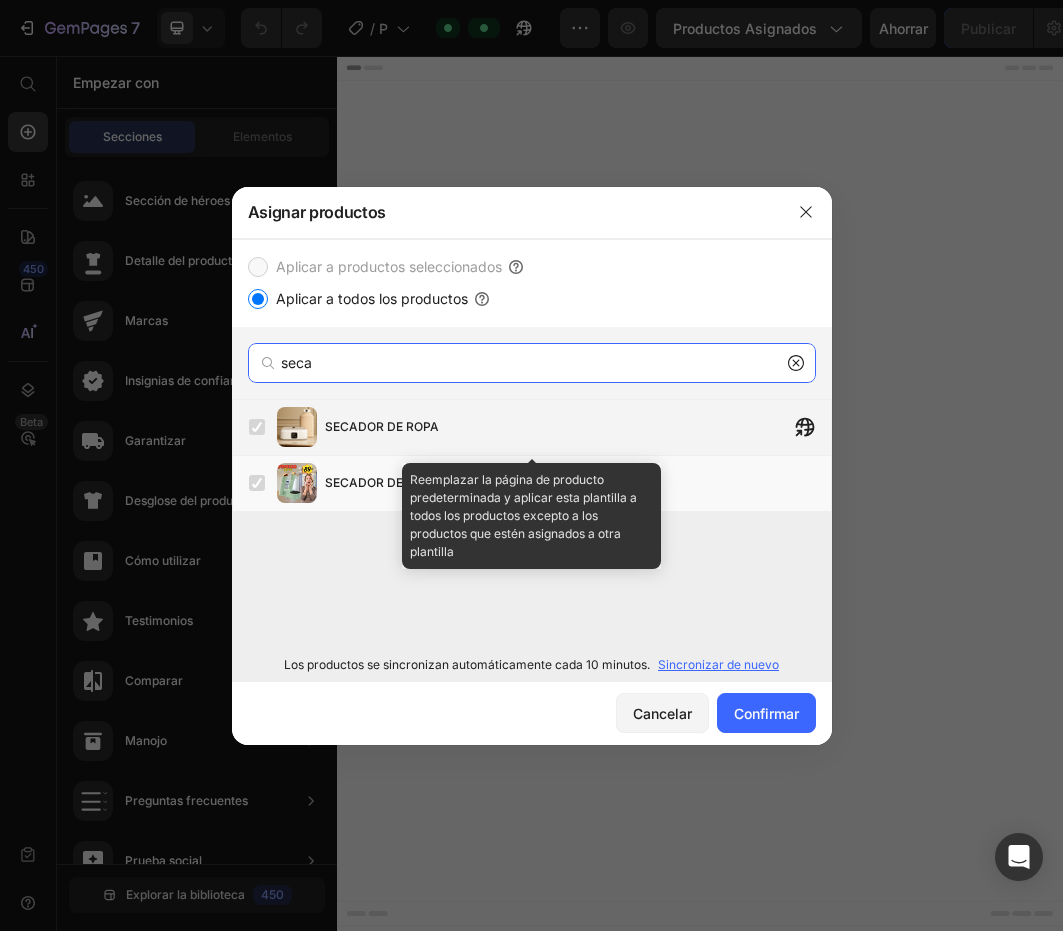 type on "seca" 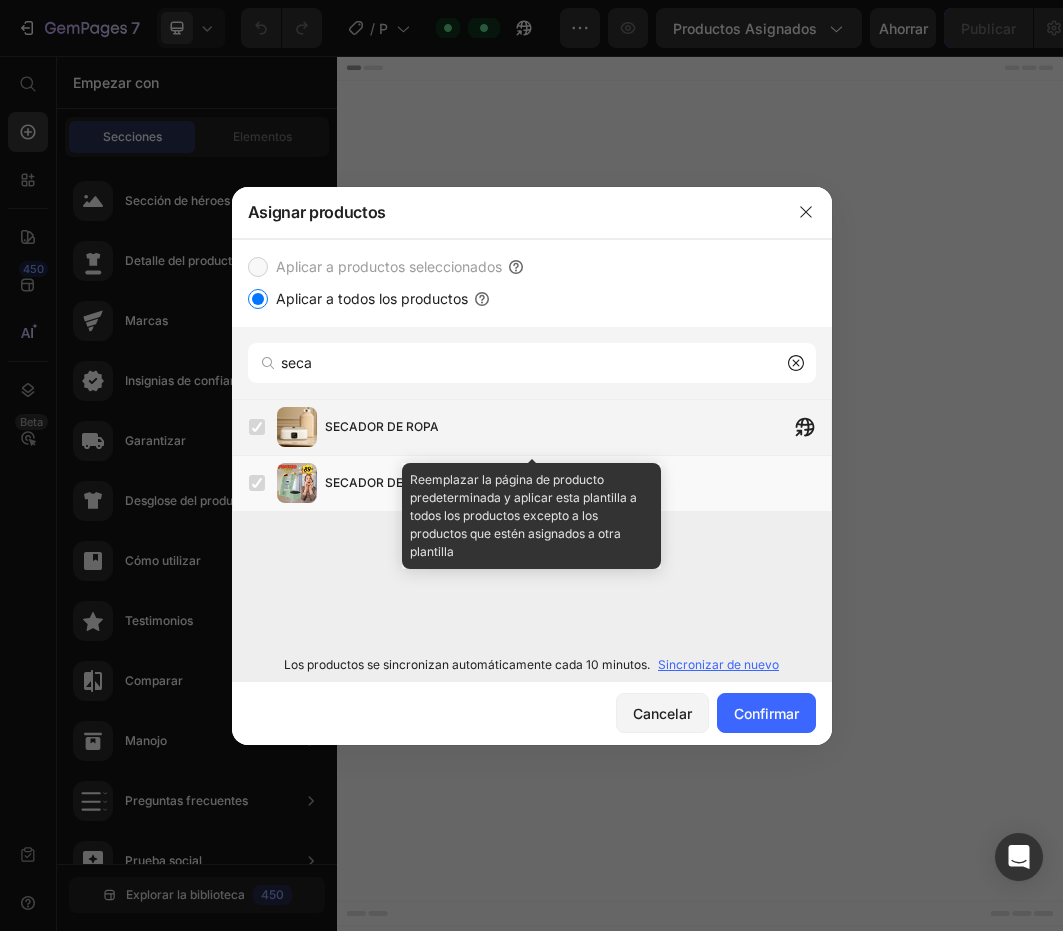 click on "SECADOR DE ROPA" at bounding box center [382, 426] 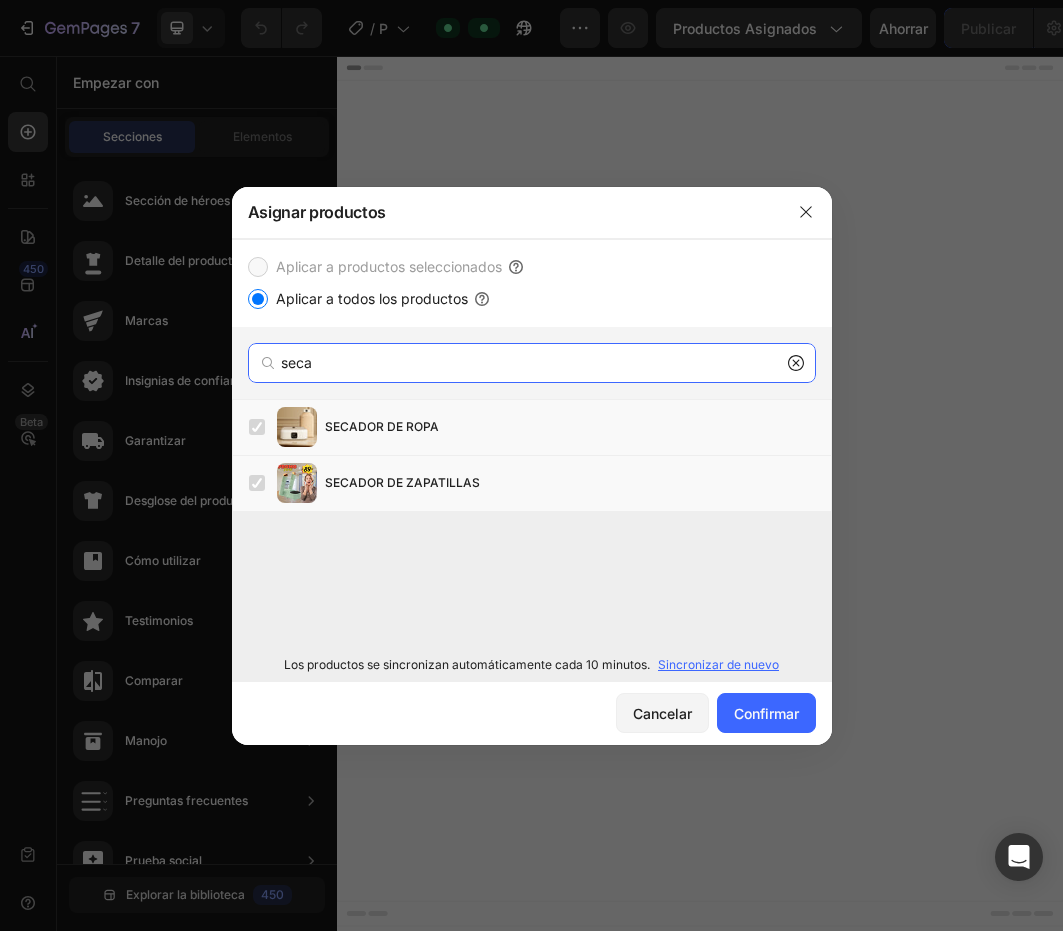 drag, startPoint x: 325, startPoint y: 350, endPoint x: 262, endPoint y: 358, distance: 63.505905 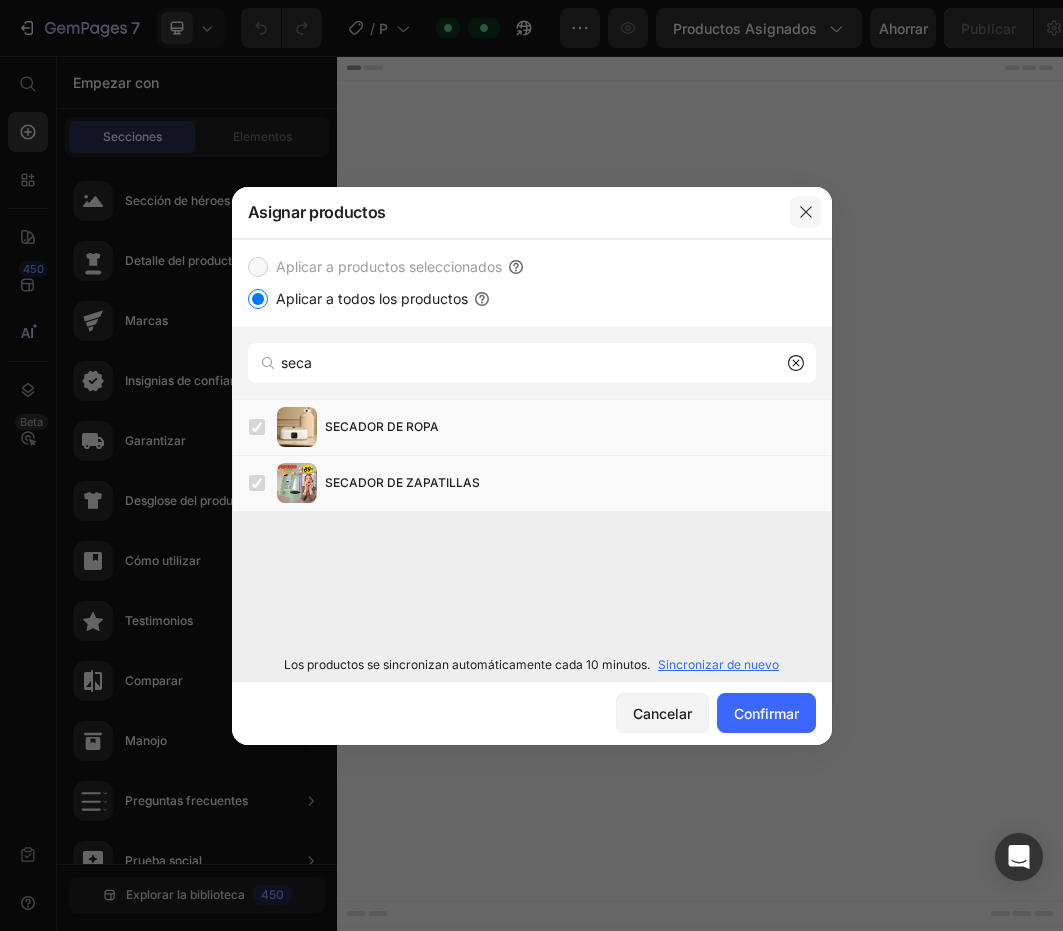 click at bounding box center (806, 212) 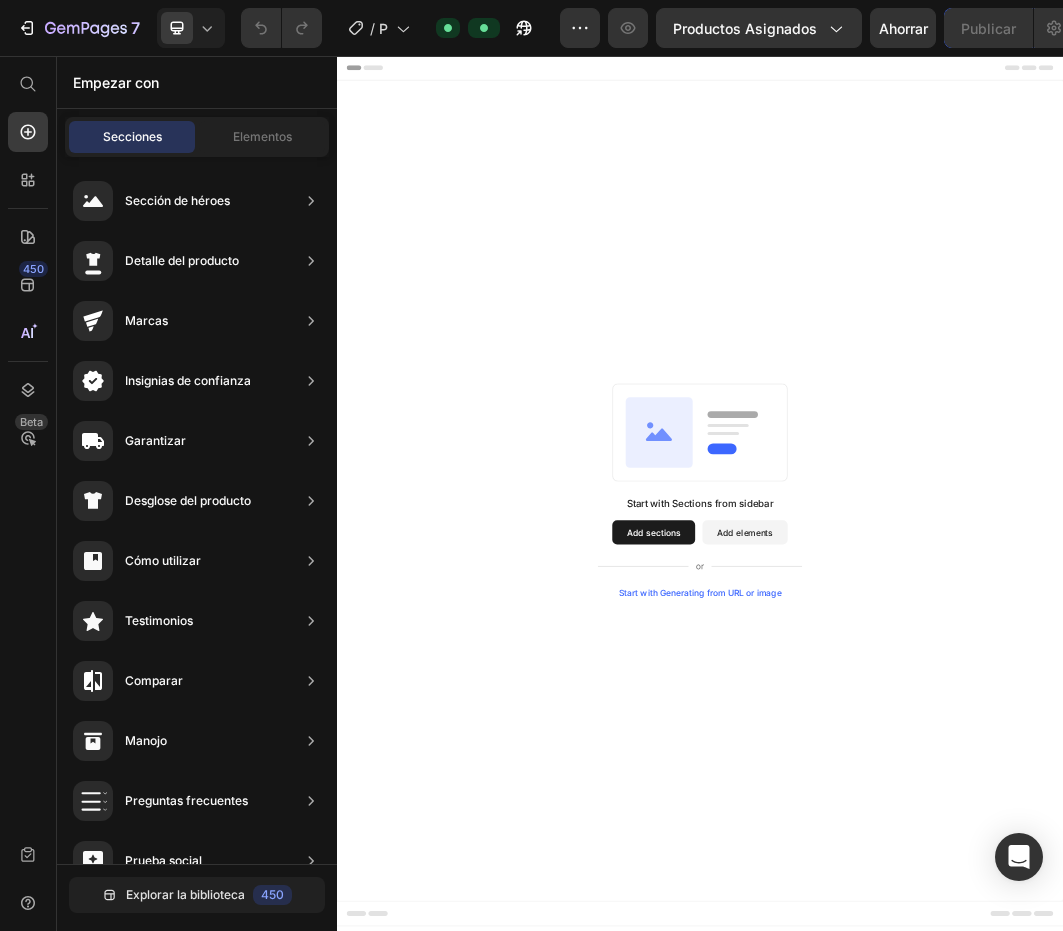 click on "Start with Sections from sidebar Add sections Add elements Start with Generating from URL or image" at bounding box center (937, 775) 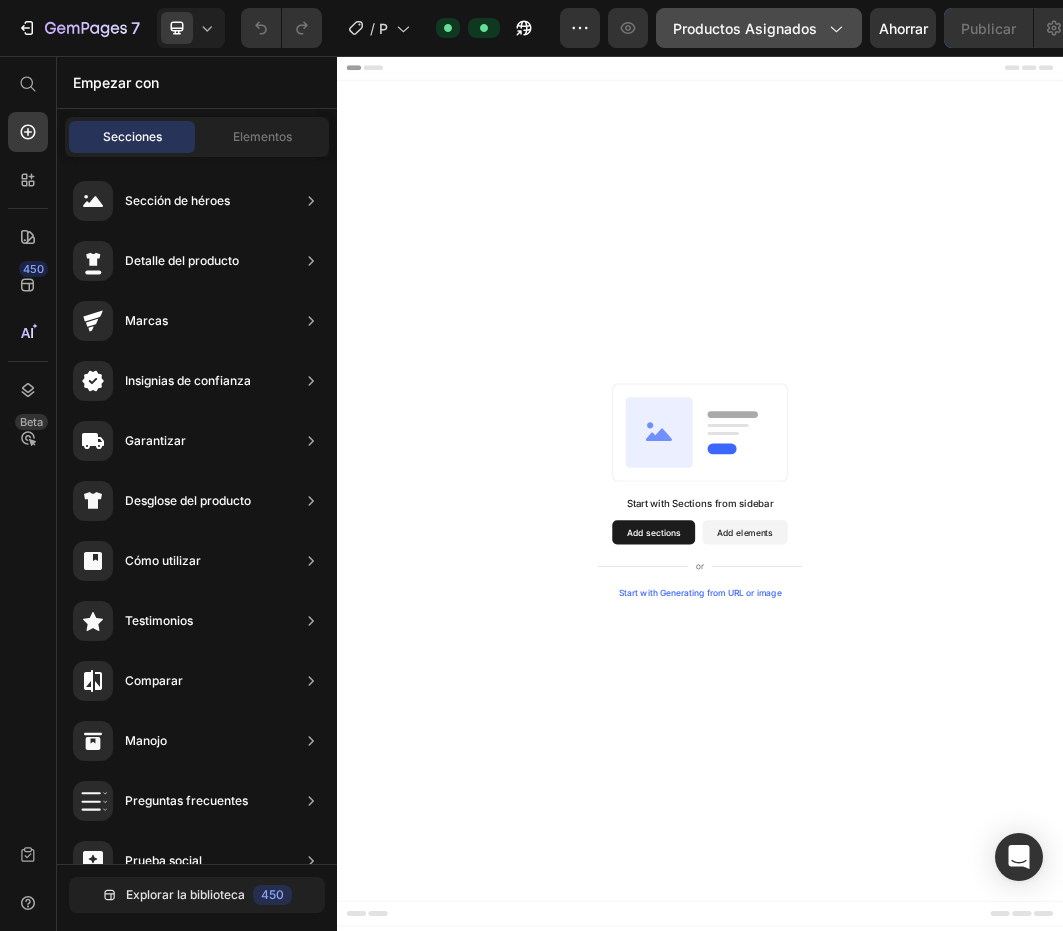click on "Productos asignados" at bounding box center [759, 28] 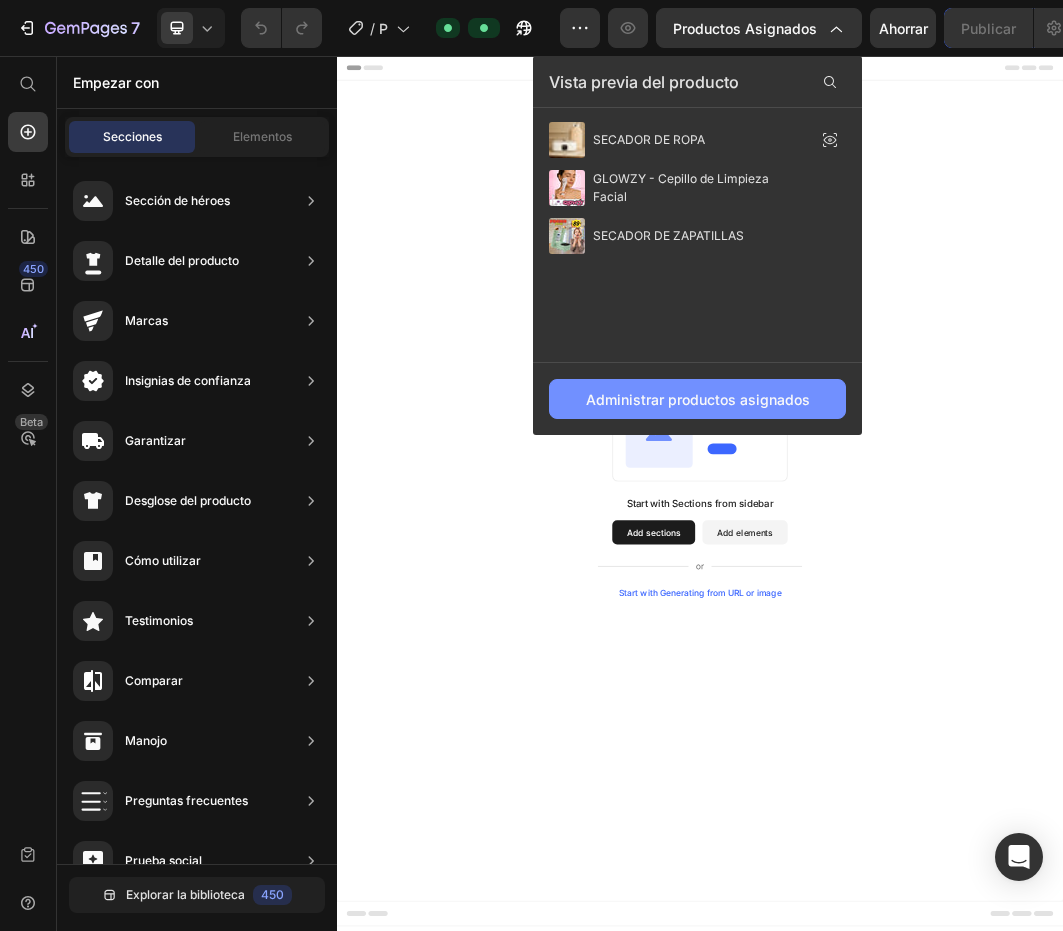 click on "Administrar productos asignados" at bounding box center (698, 399) 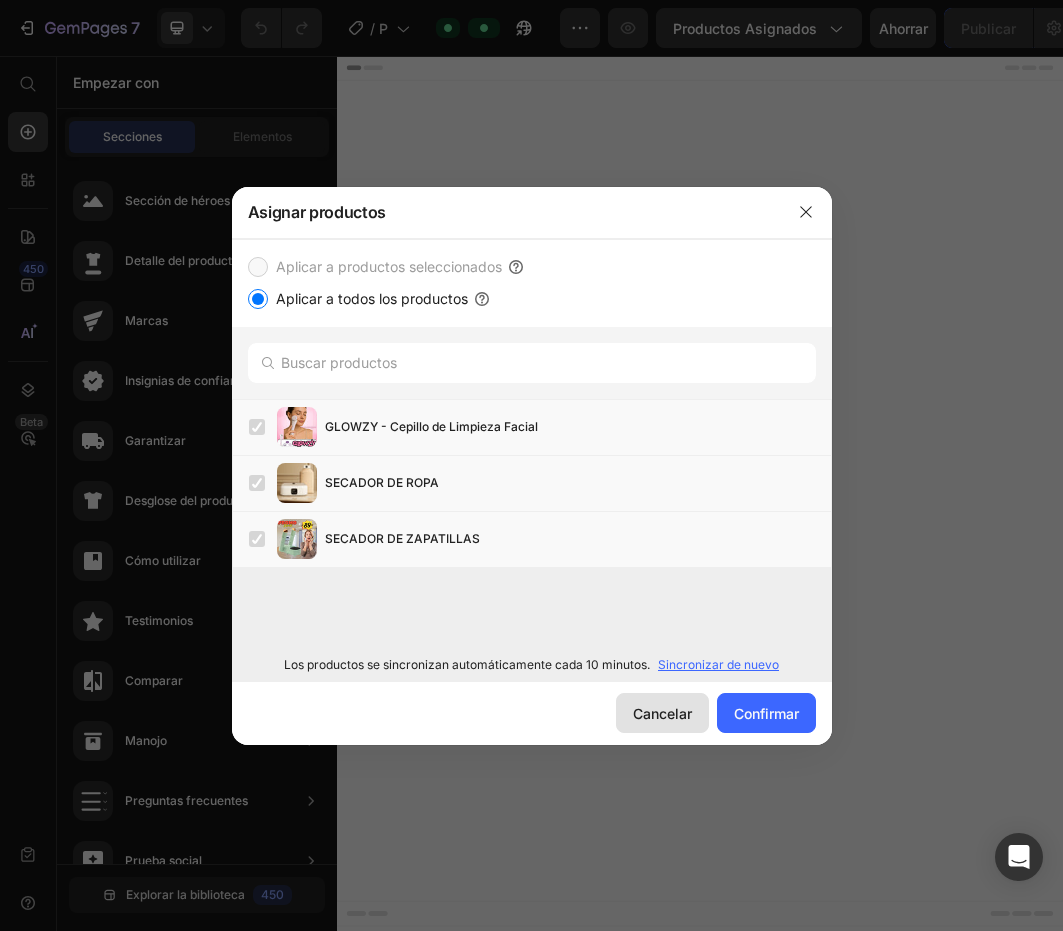 click on "Cancelar" 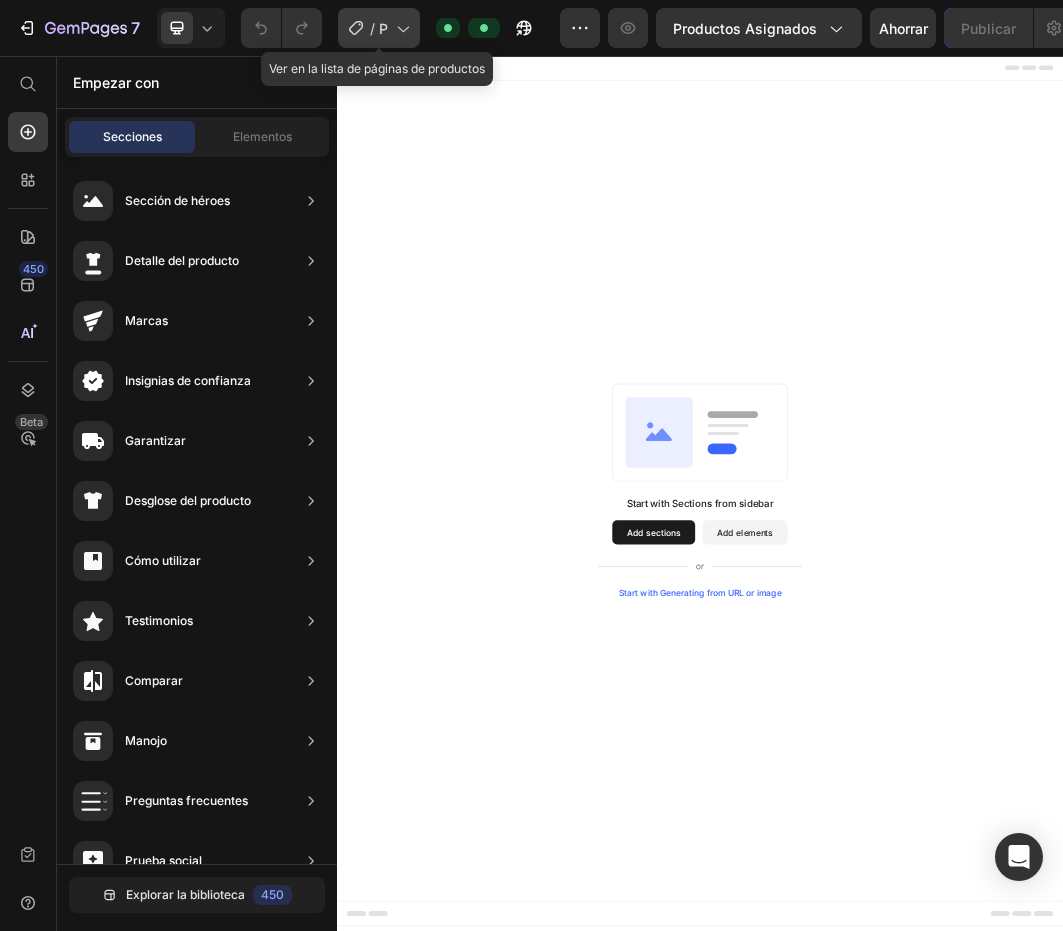 click 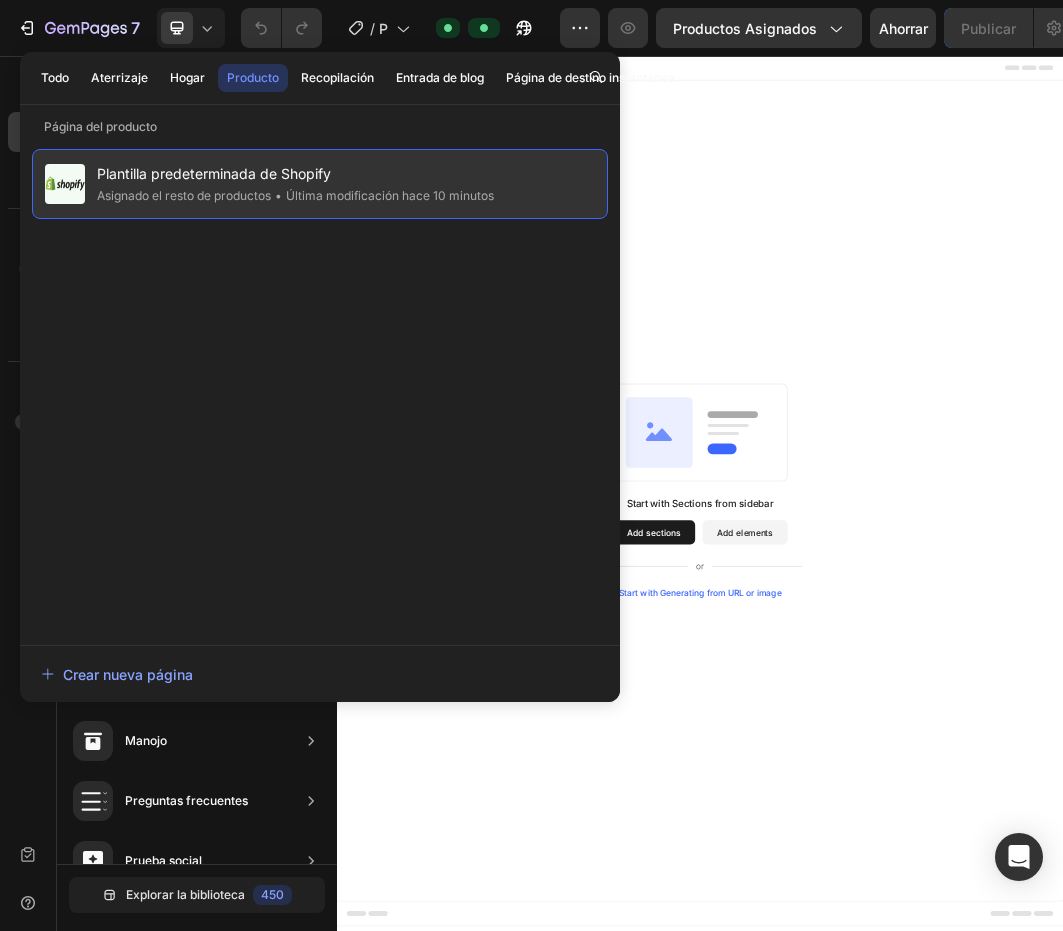click on "Última modificación hace 10 minutos" at bounding box center (390, 195) 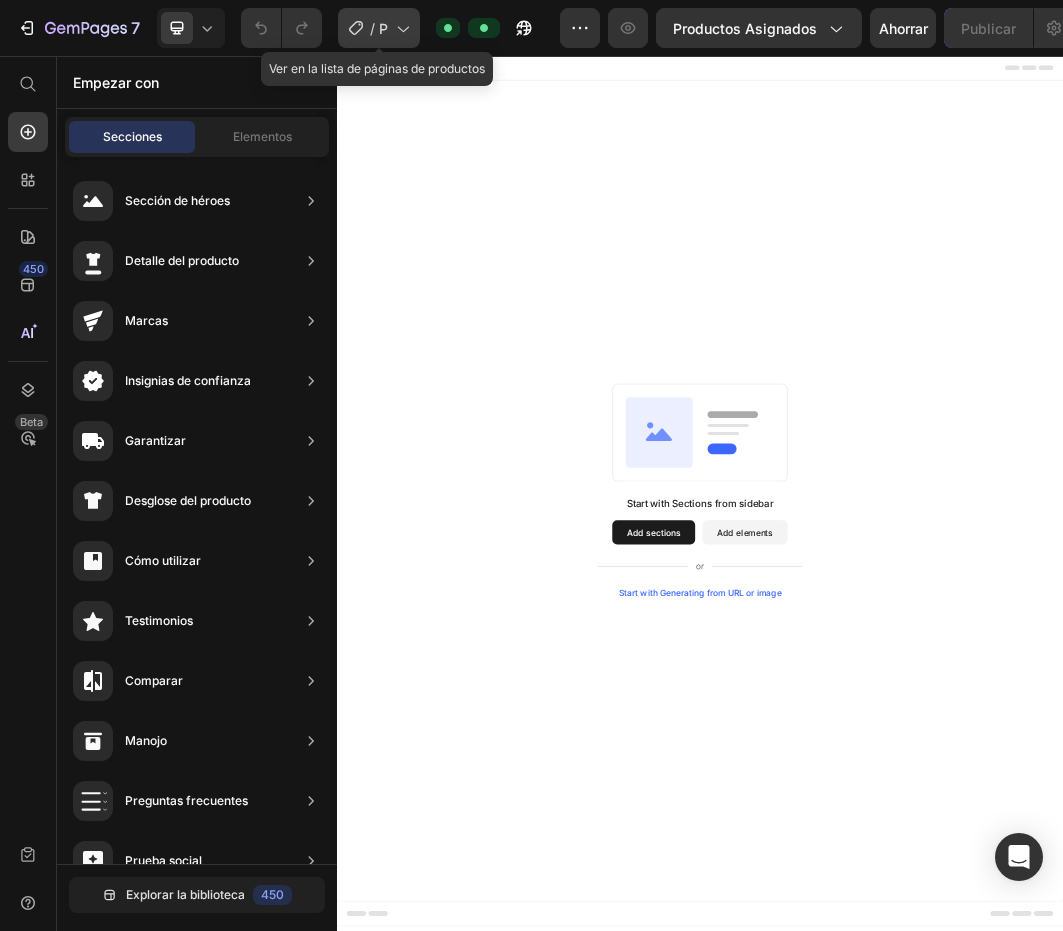 click 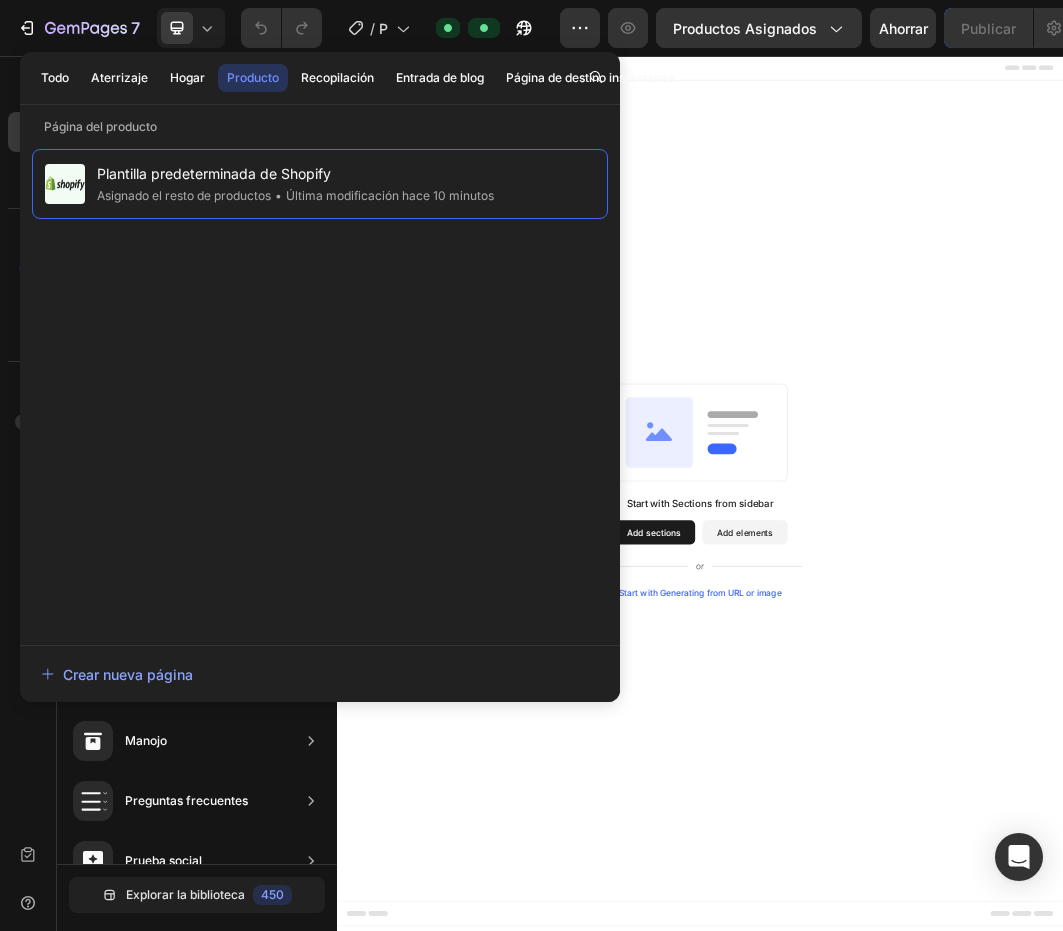 click on "Start with Sections from sidebar Add sections Add elements Start with Generating from URL or image" at bounding box center [937, 775] 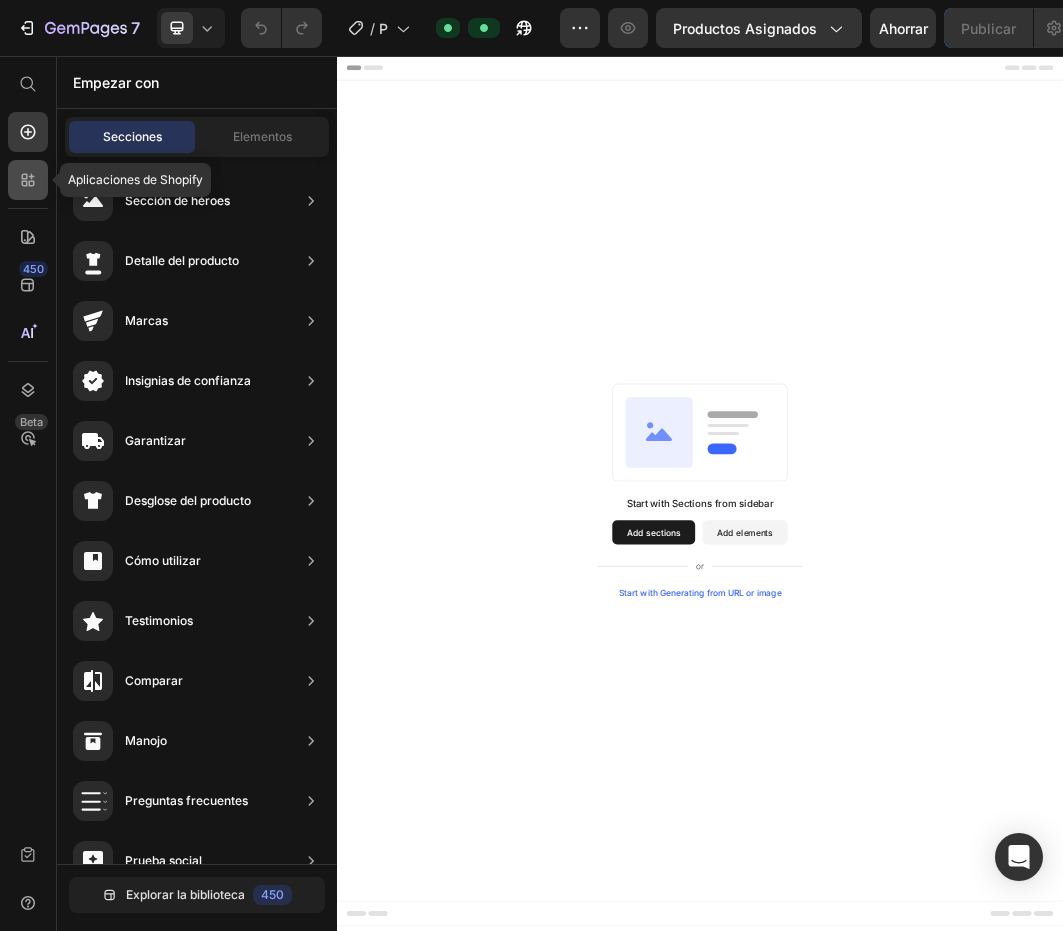 click 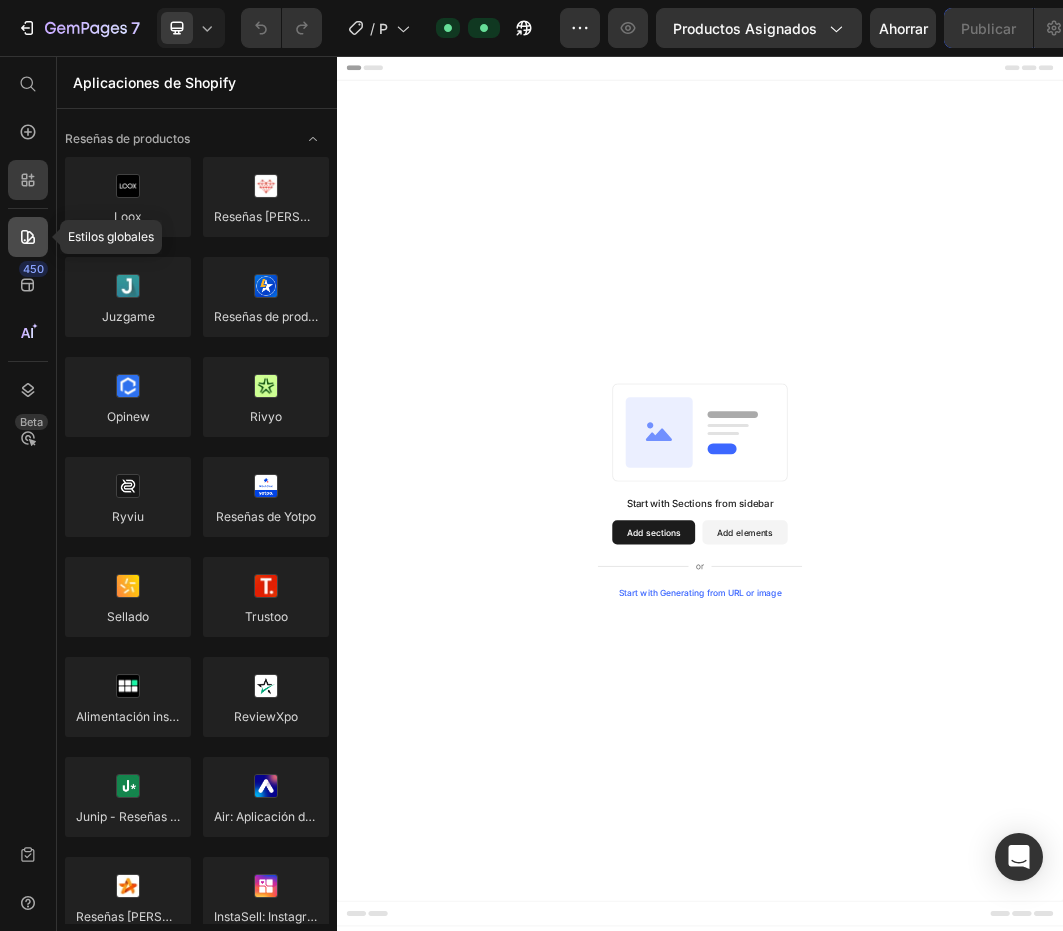 click 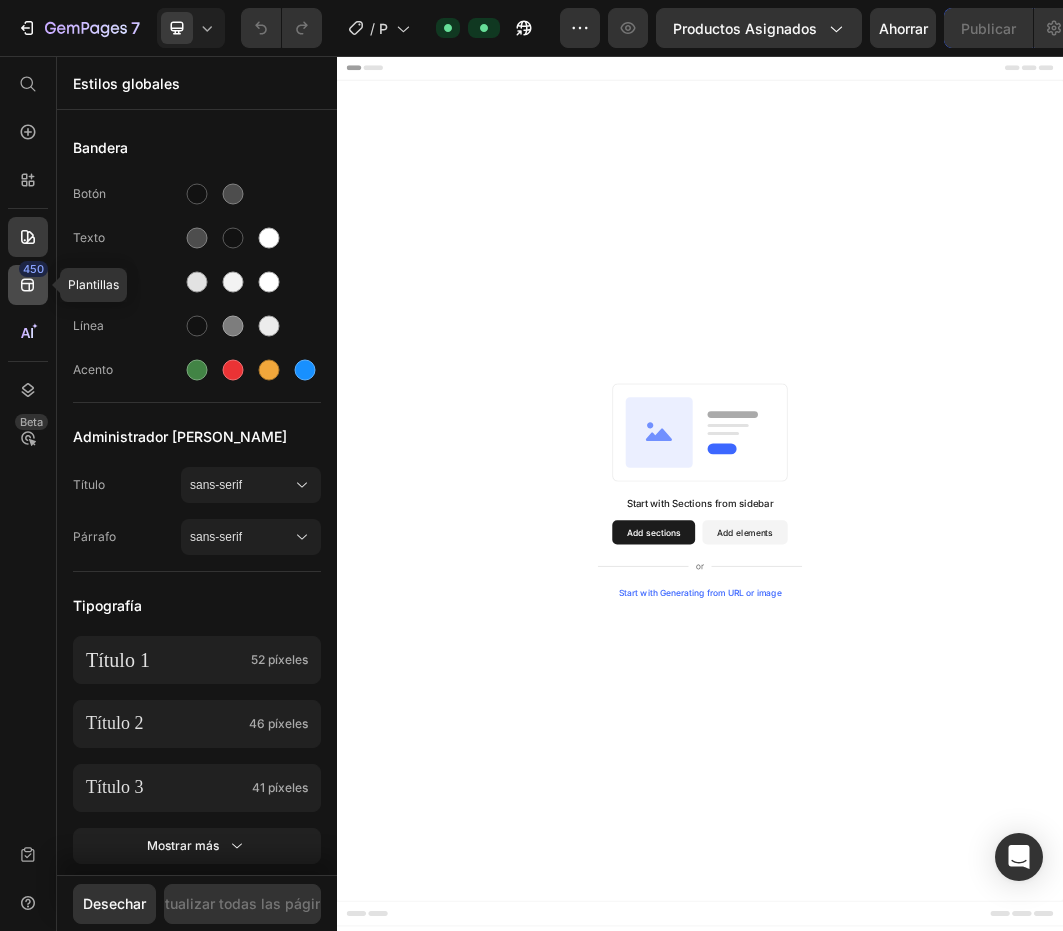 click on "450" 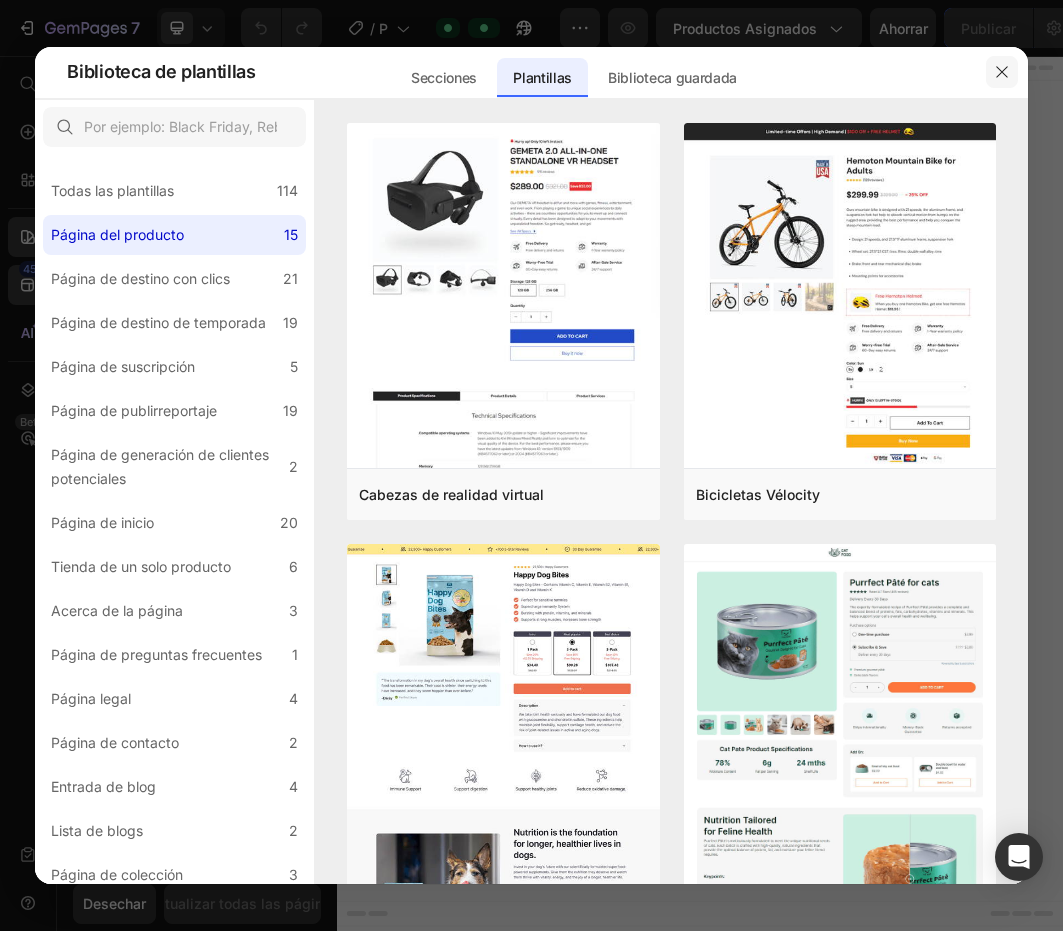 drag, startPoint x: 987, startPoint y: 72, endPoint x: 1077, endPoint y: 26, distance: 101.07423 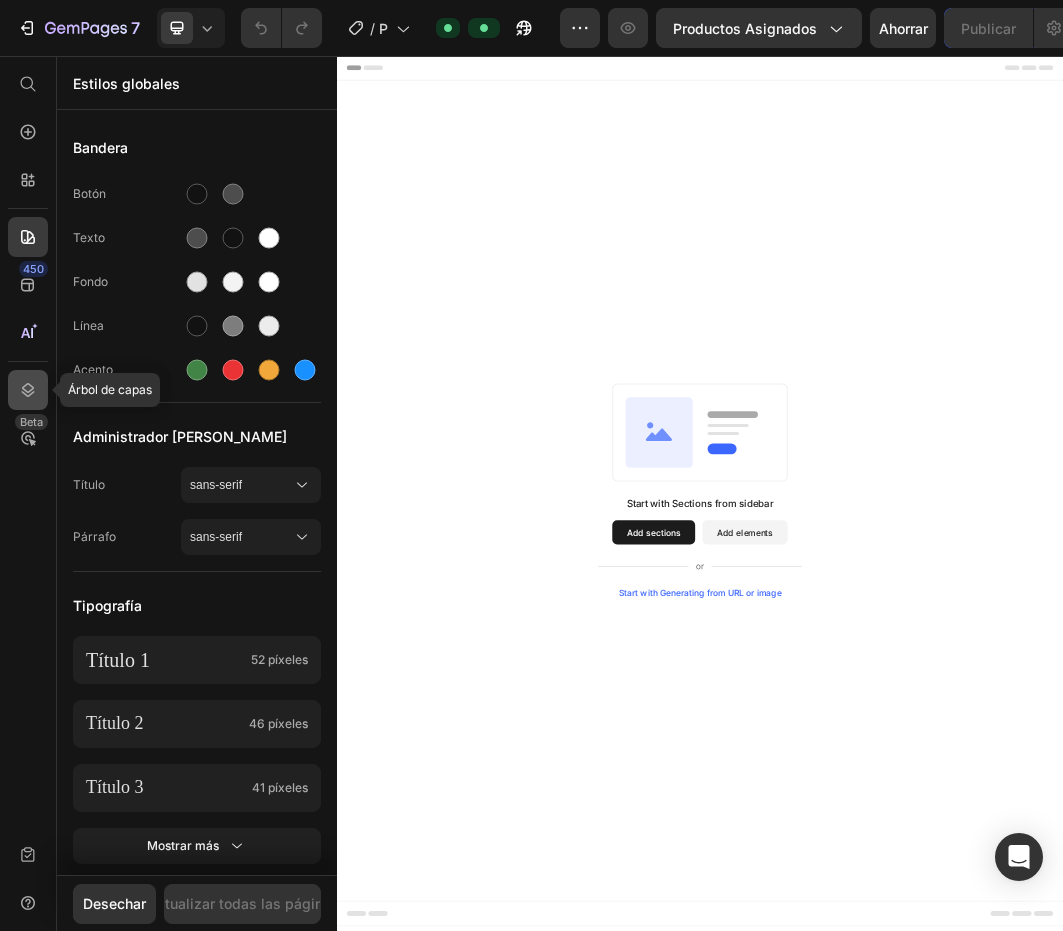 click 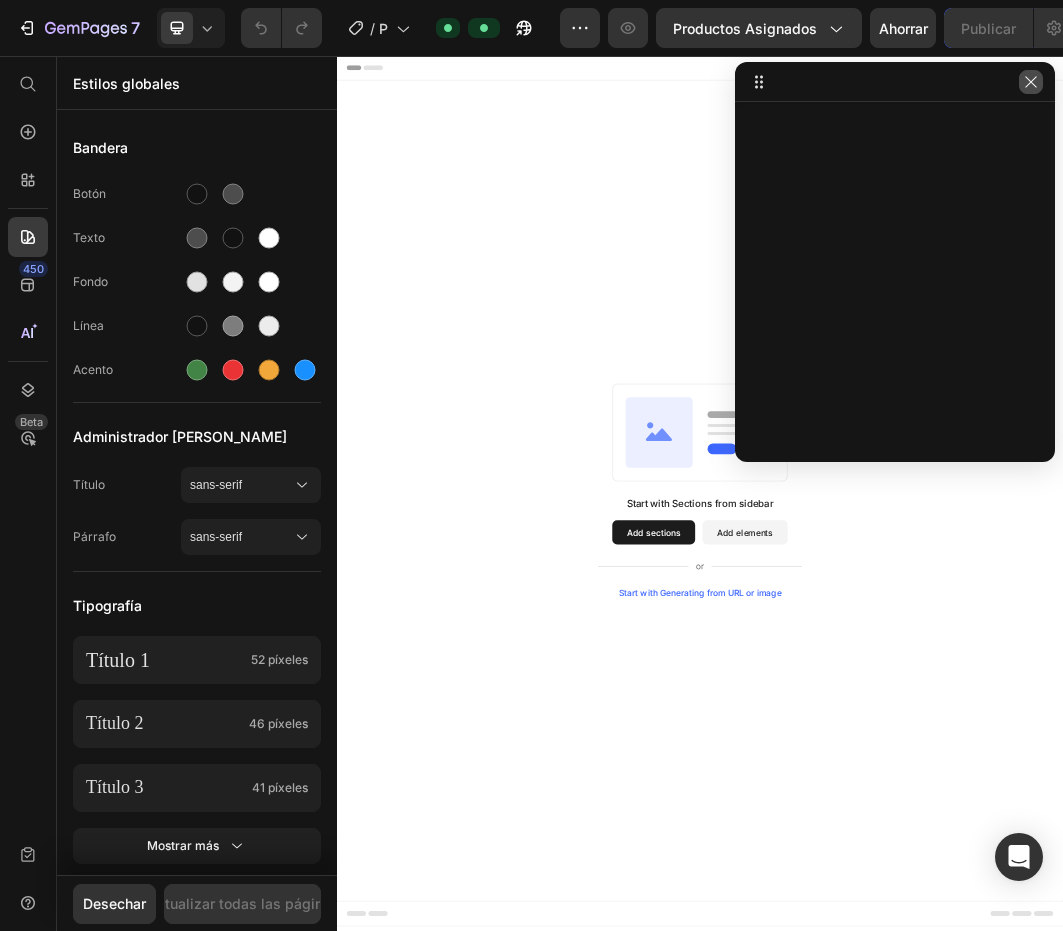 click 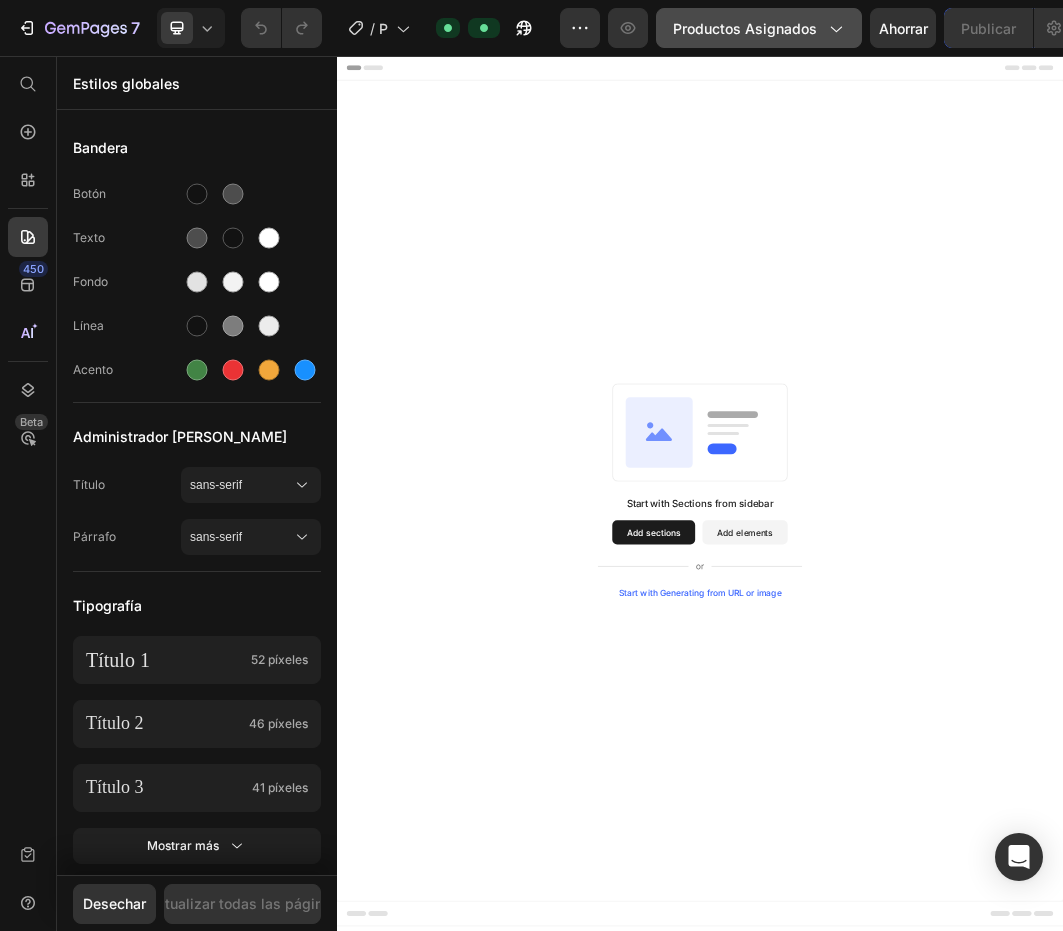 click on "Productos asignados" at bounding box center [745, 28] 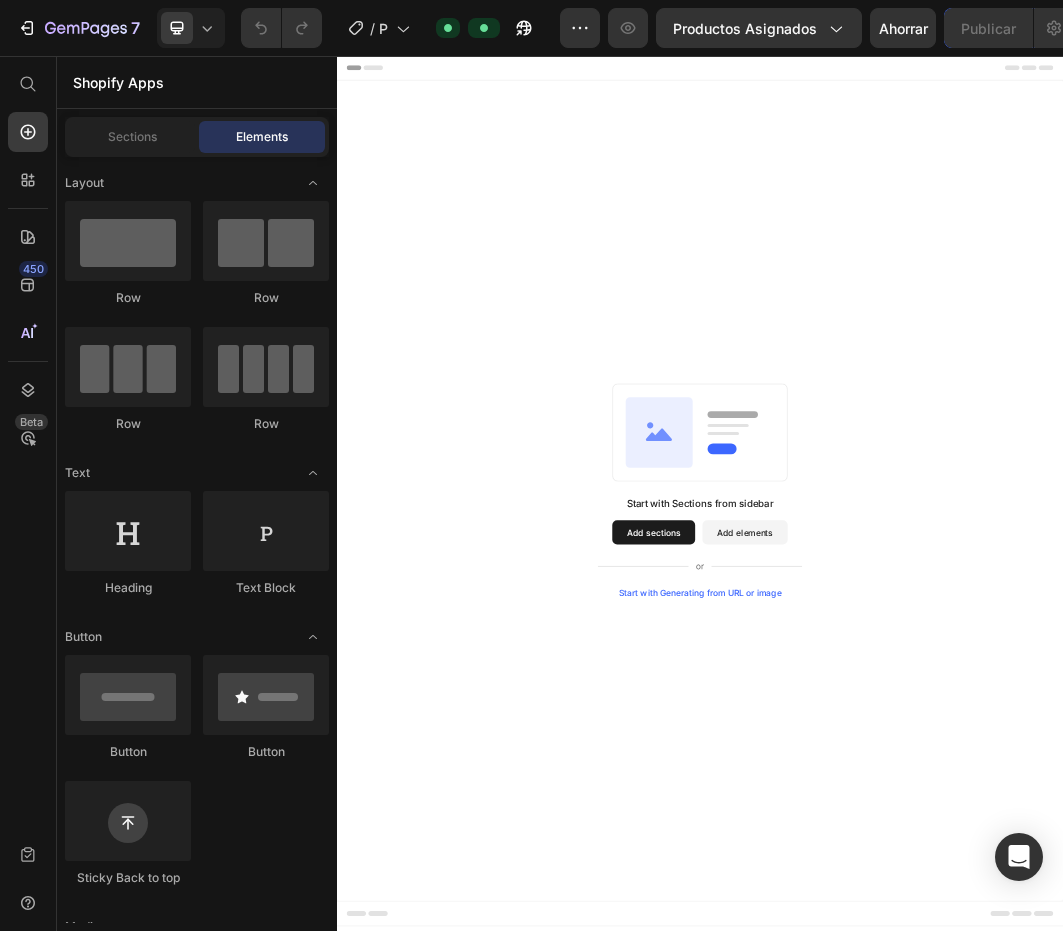 click on "Start with Sections from sidebar Add sections Add elements Start with Generating from URL or image" at bounding box center (937, 775) 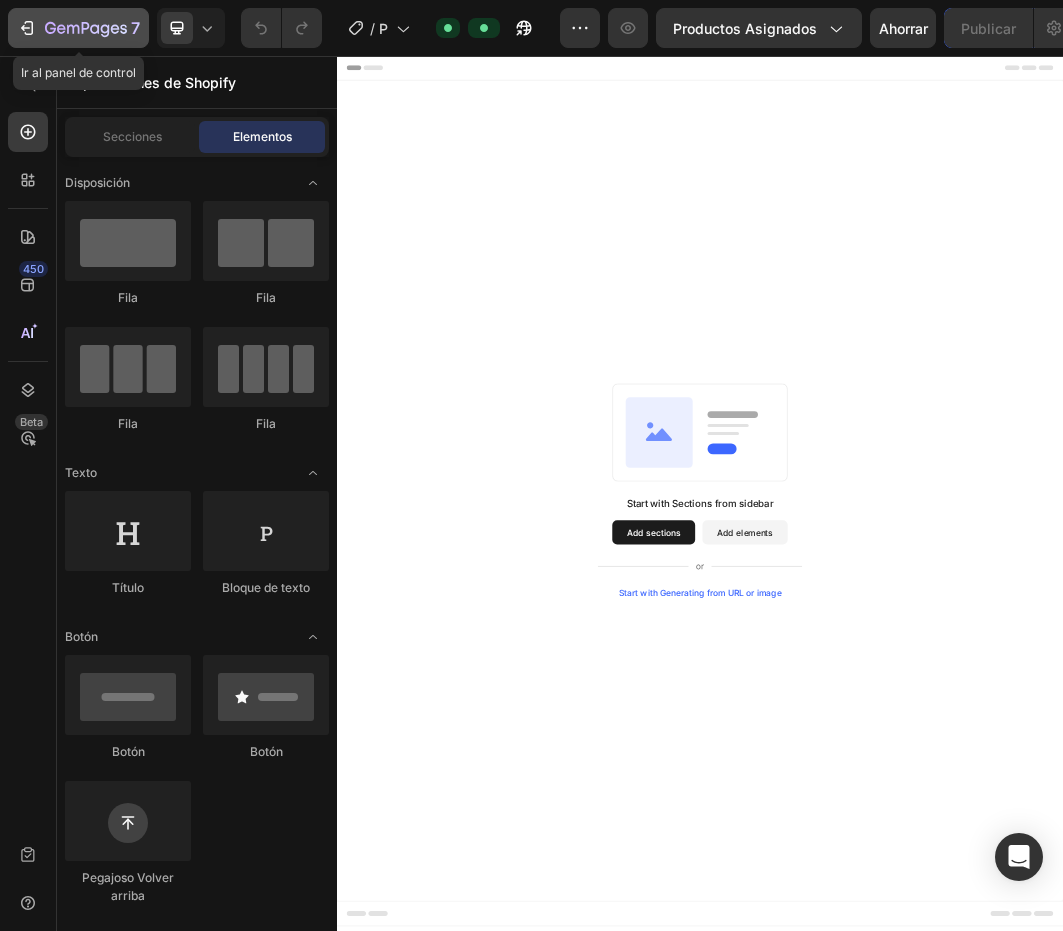 click 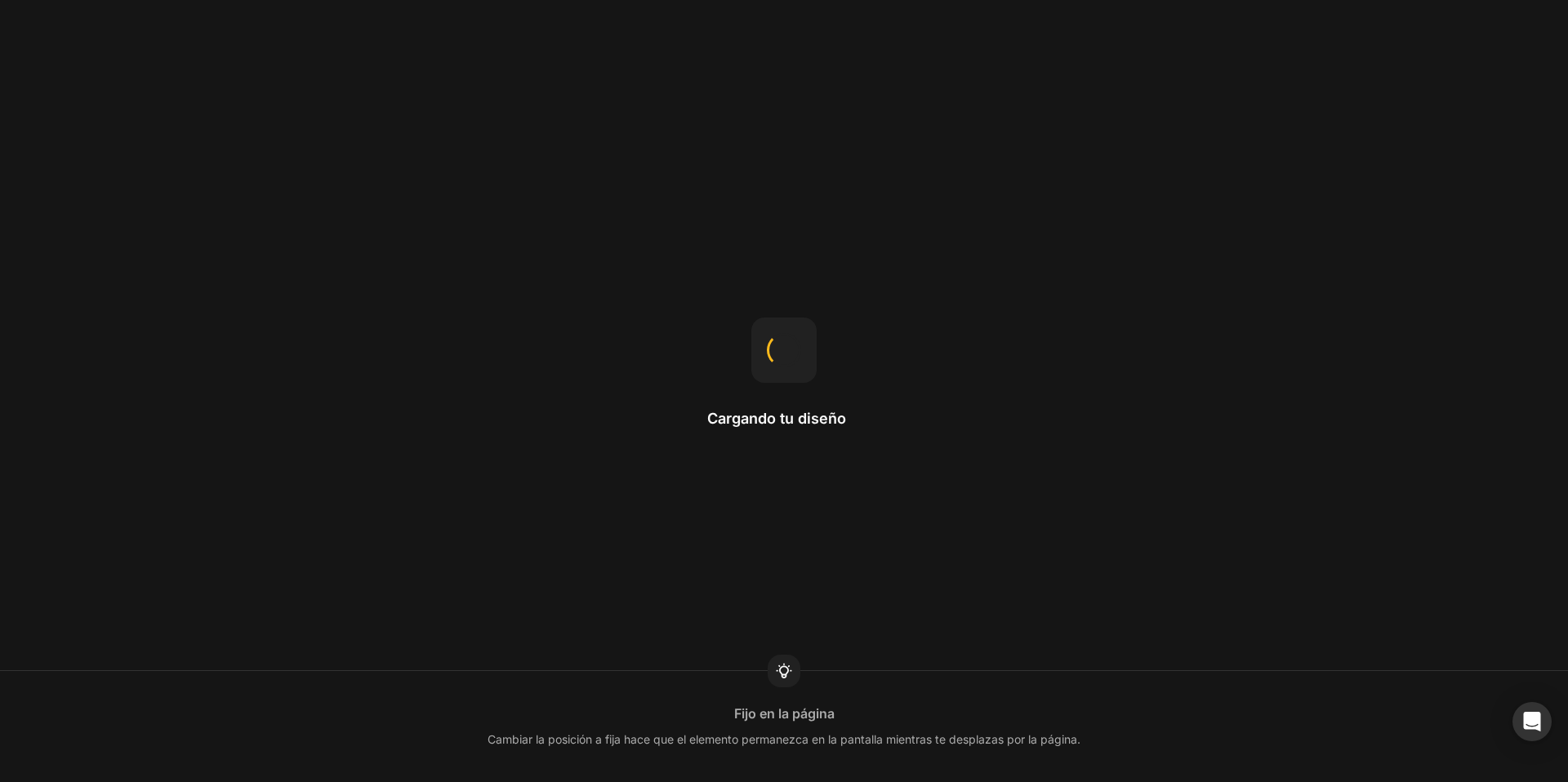 scroll, scrollTop: 0, scrollLeft: 0, axis: both 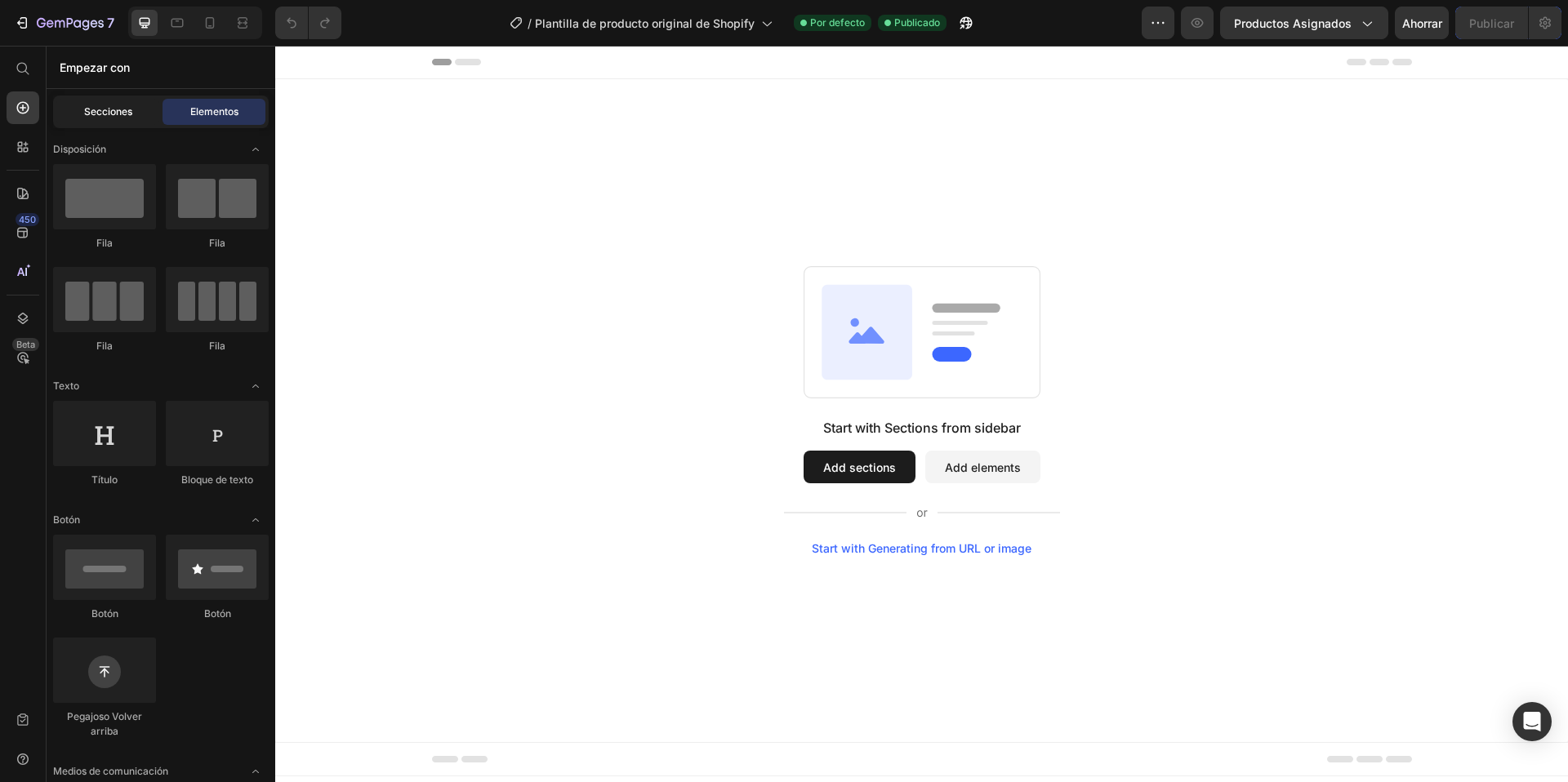 click on "Secciones" 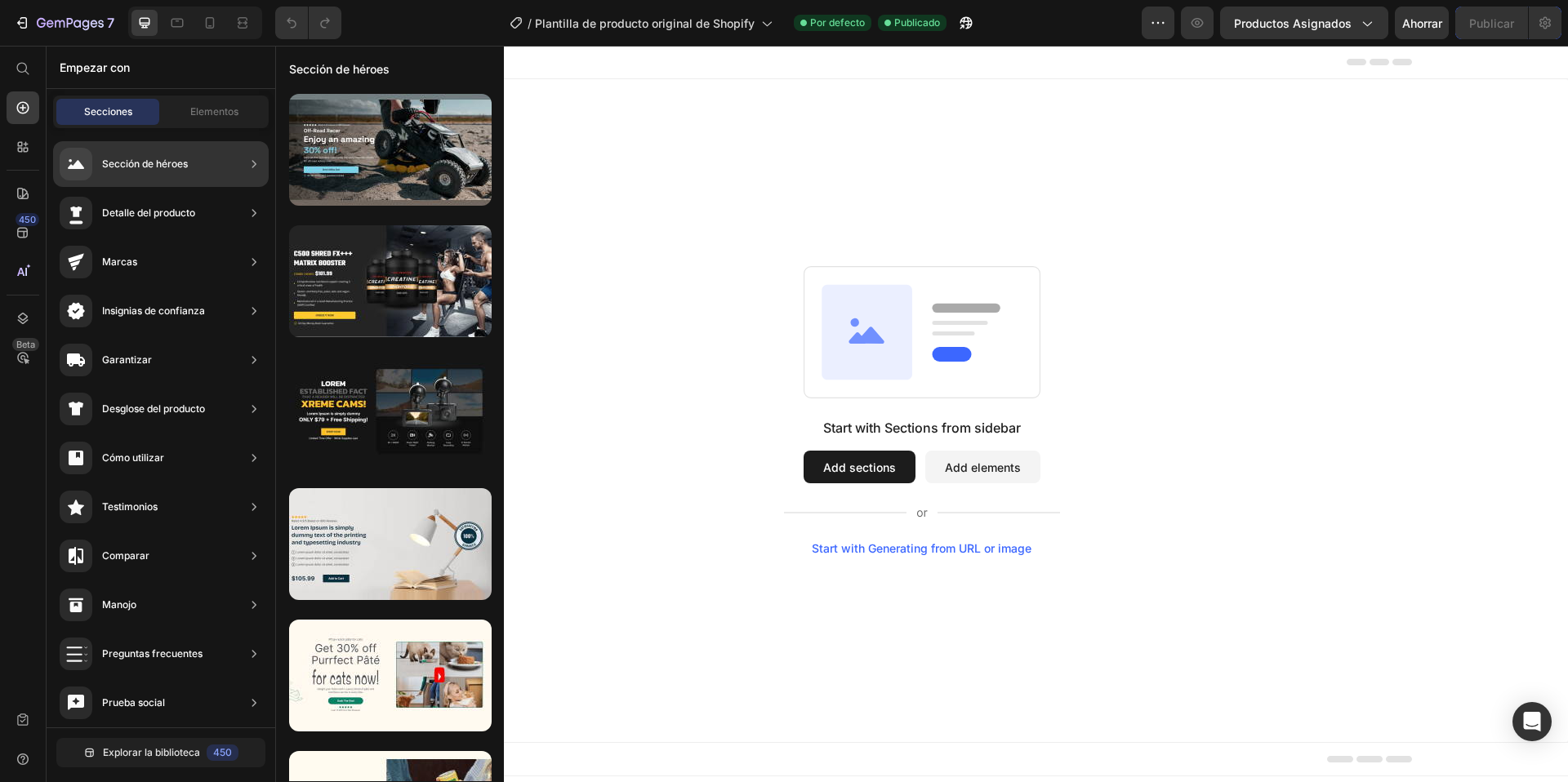 click on "Detalle del producto" 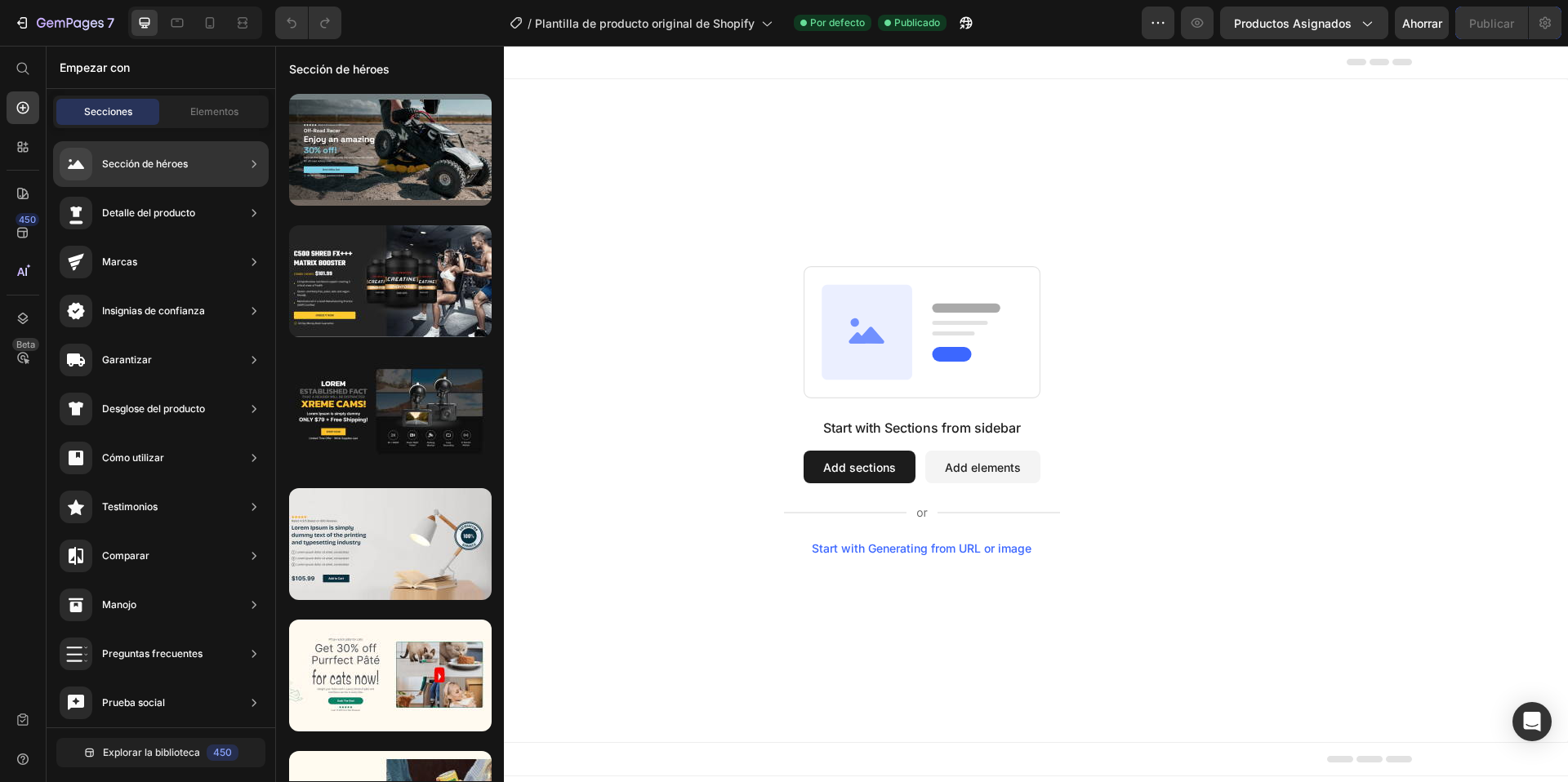click 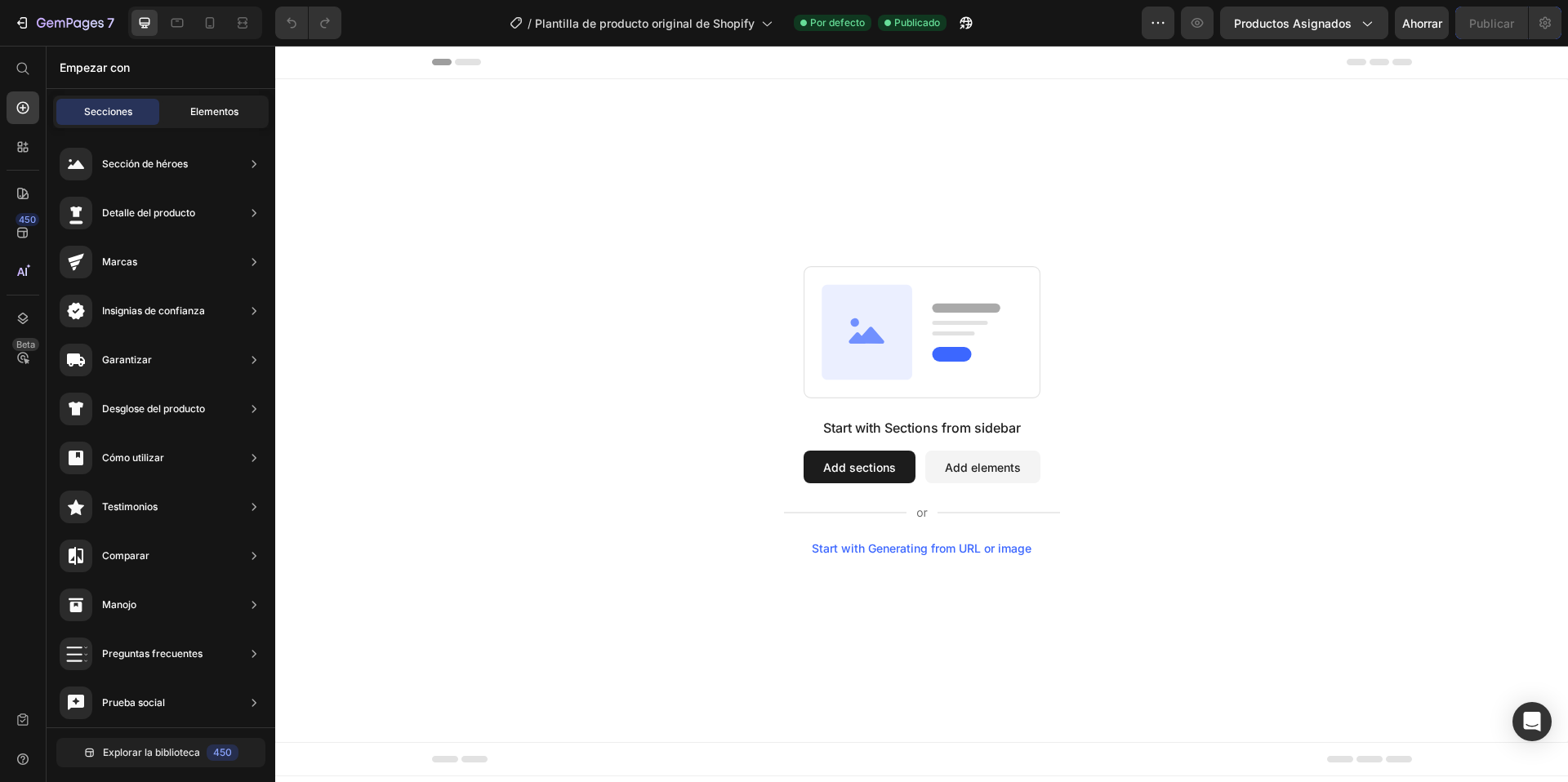 click on "Elementos" at bounding box center (214, 112) 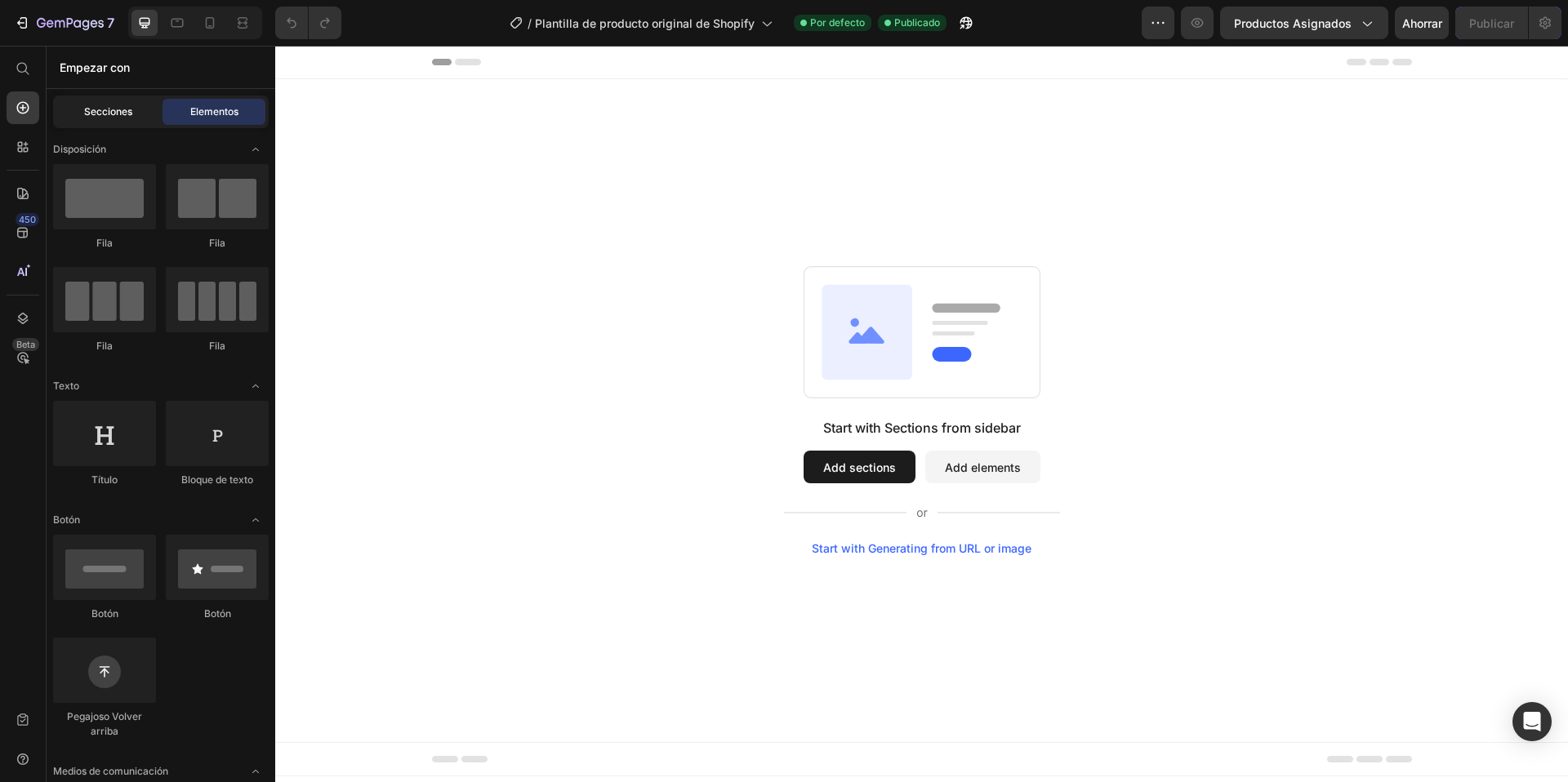 click on "Secciones" 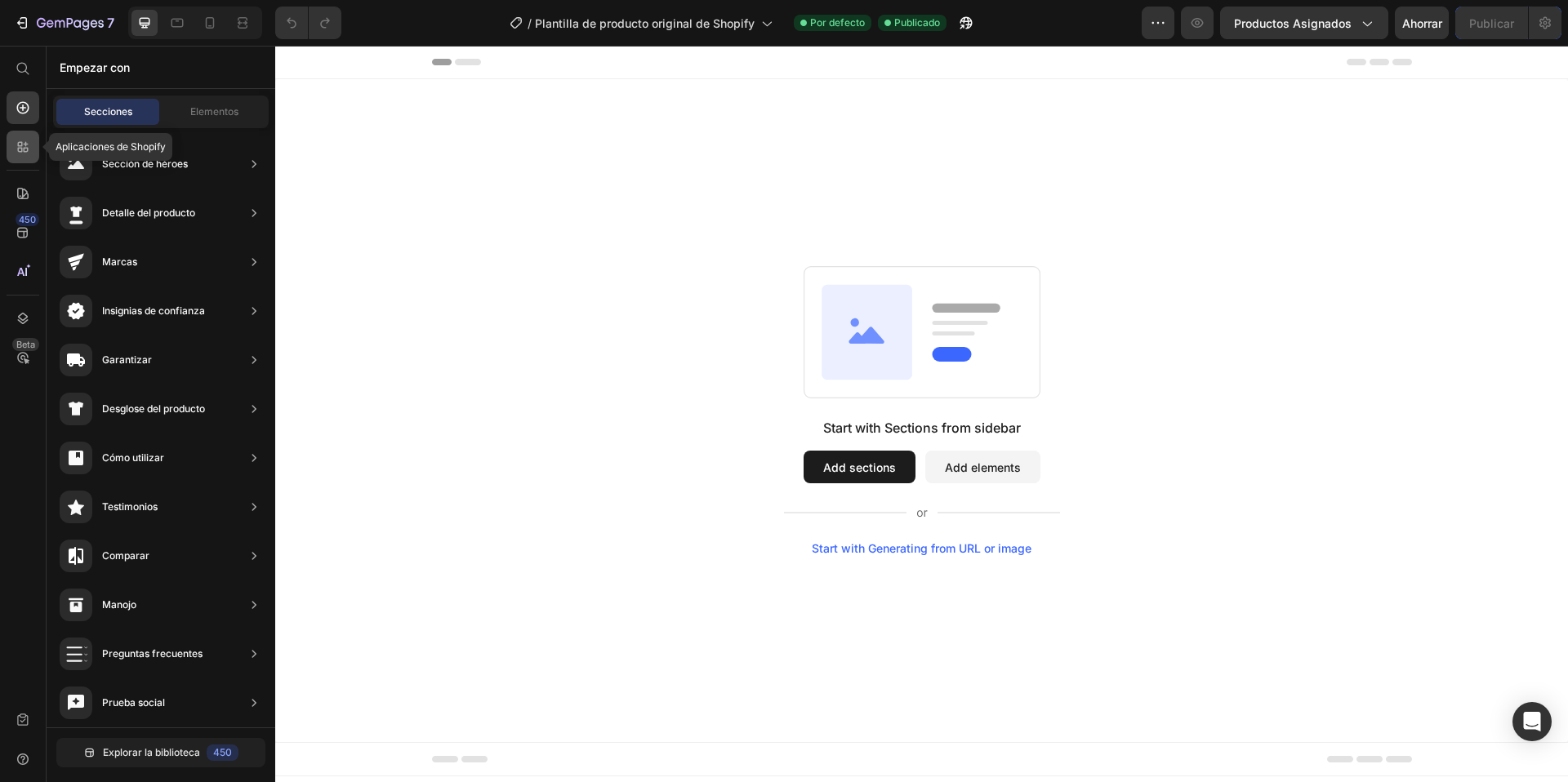 click 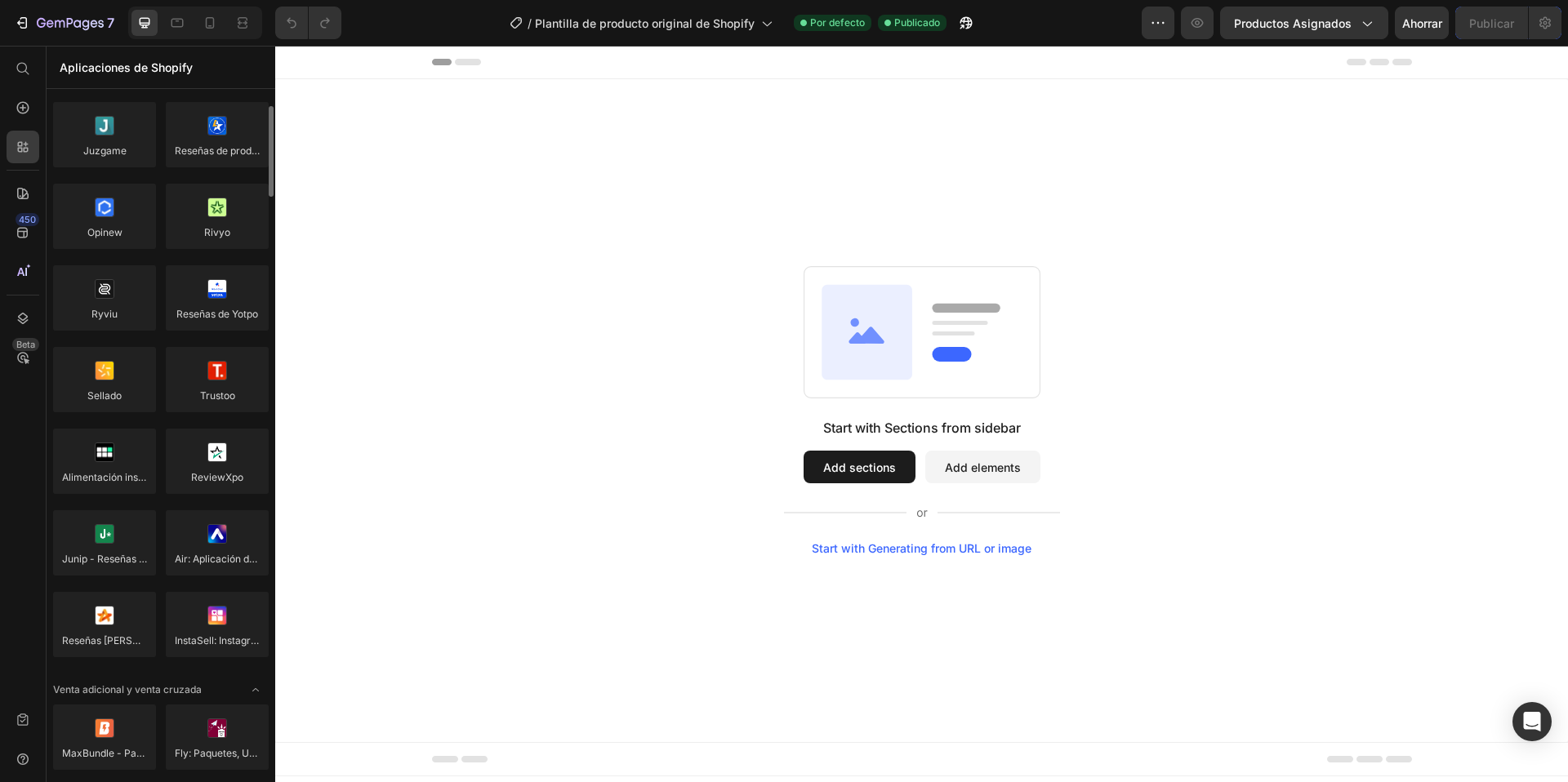 scroll, scrollTop: 0, scrollLeft: 0, axis: both 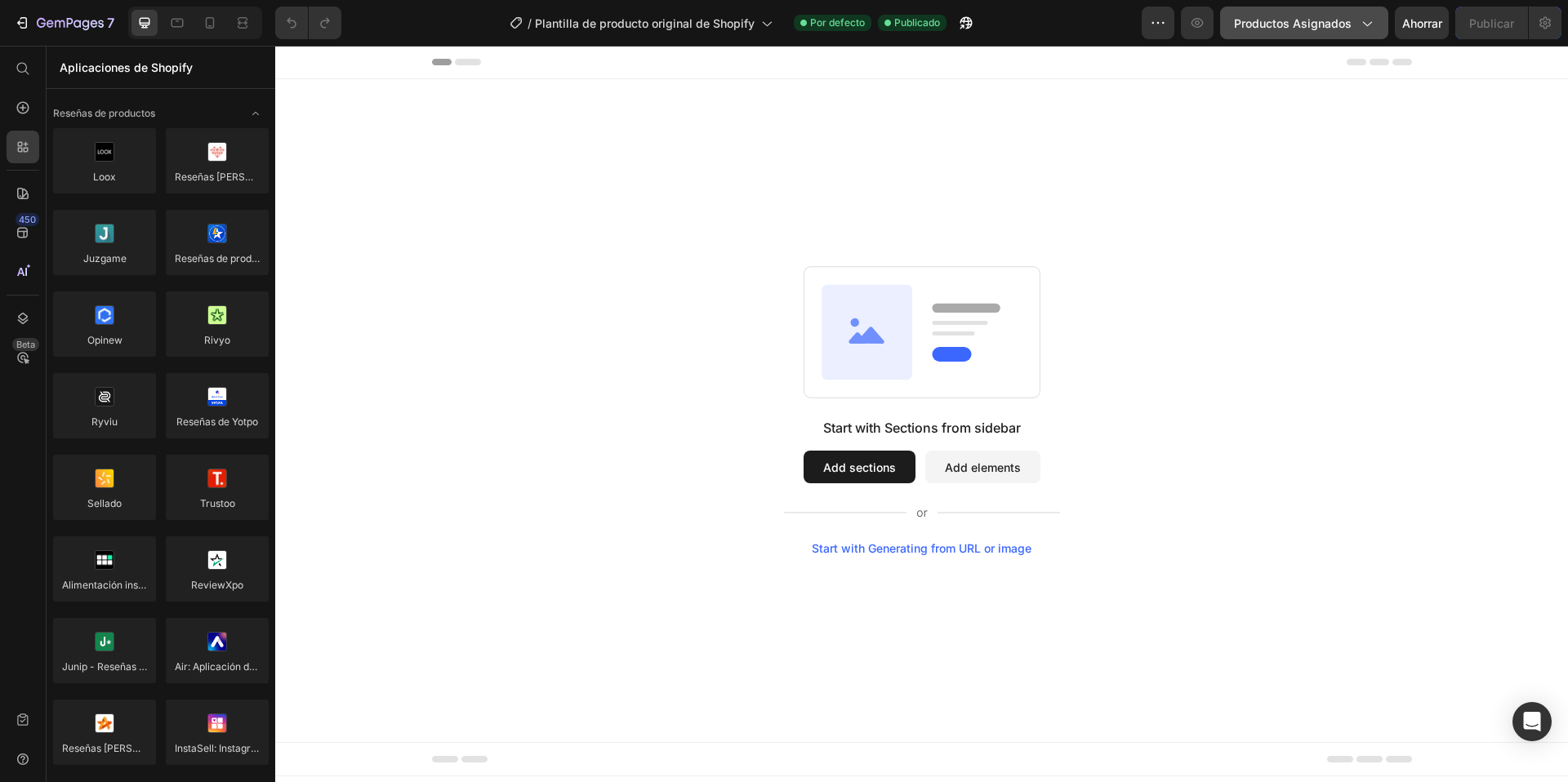 click on "Productos asignados" at bounding box center (1293, 23) 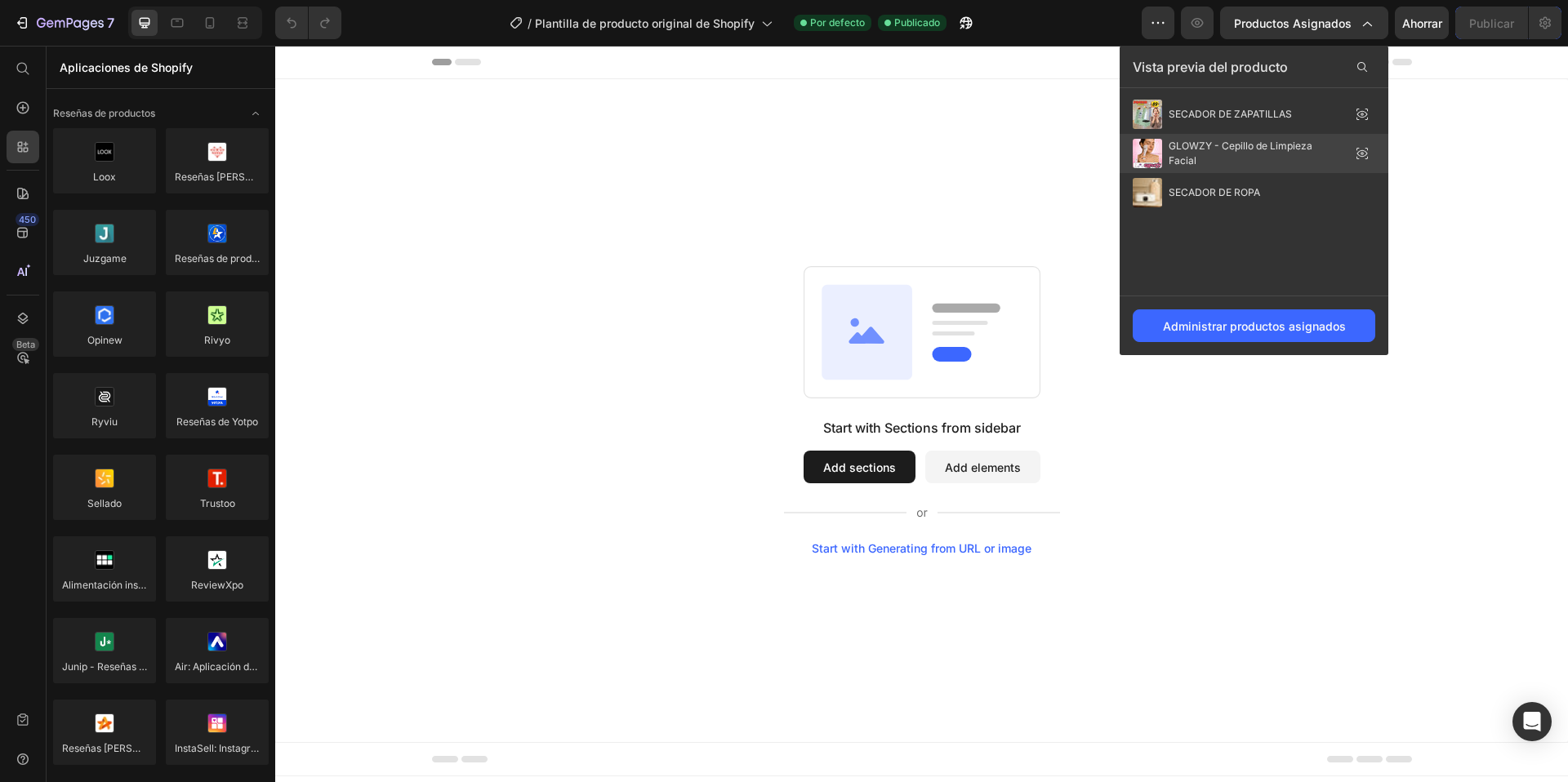 drag, startPoint x: 1234, startPoint y: 160, endPoint x: 959, endPoint y: 113, distance: 278.98745 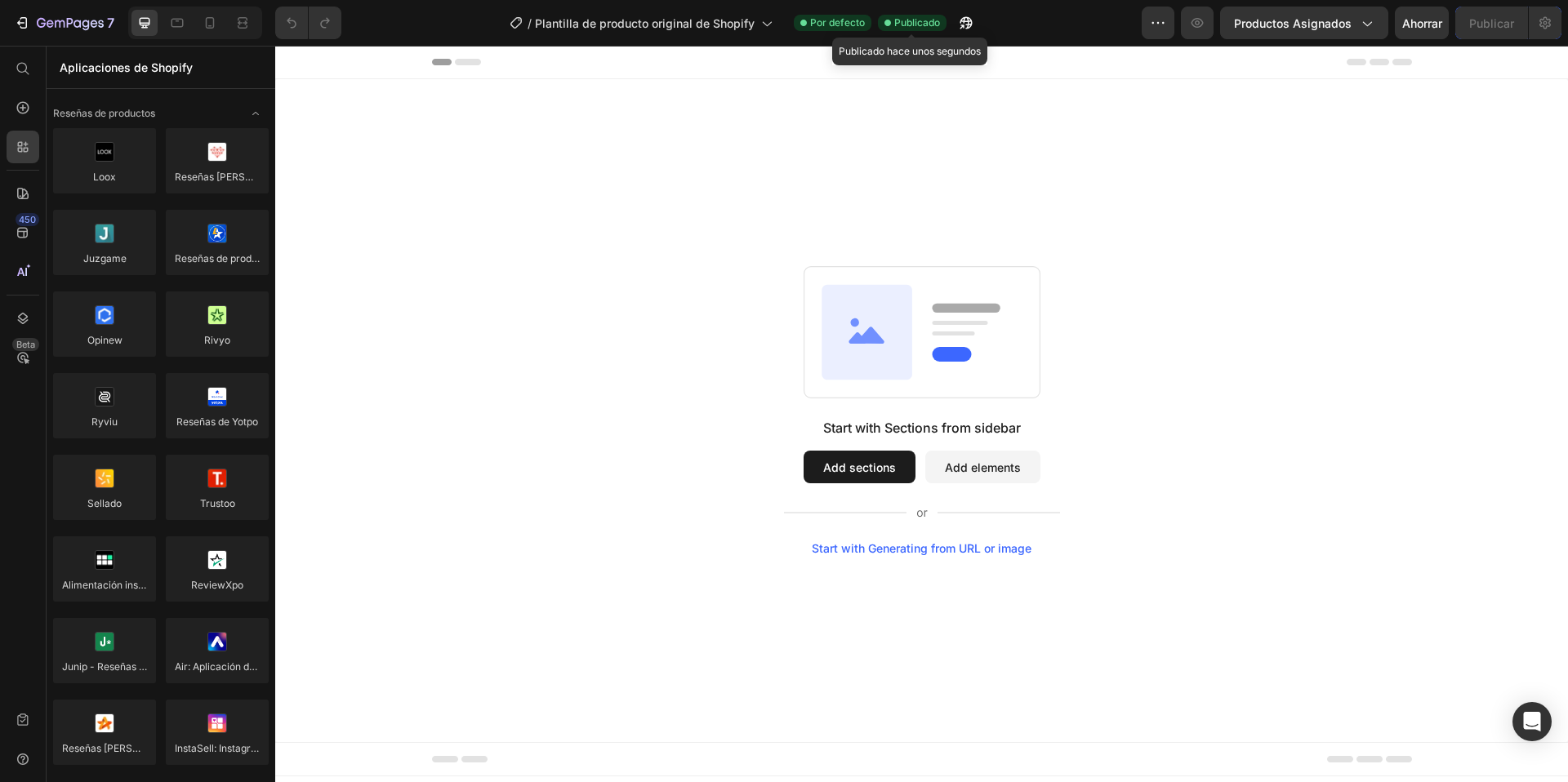 click on "Publicado" at bounding box center (917, 22) 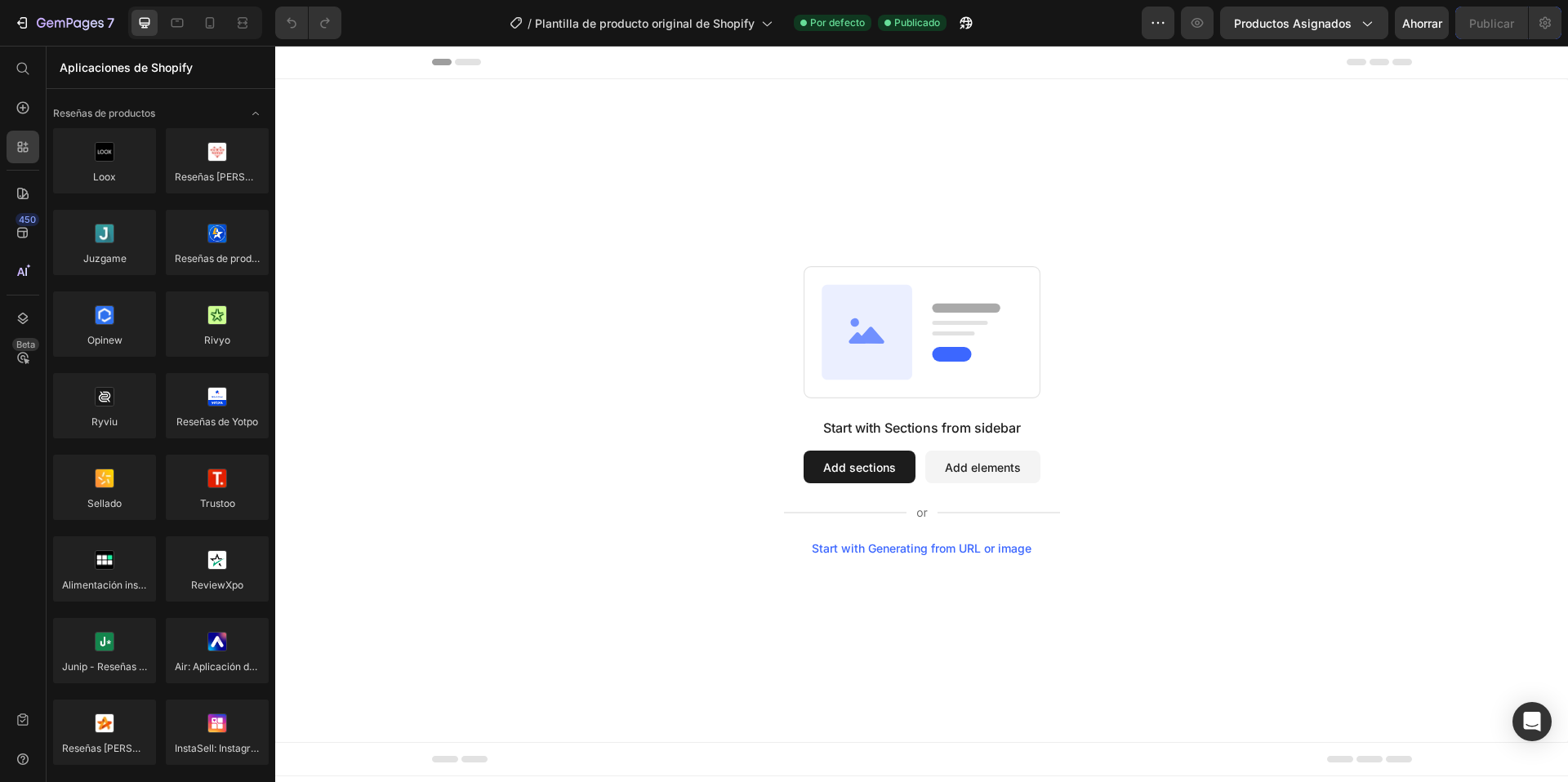 click 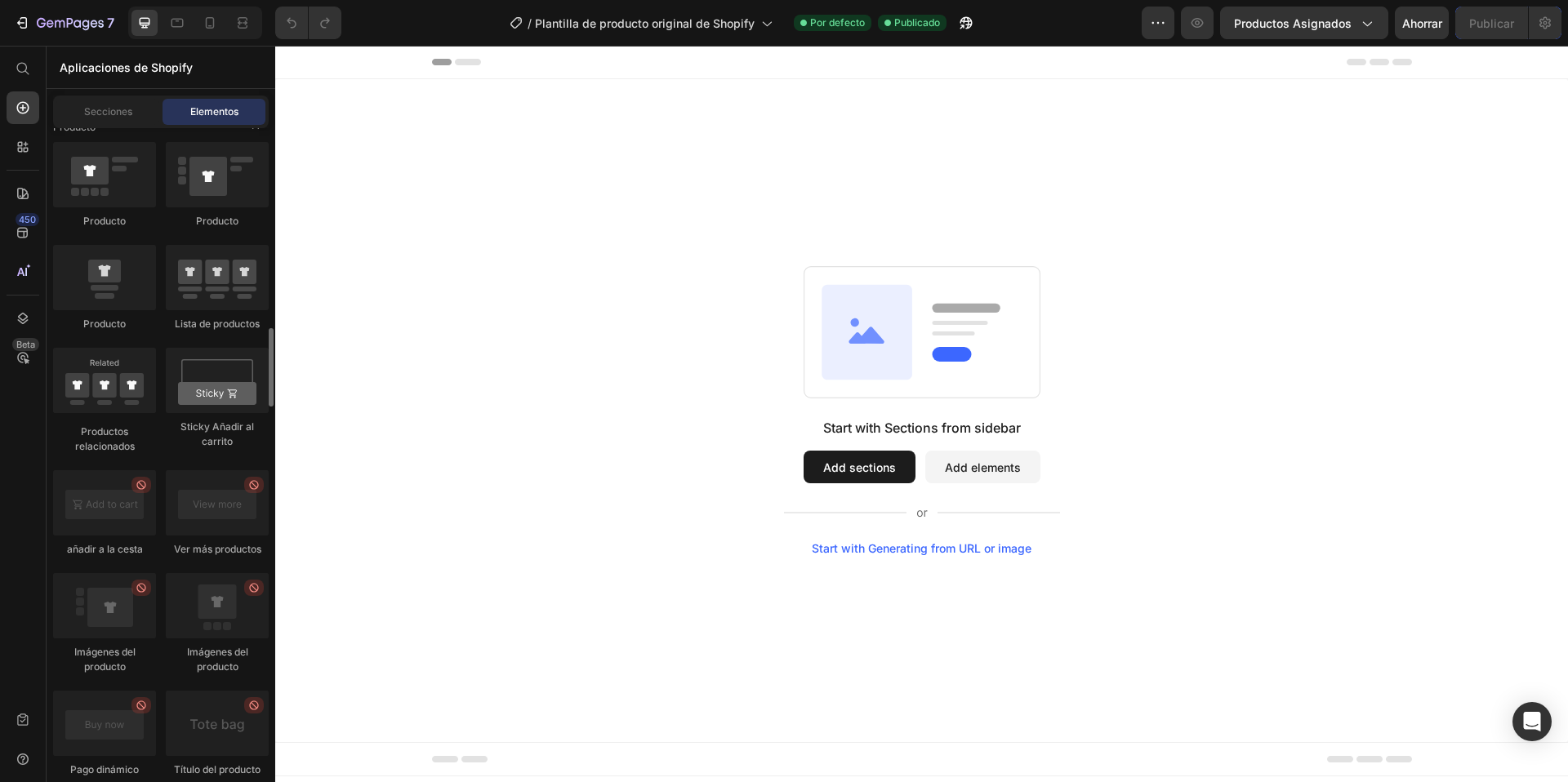 scroll, scrollTop: 2182, scrollLeft: 0, axis: vertical 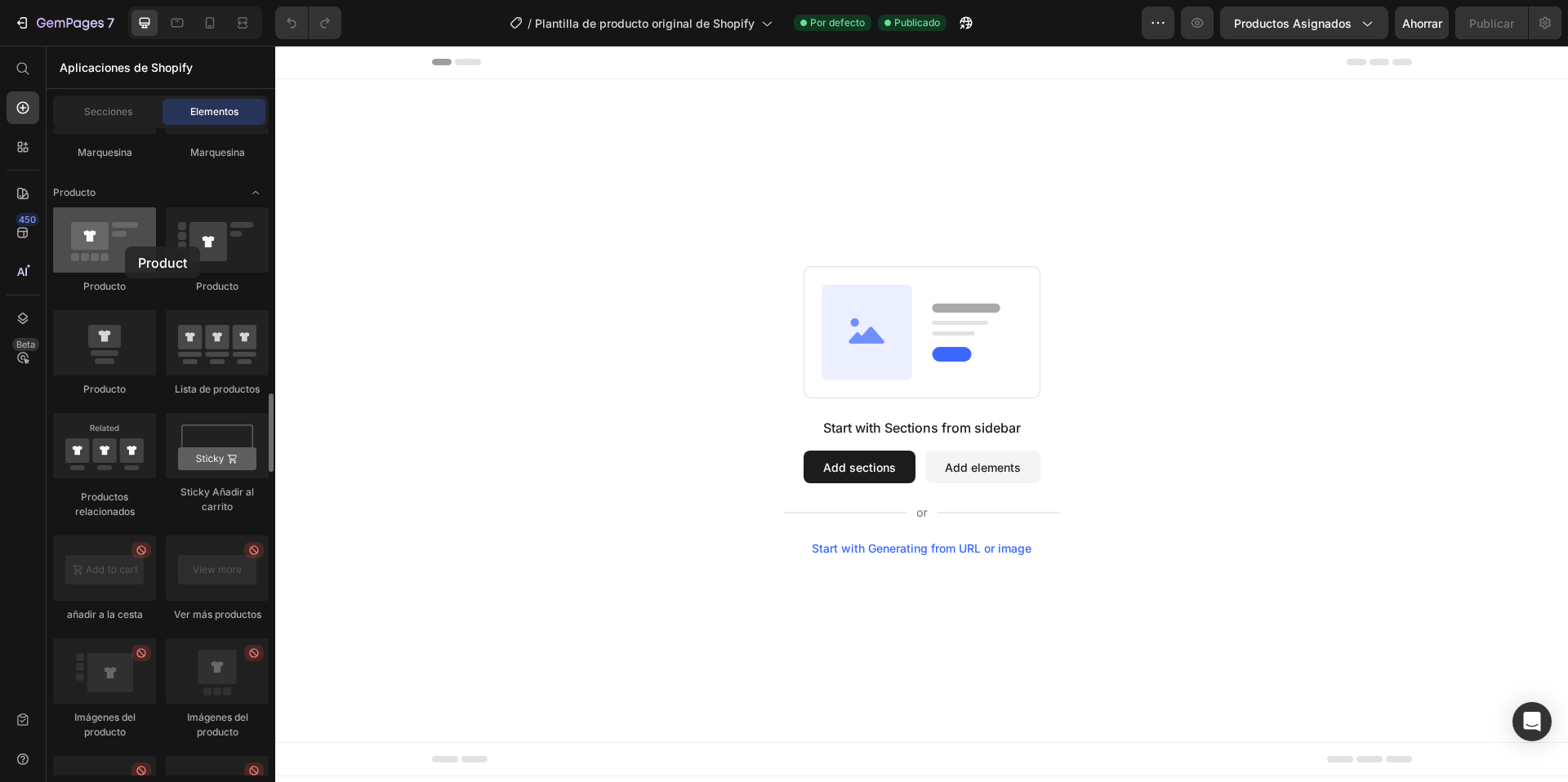 click at bounding box center (105, 240) 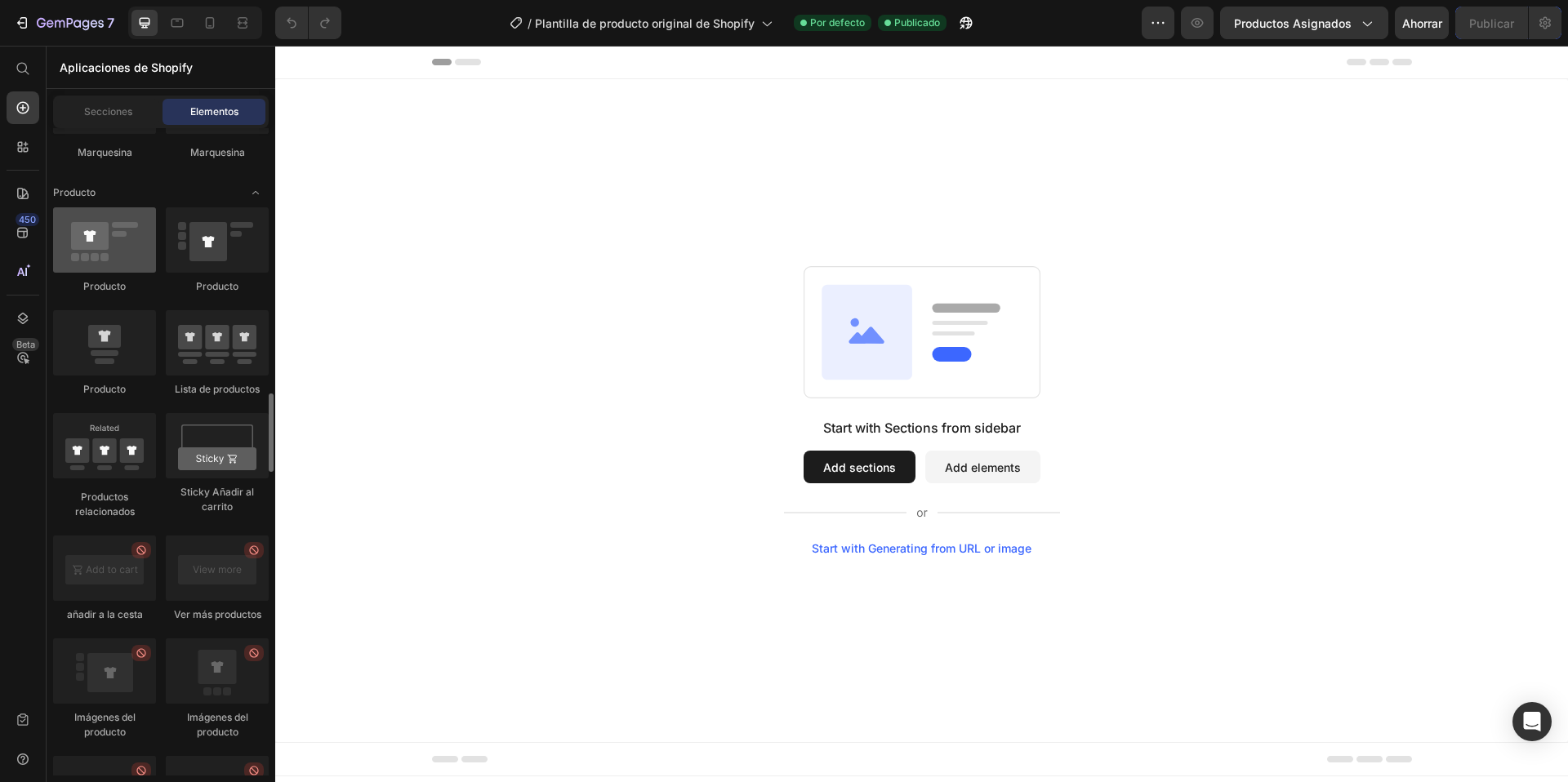 click at bounding box center [105, 240] 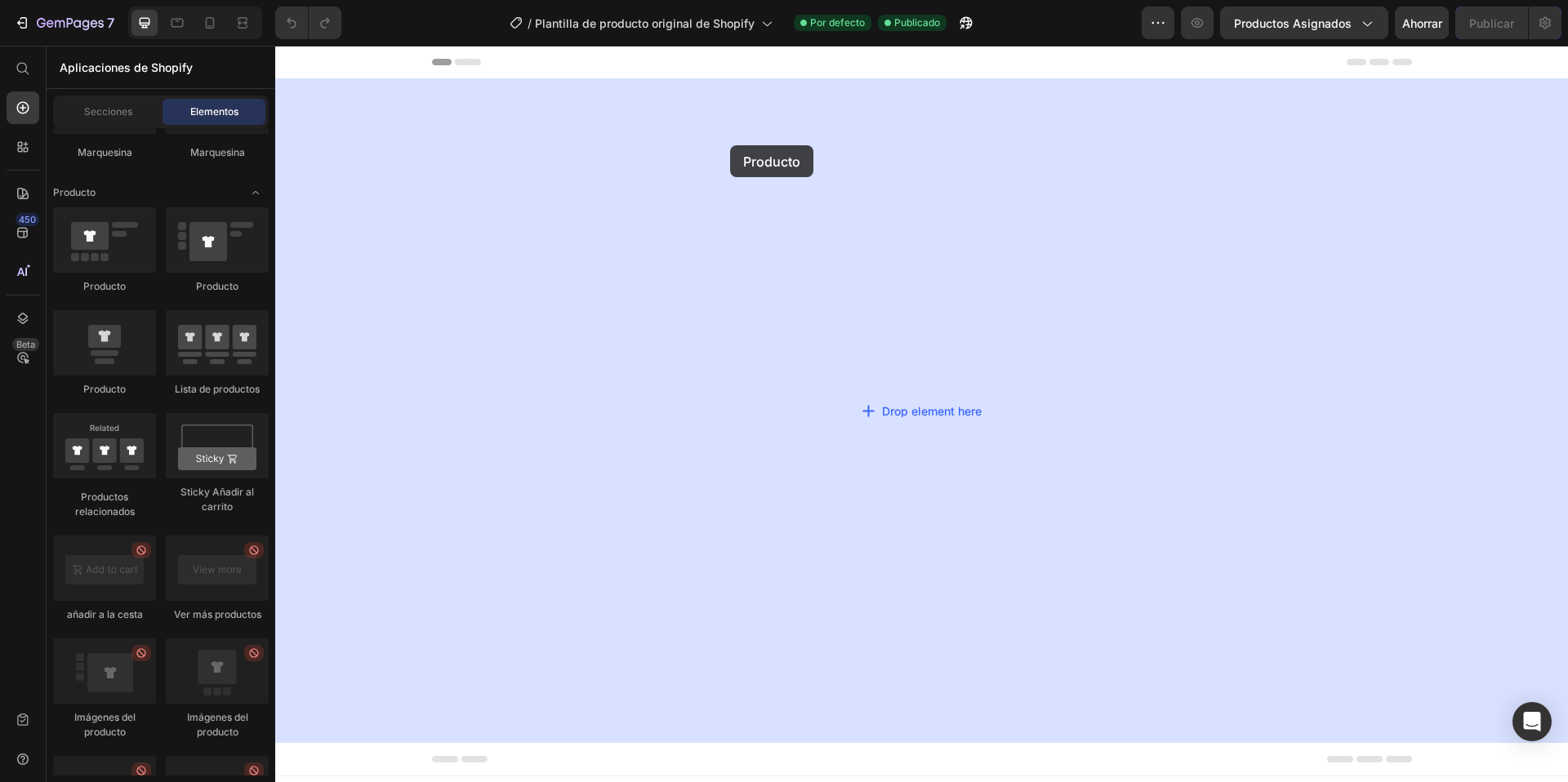 drag, startPoint x: 400, startPoint y: 292, endPoint x: 730, endPoint y: 145, distance: 361.26029 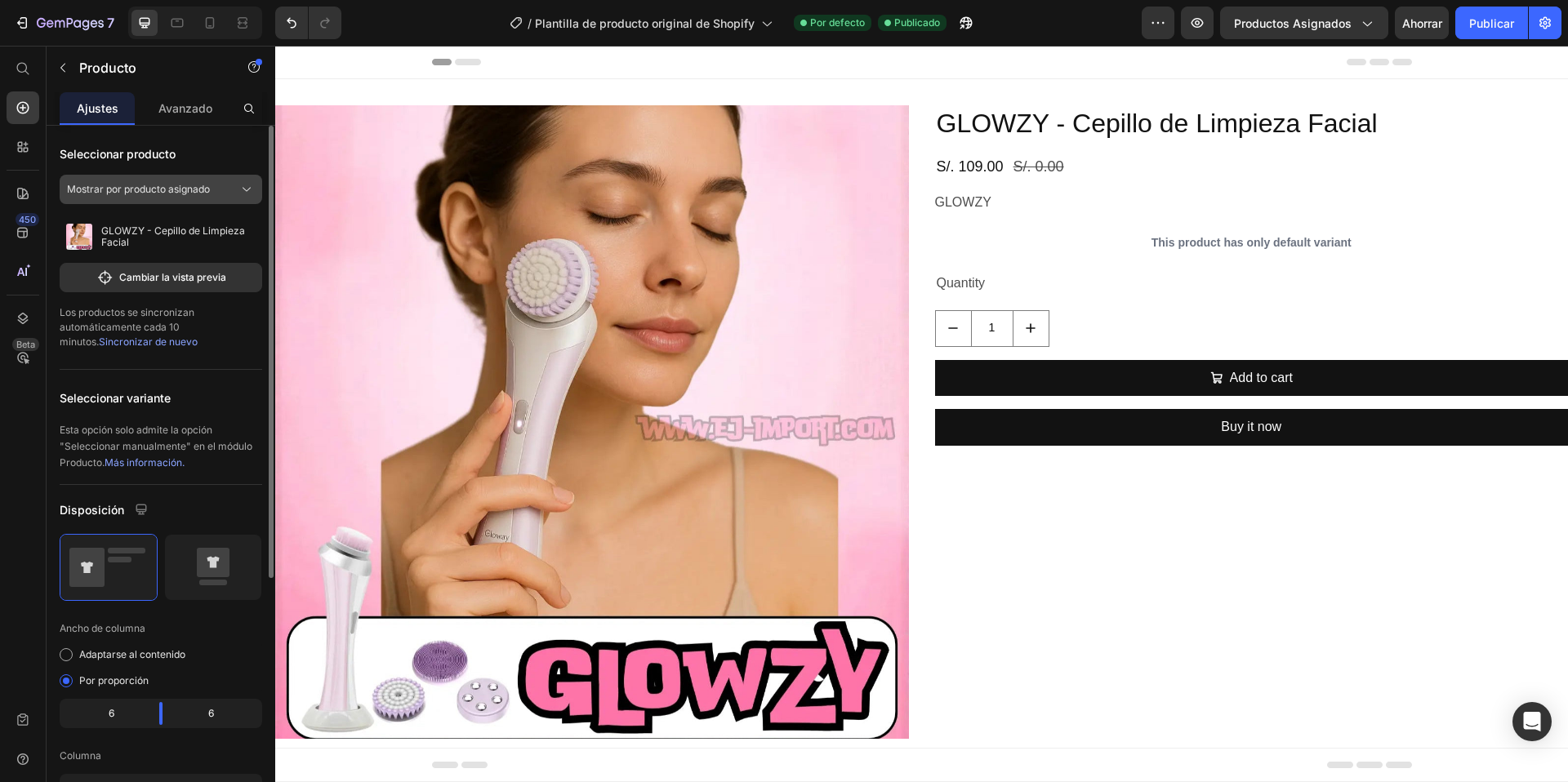 click 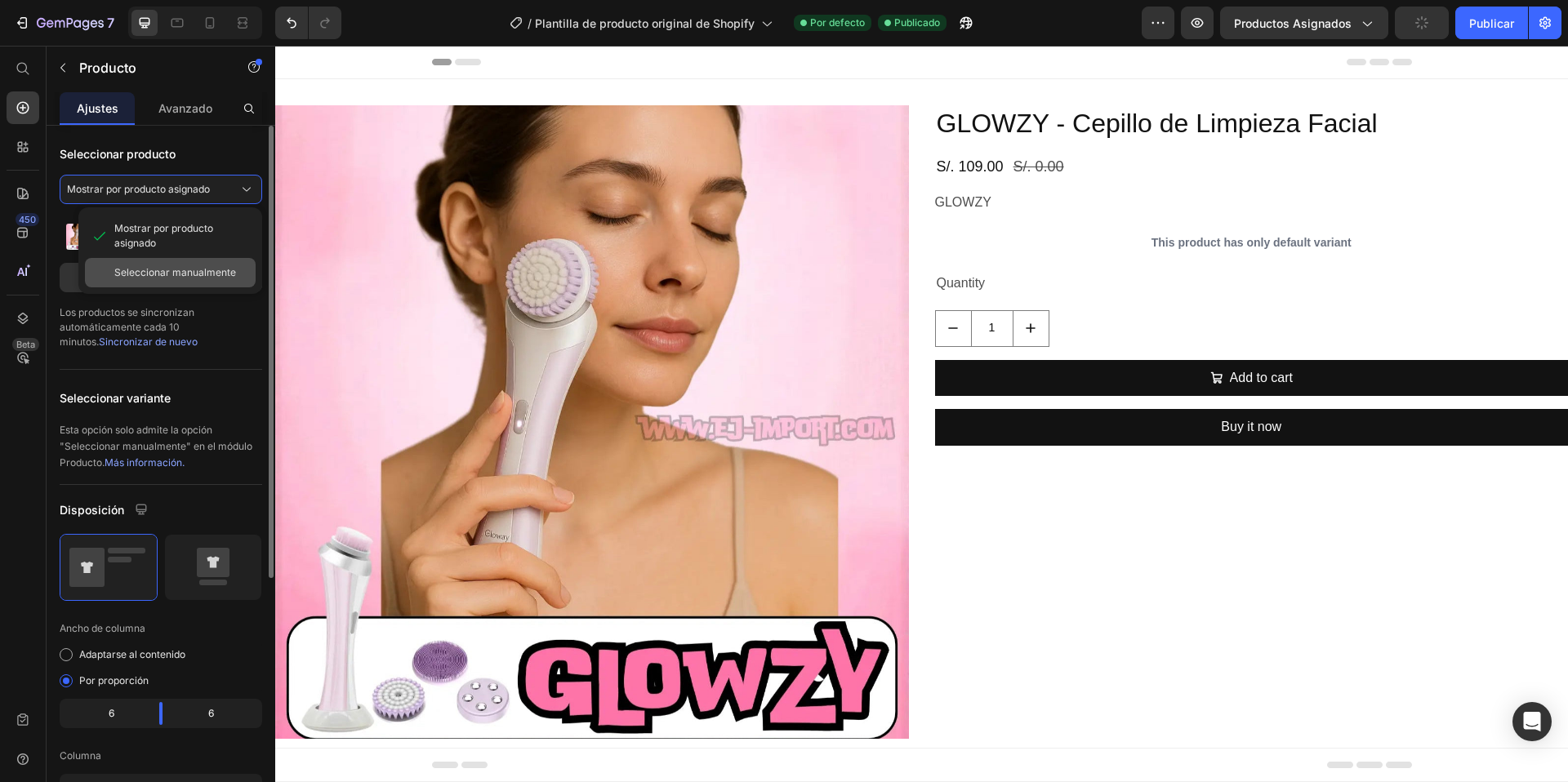 click on "Seleccionar manualmente" at bounding box center [175, 272] 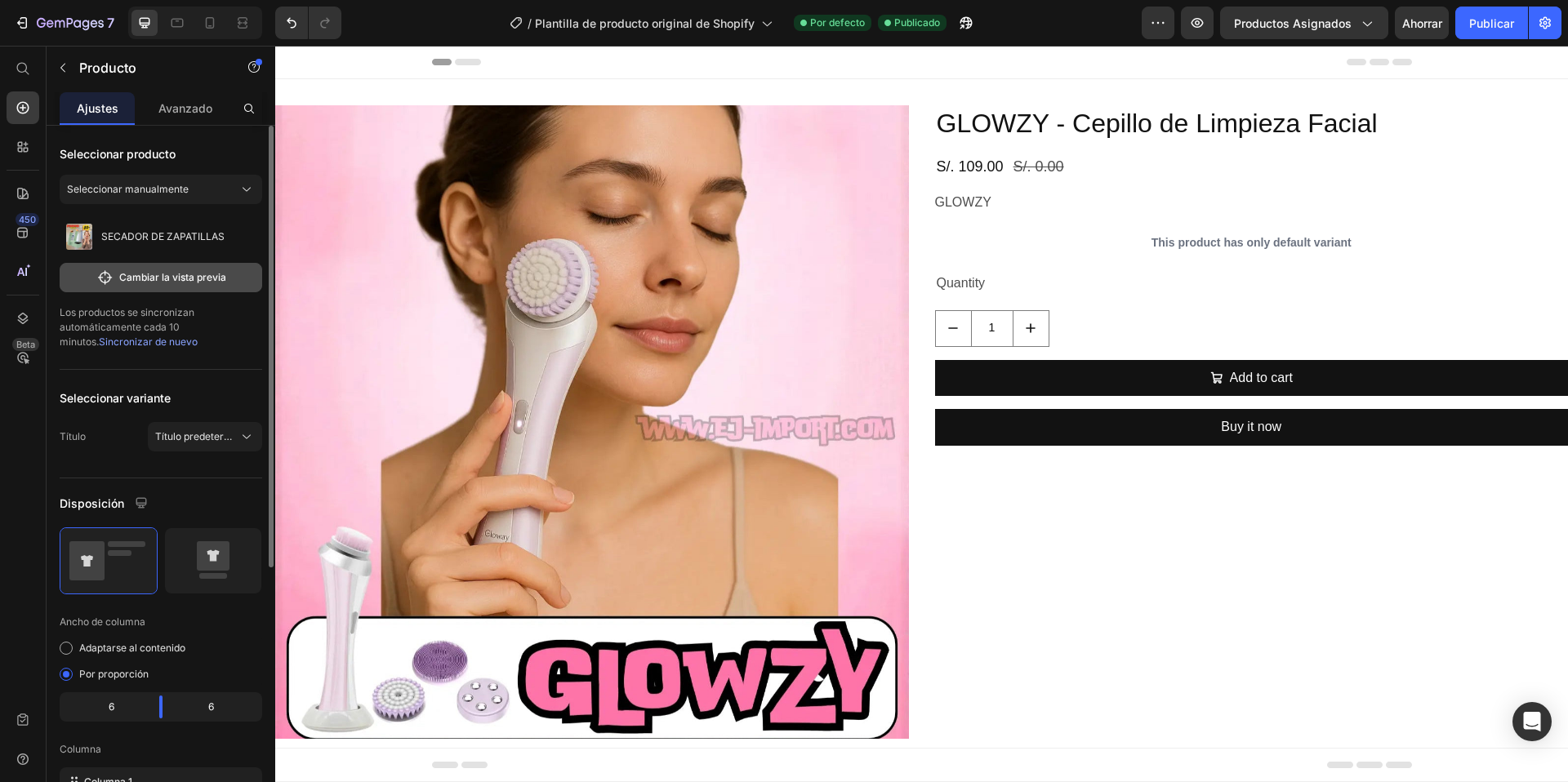 click on "Cambiar la vista previa" 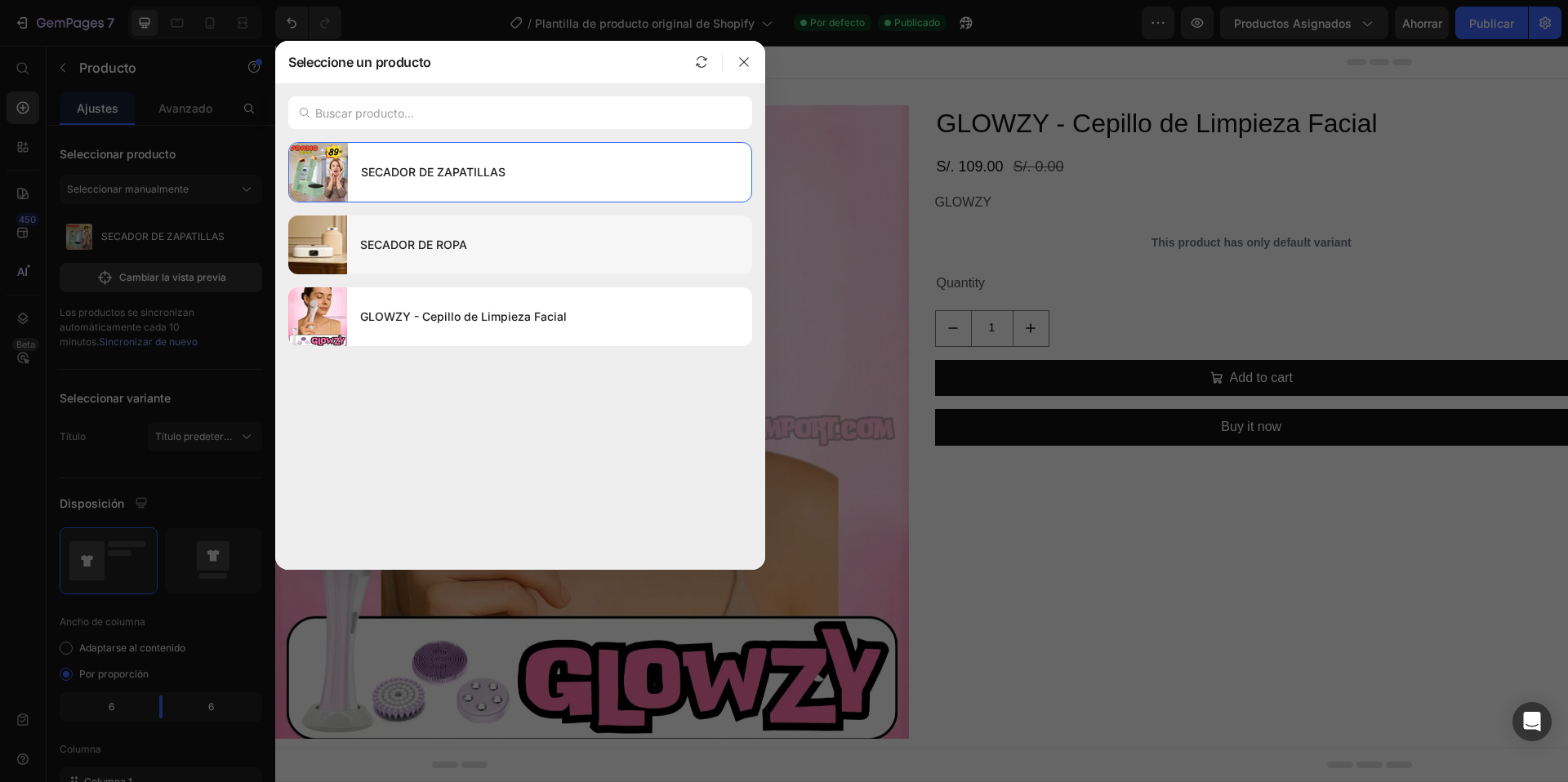 click on "SECADOR DE ROPA" at bounding box center [550, 245] 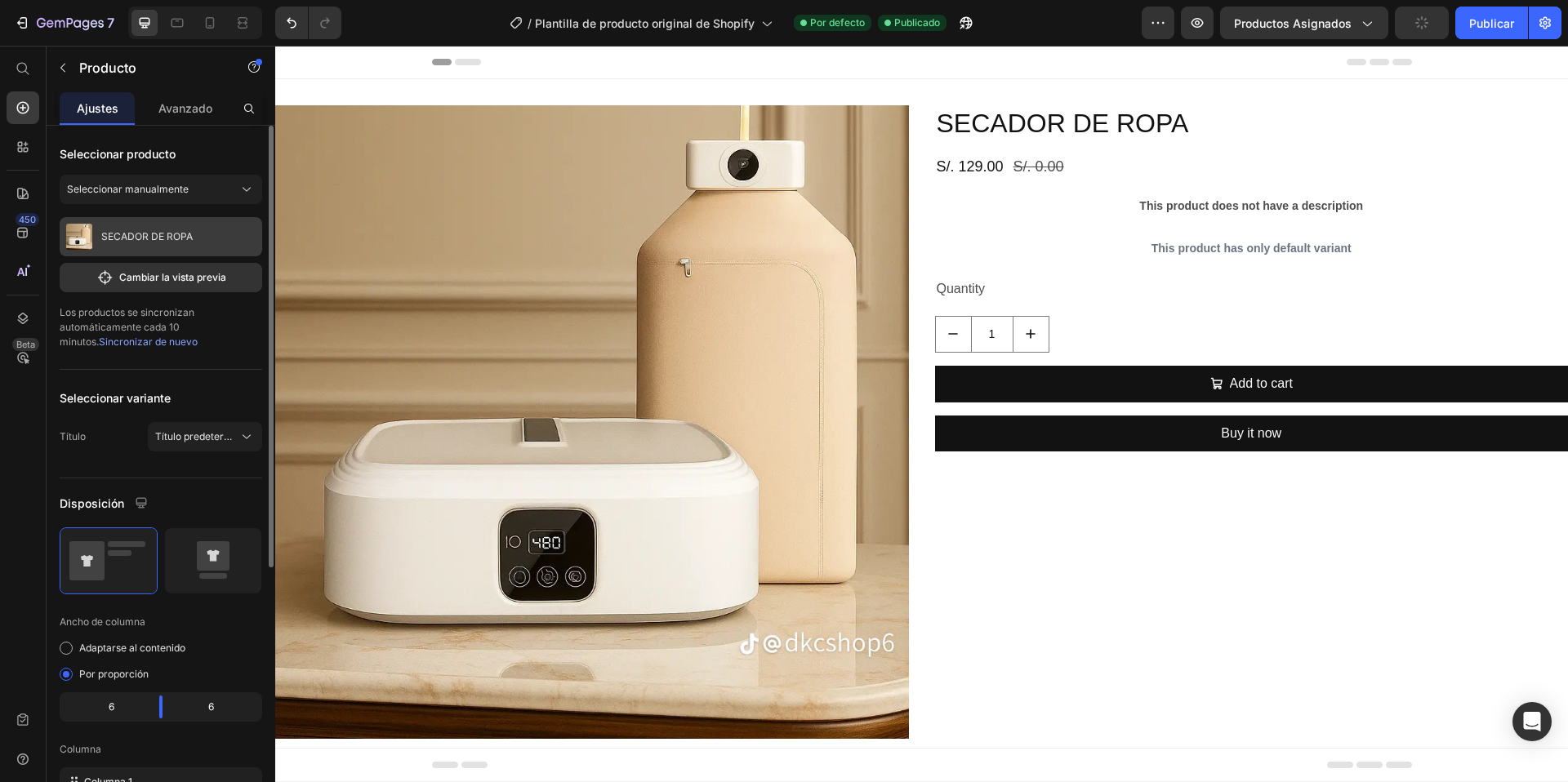 click on "SECADOR DE ROPA" at bounding box center [161, 237] 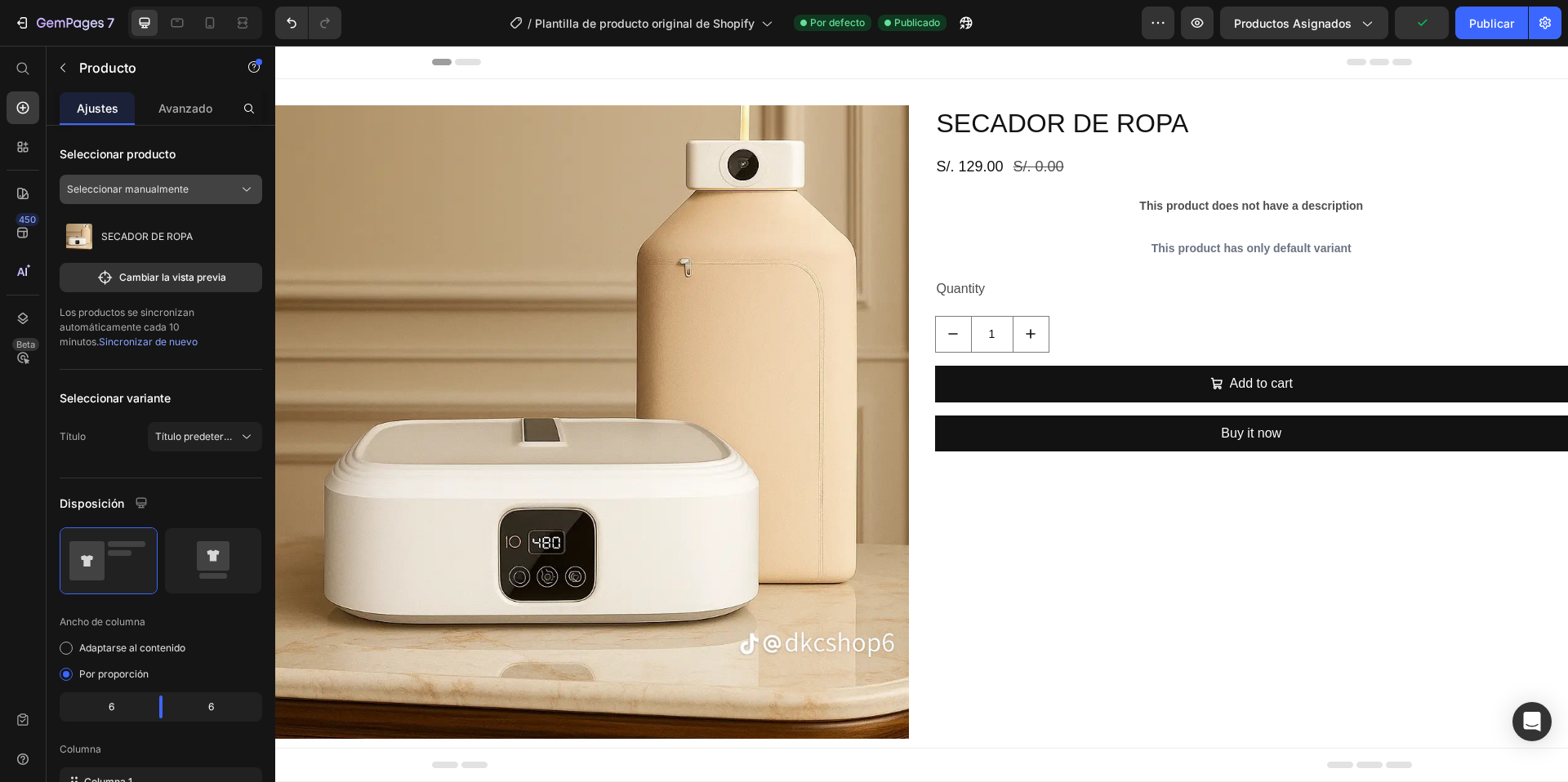 click on "Seleccionar manualmente" 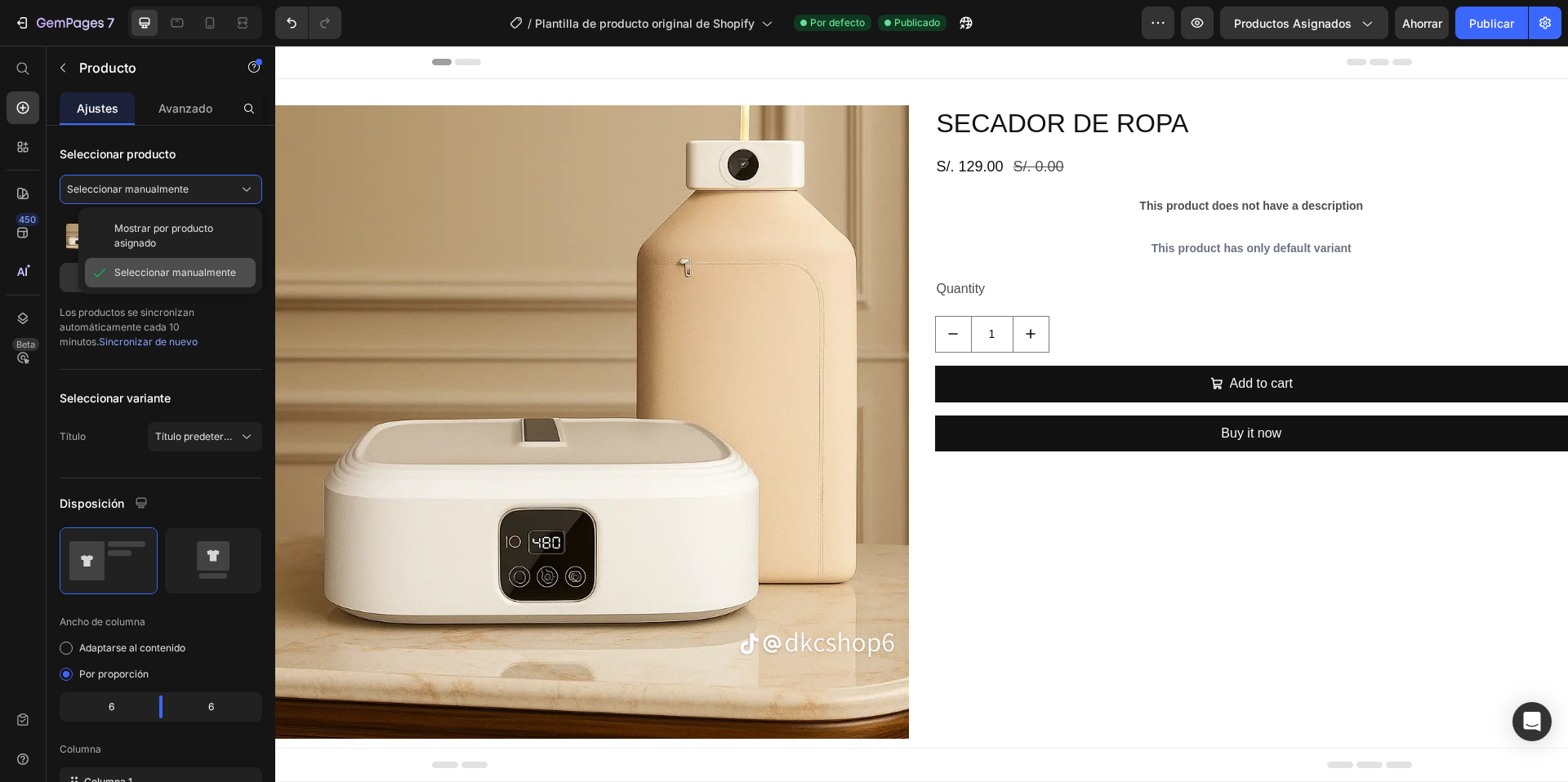 click on "Seleccionar manualmente" at bounding box center [175, 272] 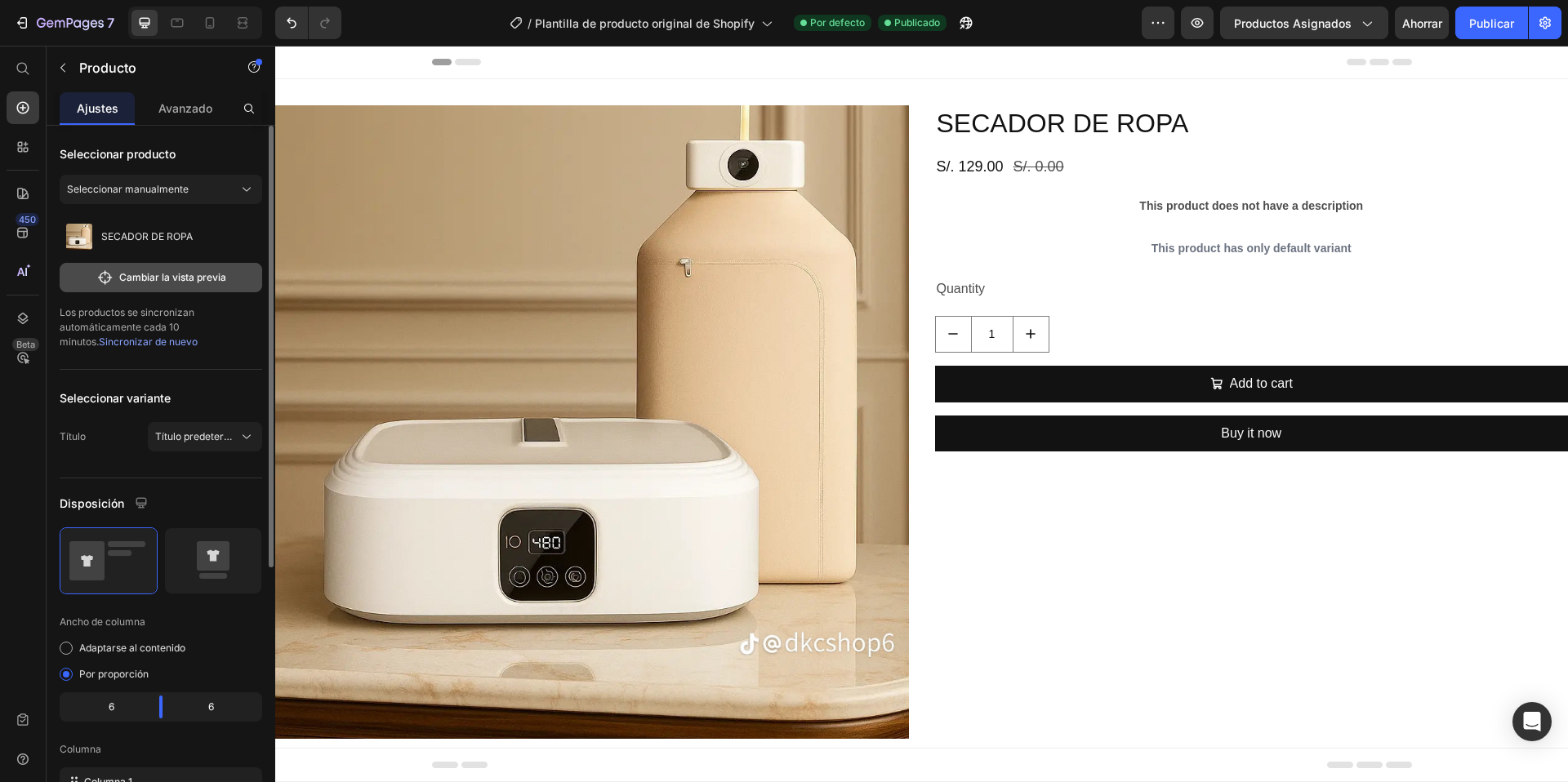 click on "Cambiar la vista previa" at bounding box center [172, 277] 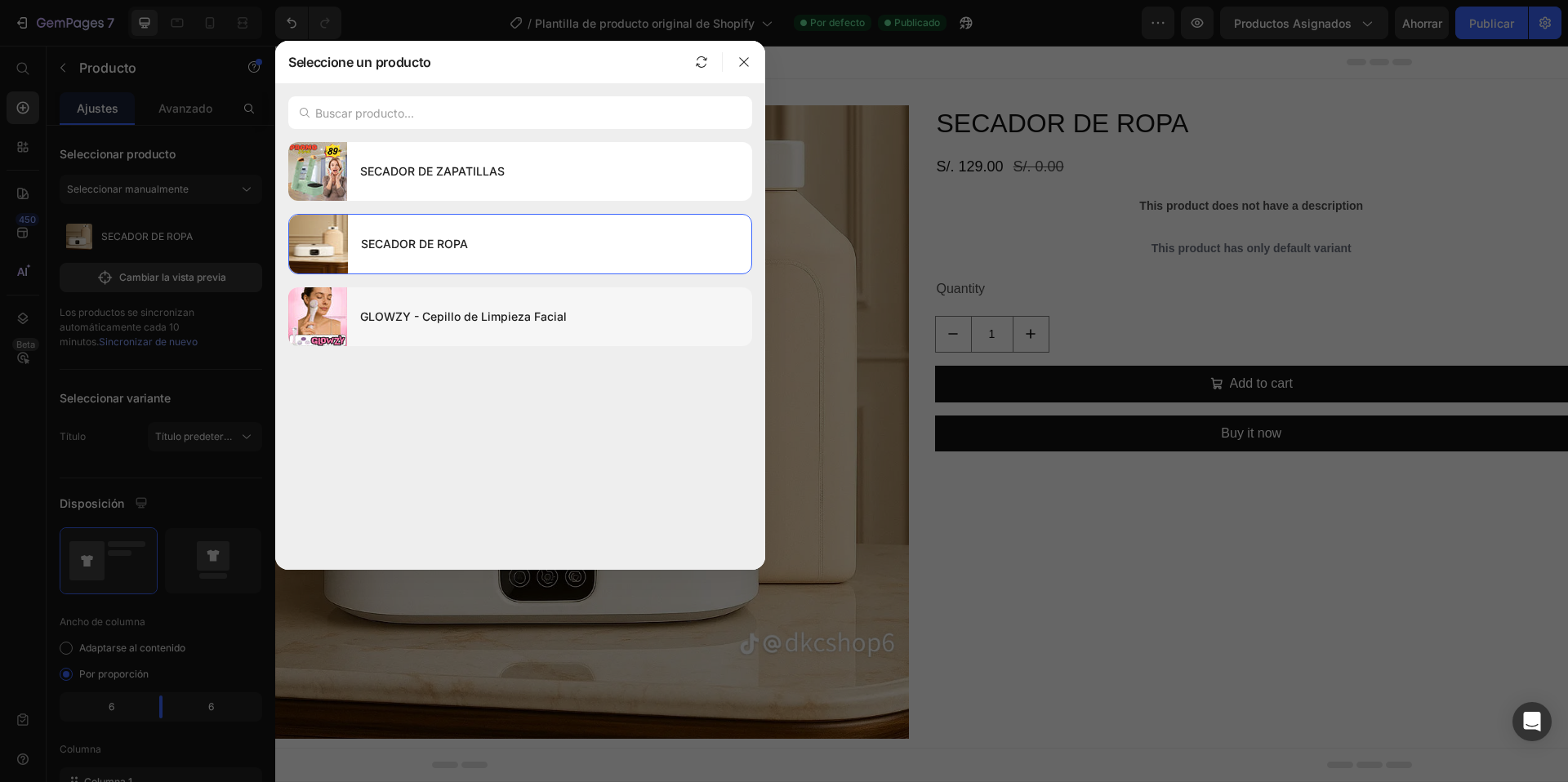 click on "GLOWZY - Cepillo de Limpieza Facial" at bounding box center (463, 316) 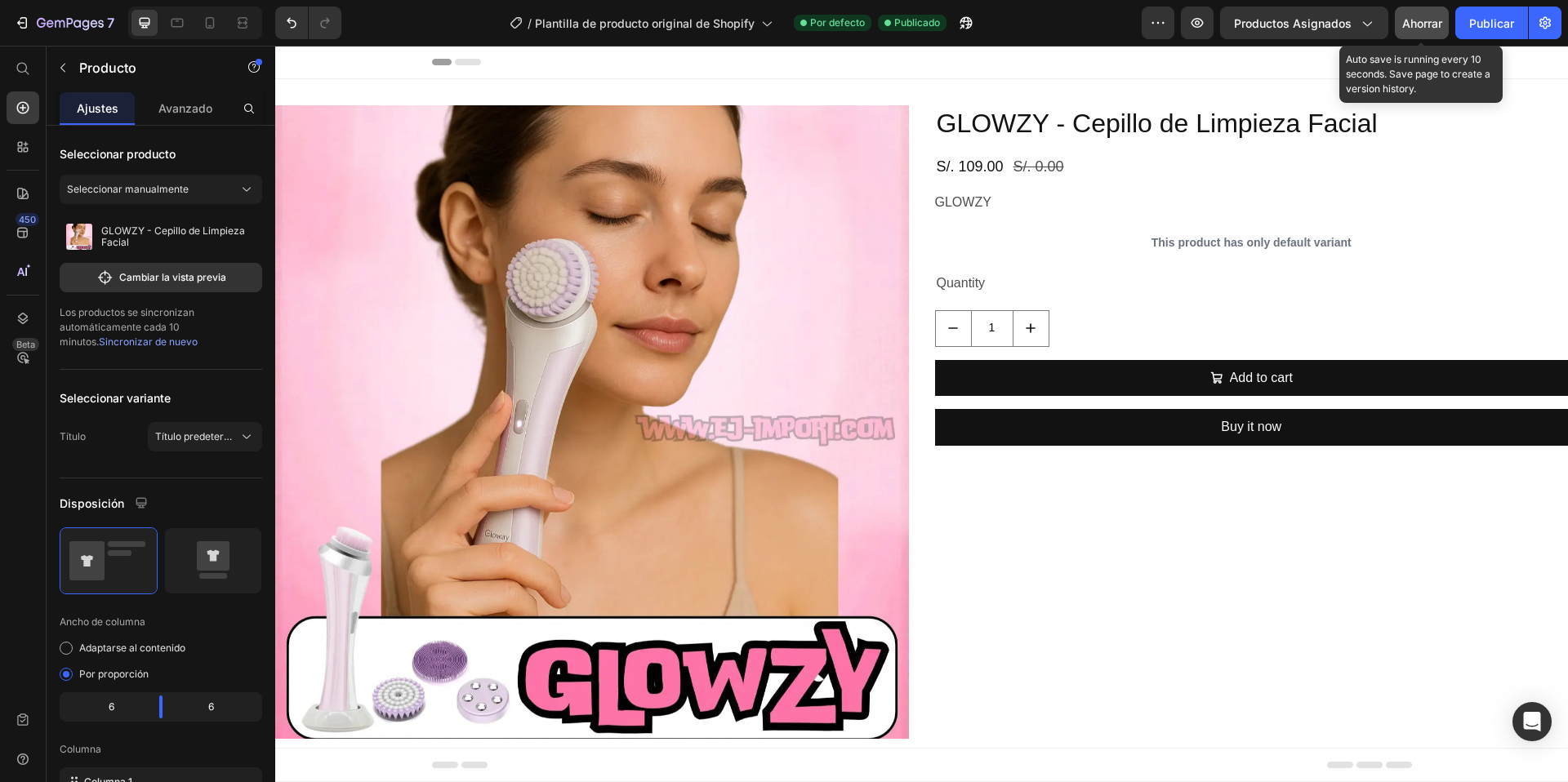 click on "Ahorrar" 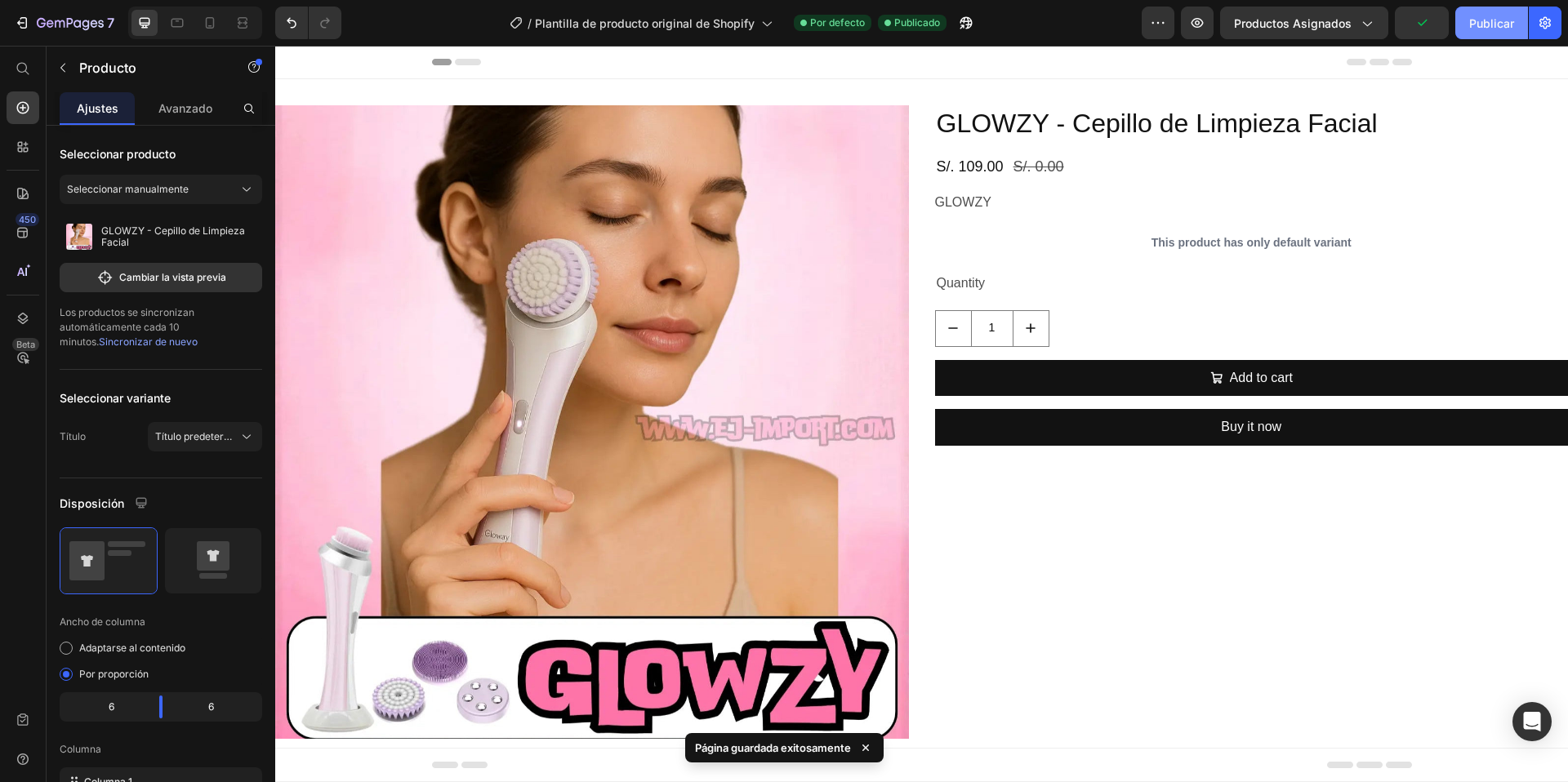 click on "Publicar" 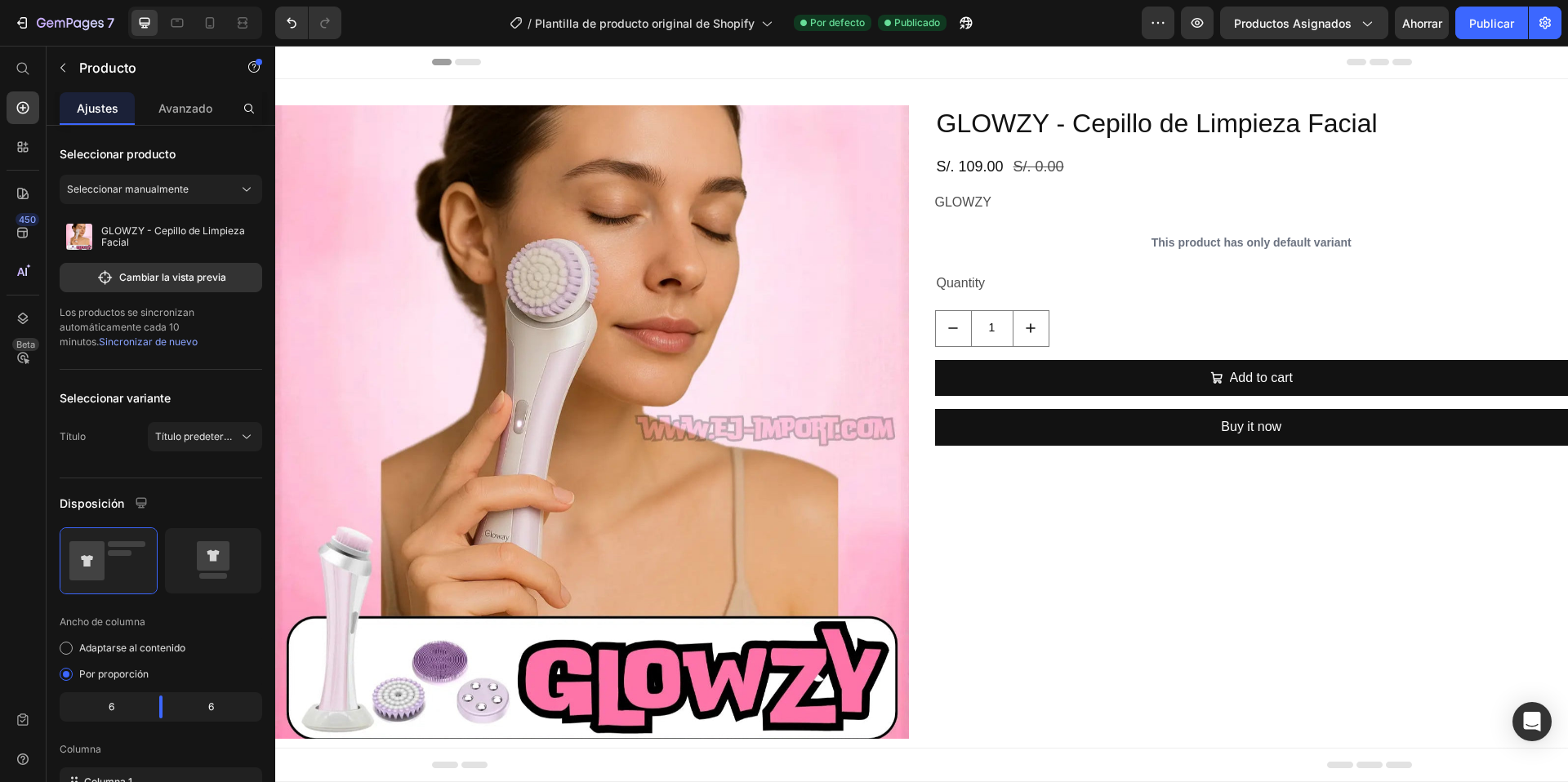 click on "Seleccionar manualmente" at bounding box center (161, 193) 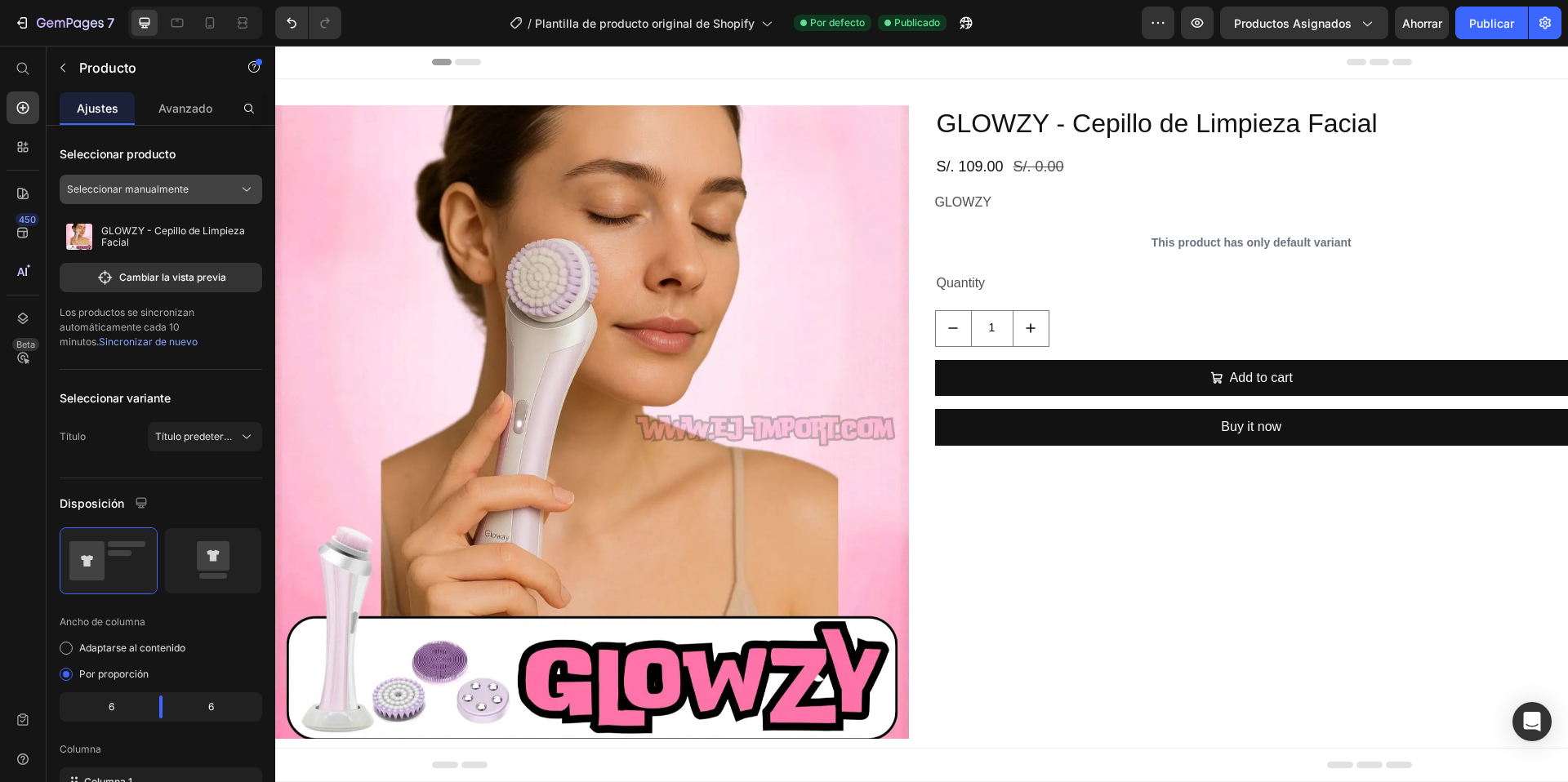 click on "Seleccionar manualmente" at bounding box center [161, 189] 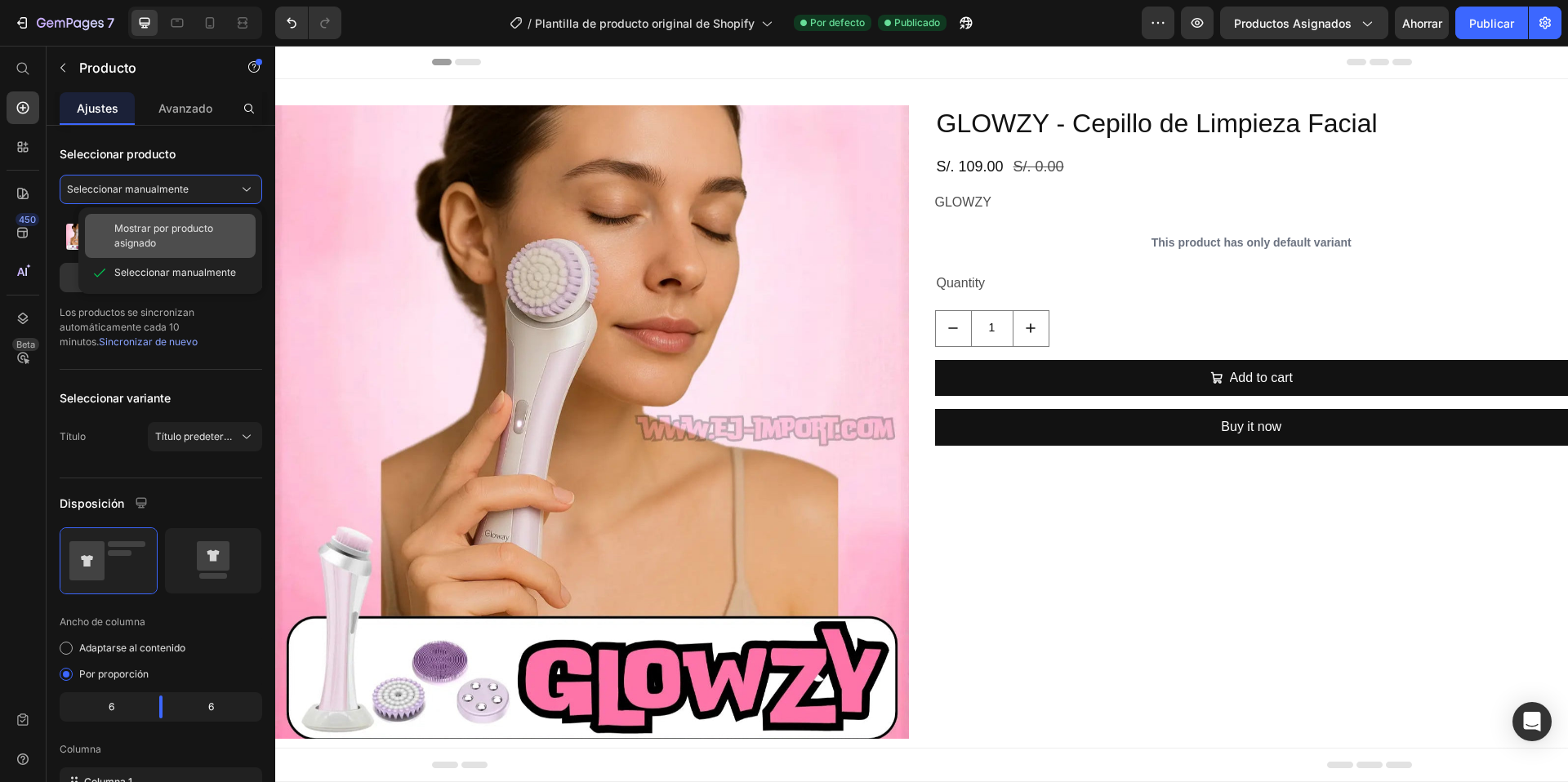 click on "Mostrar por producto asignado" at bounding box center [181, 236] 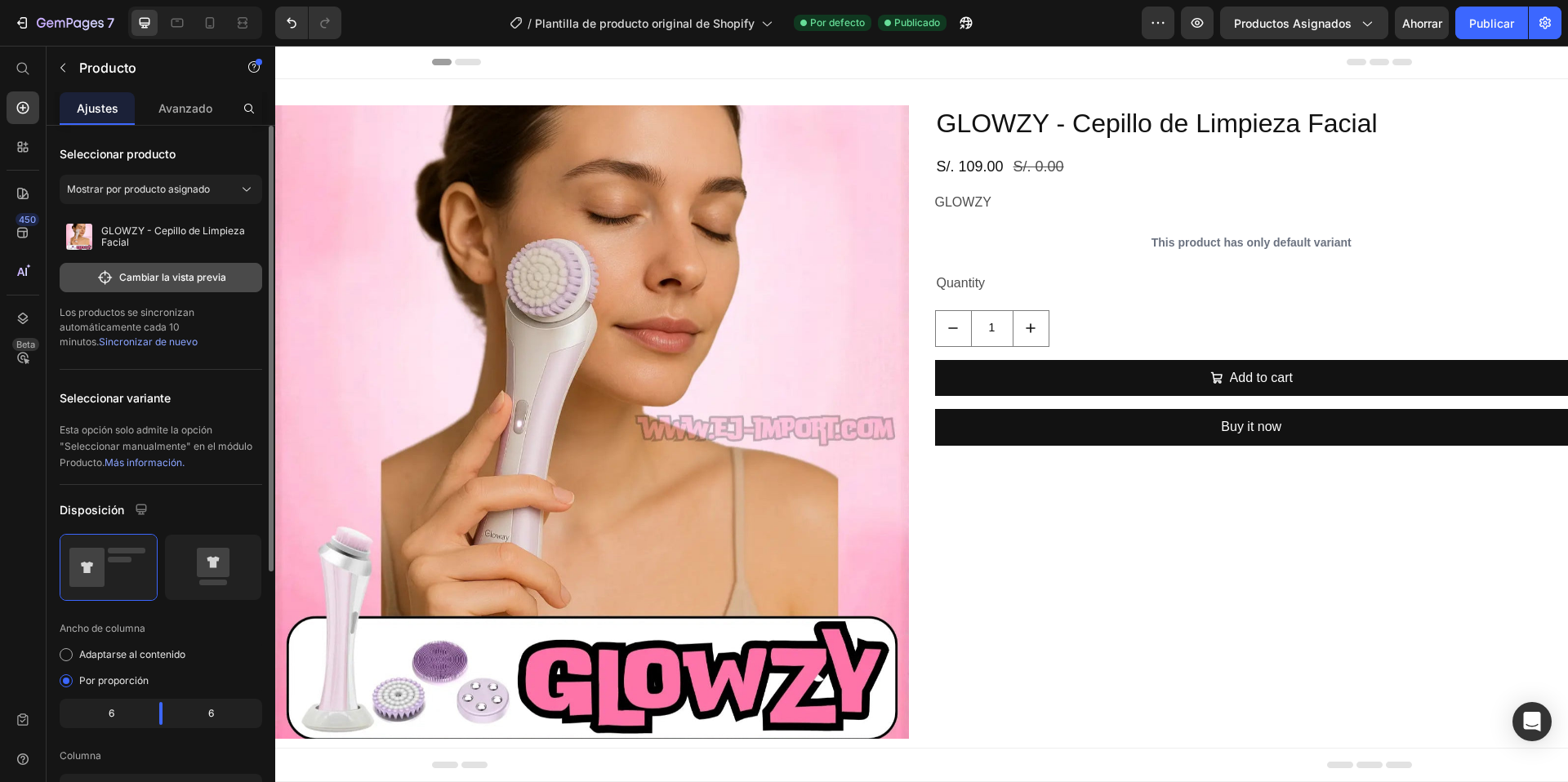 click on "Cambiar la vista previa" 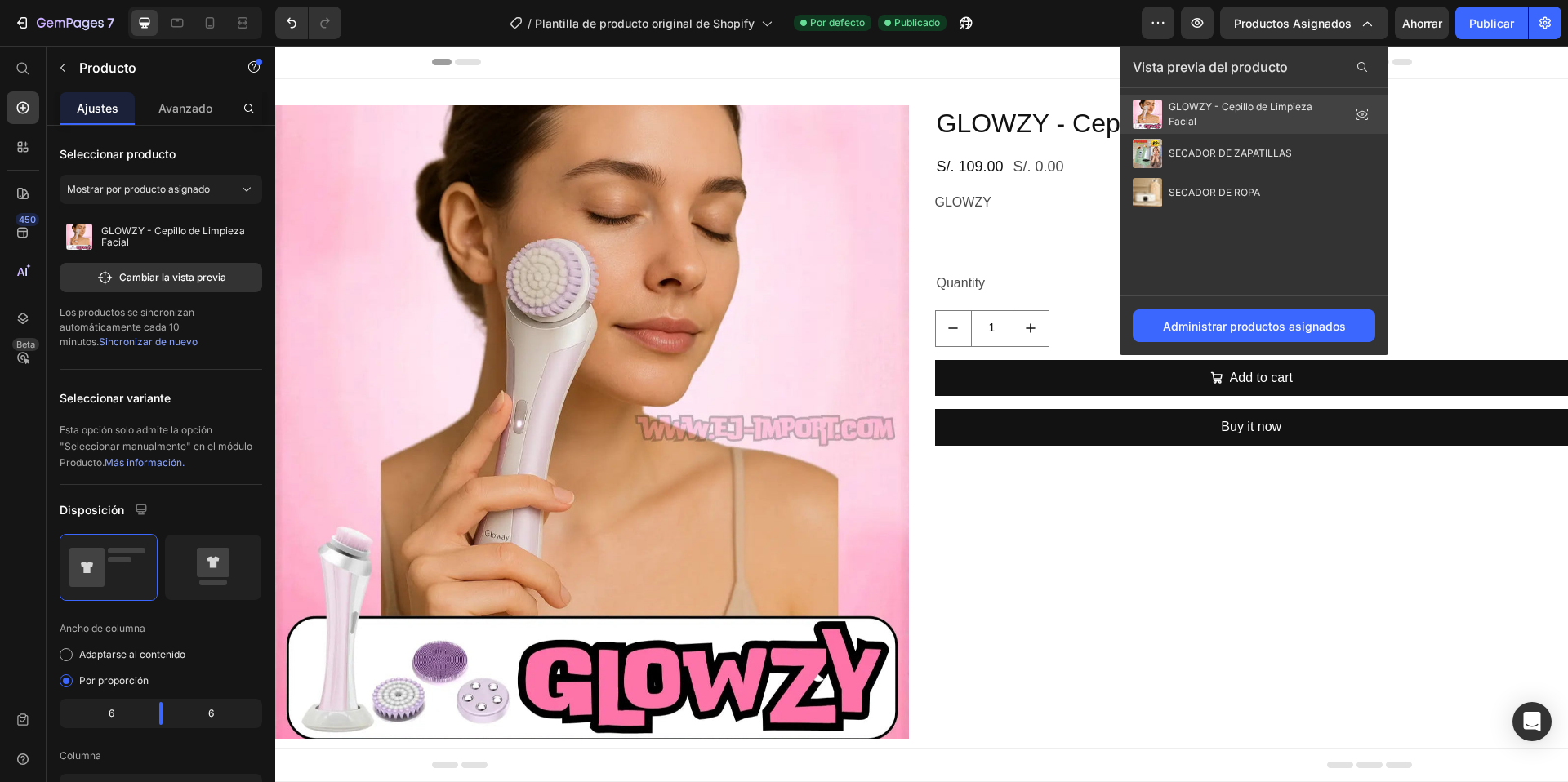click on "GLOWZY - Cepillo de Limpieza Facial" at bounding box center (1241, 113) 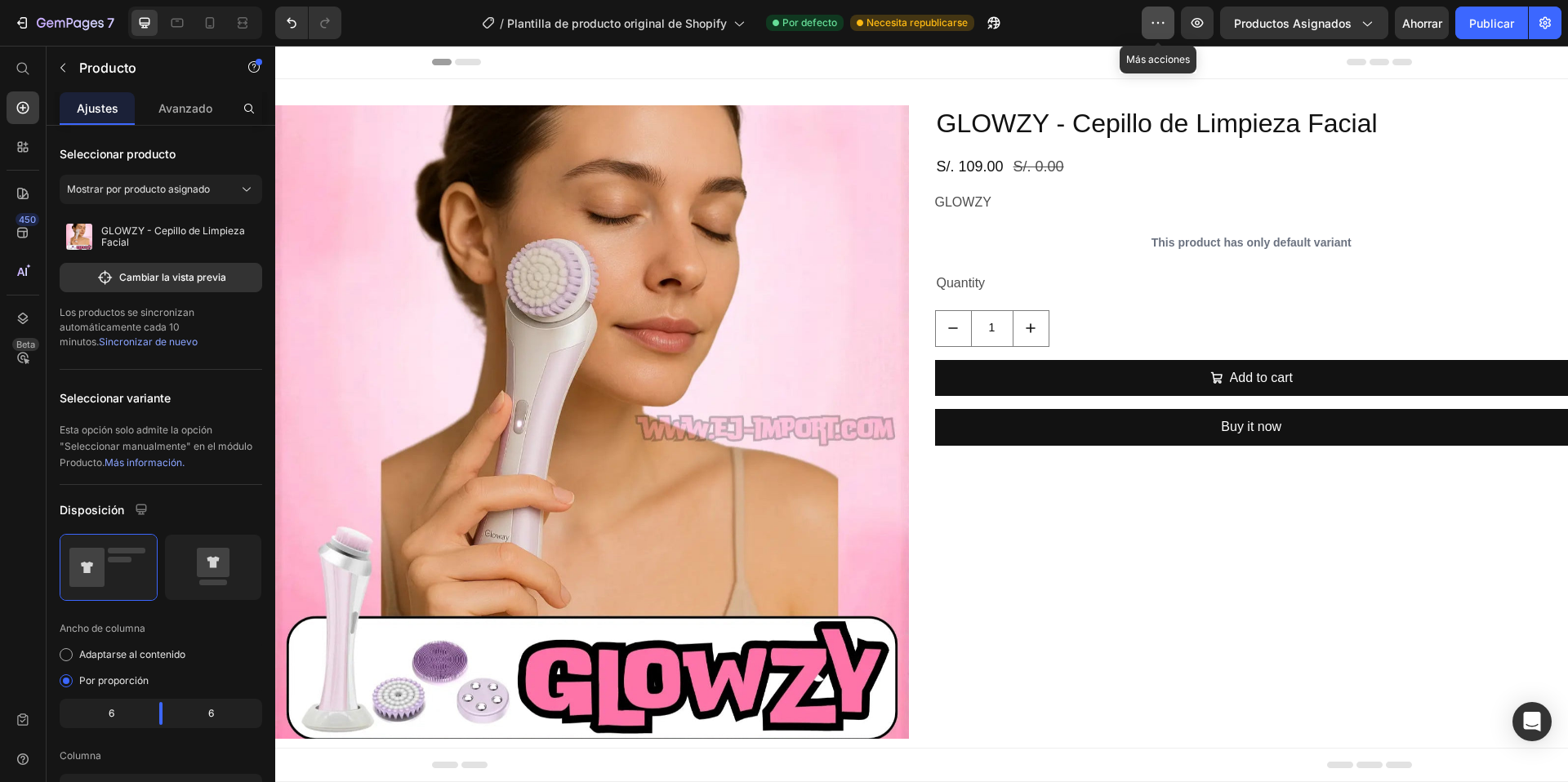 click 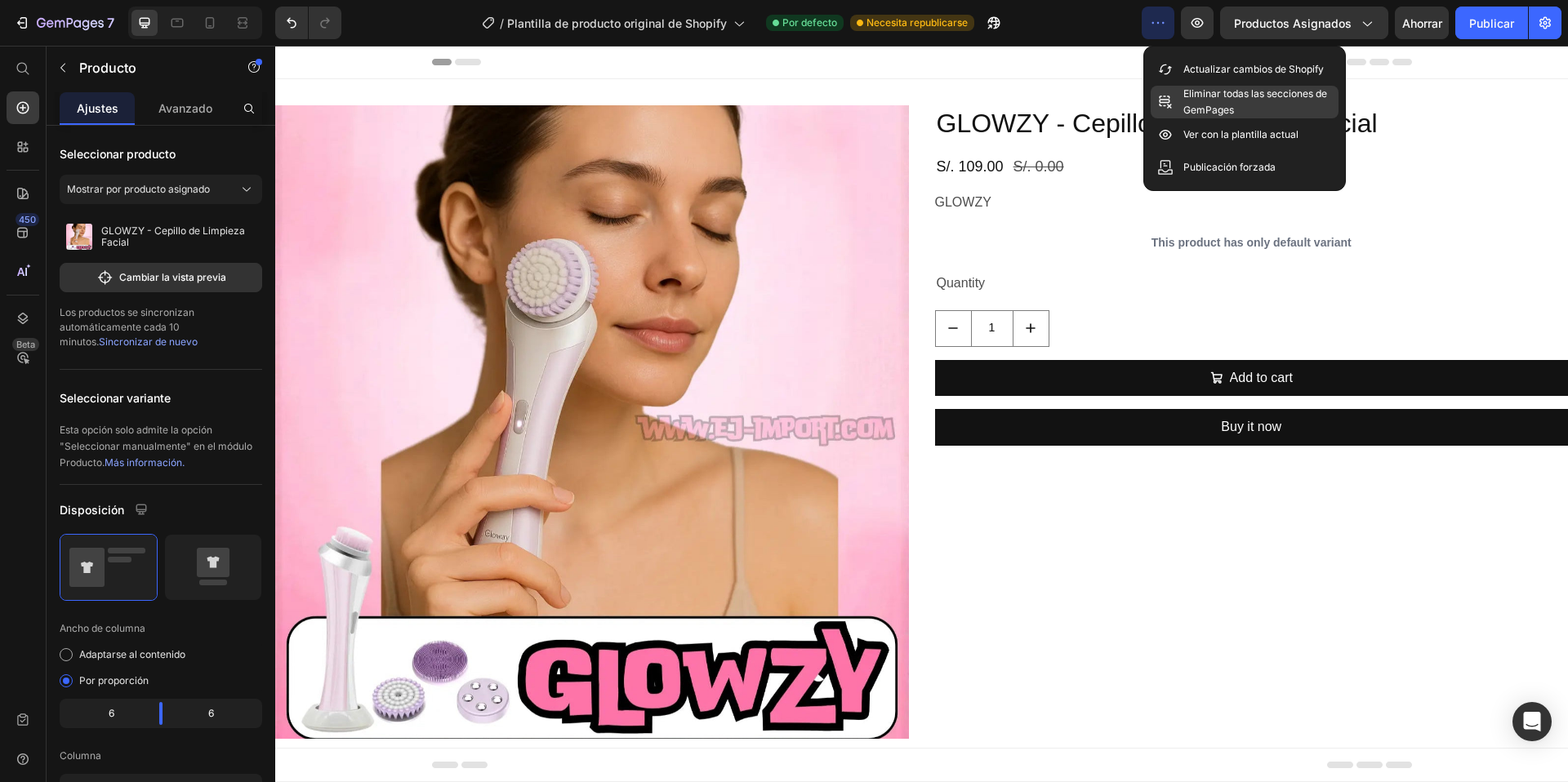 click on "Eliminar todas las secciones de GemPages" at bounding box center [1255, 101] 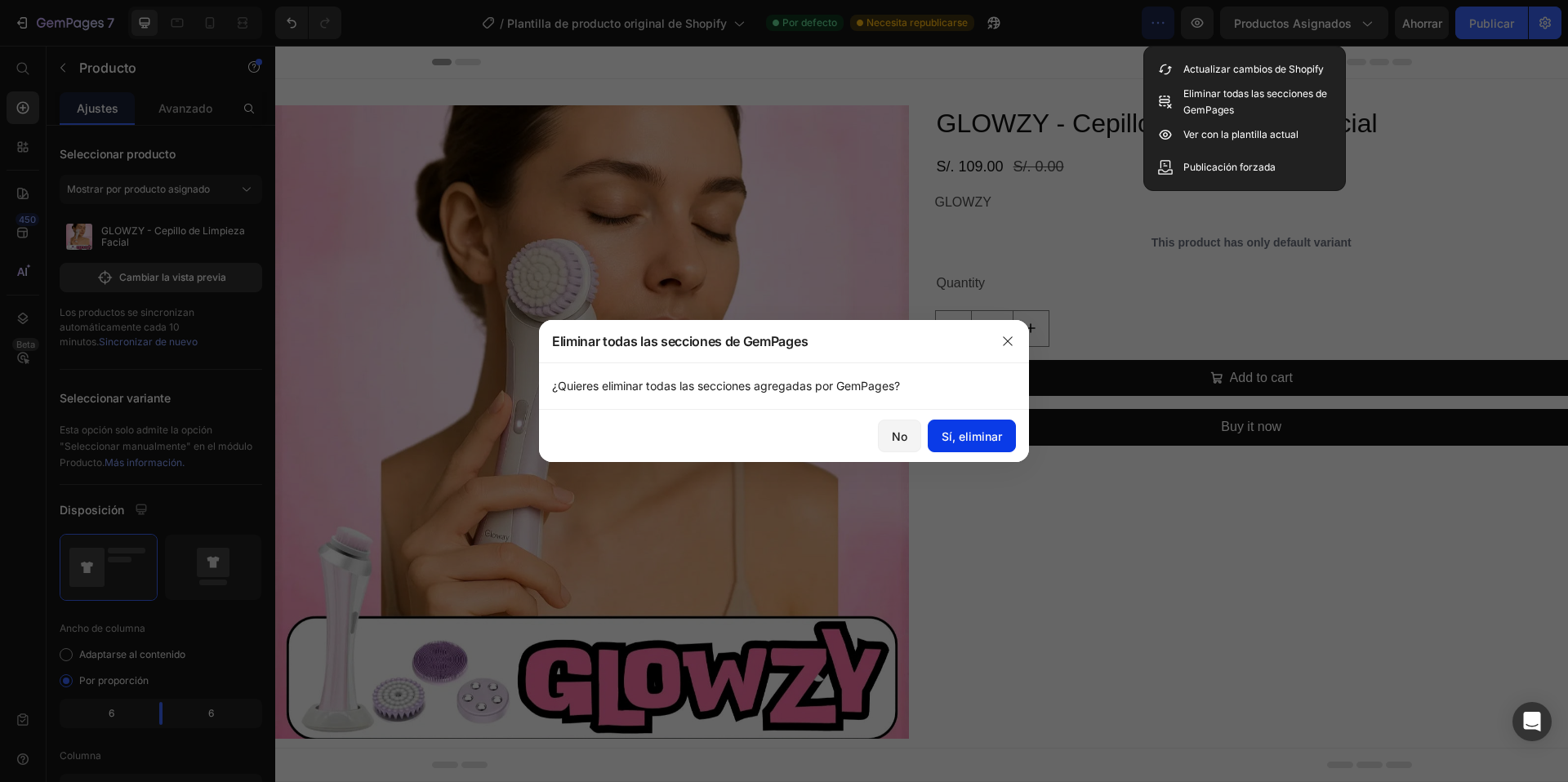 click on "Sí, eliminar" at bounding box center (972, 436) 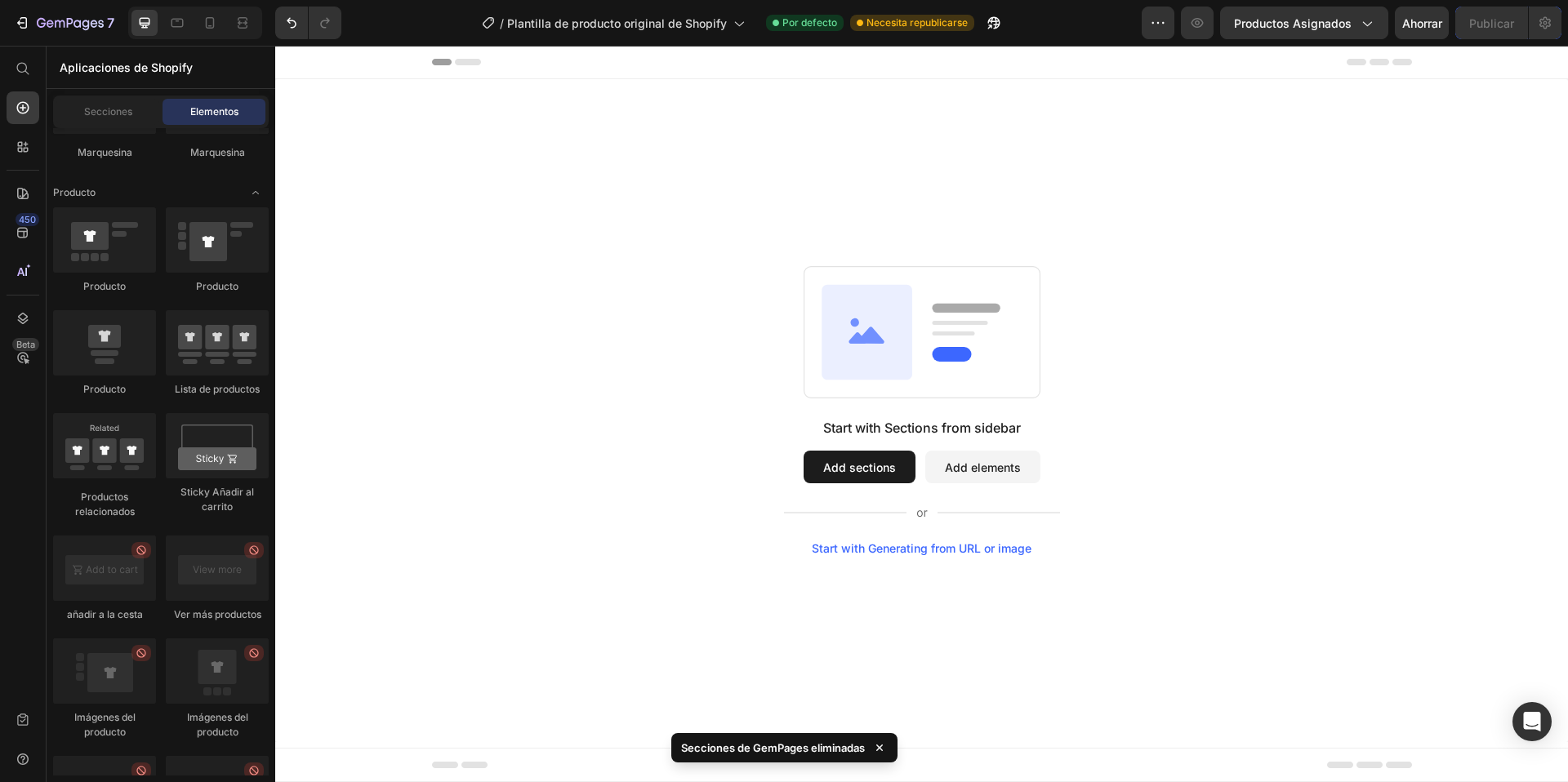 click on "Start with Sections from sidebar Add sections Add elements Start with Generating from URL or image" at bounding box center (921, 411) 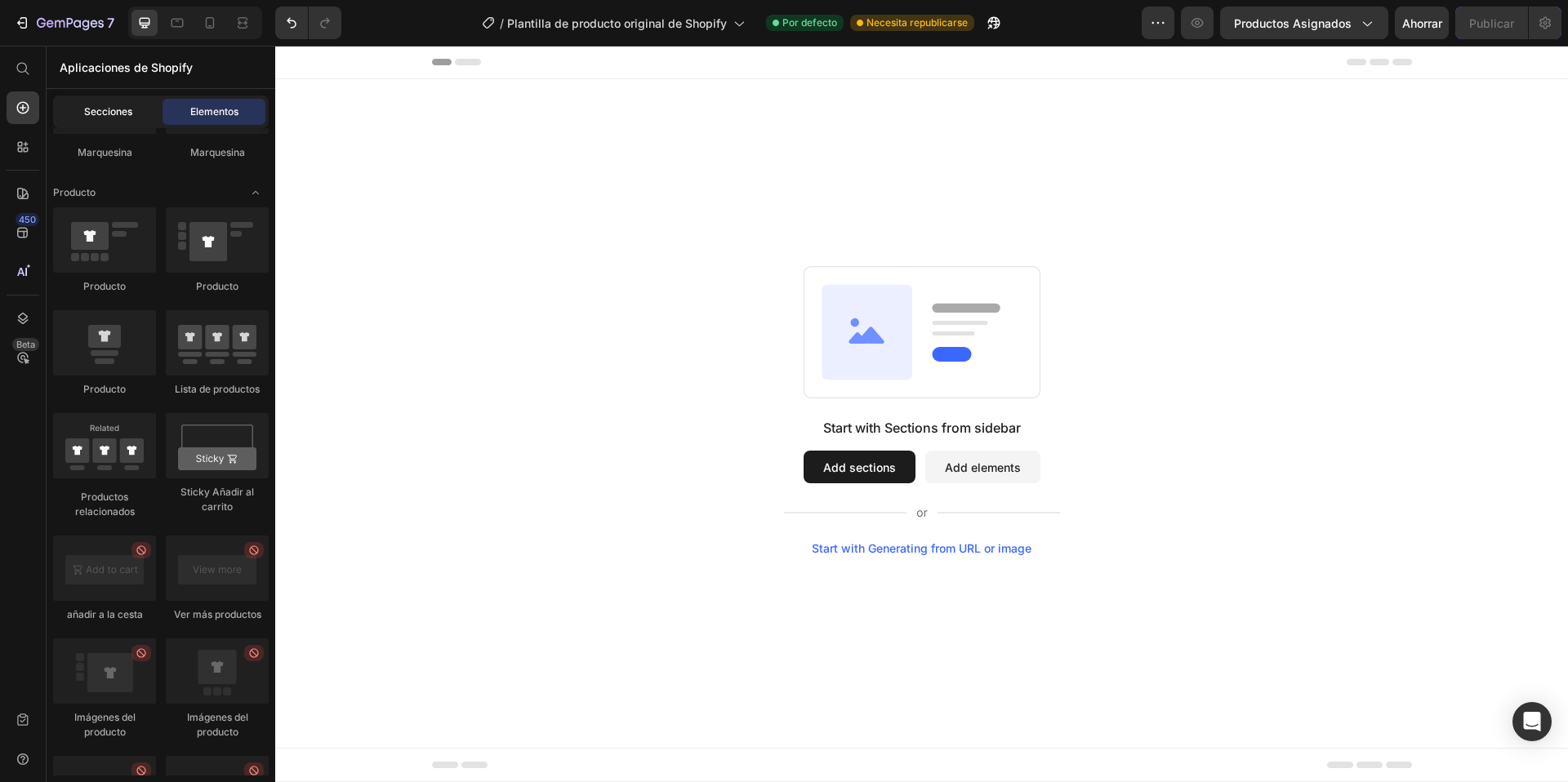 click on "Secciones" 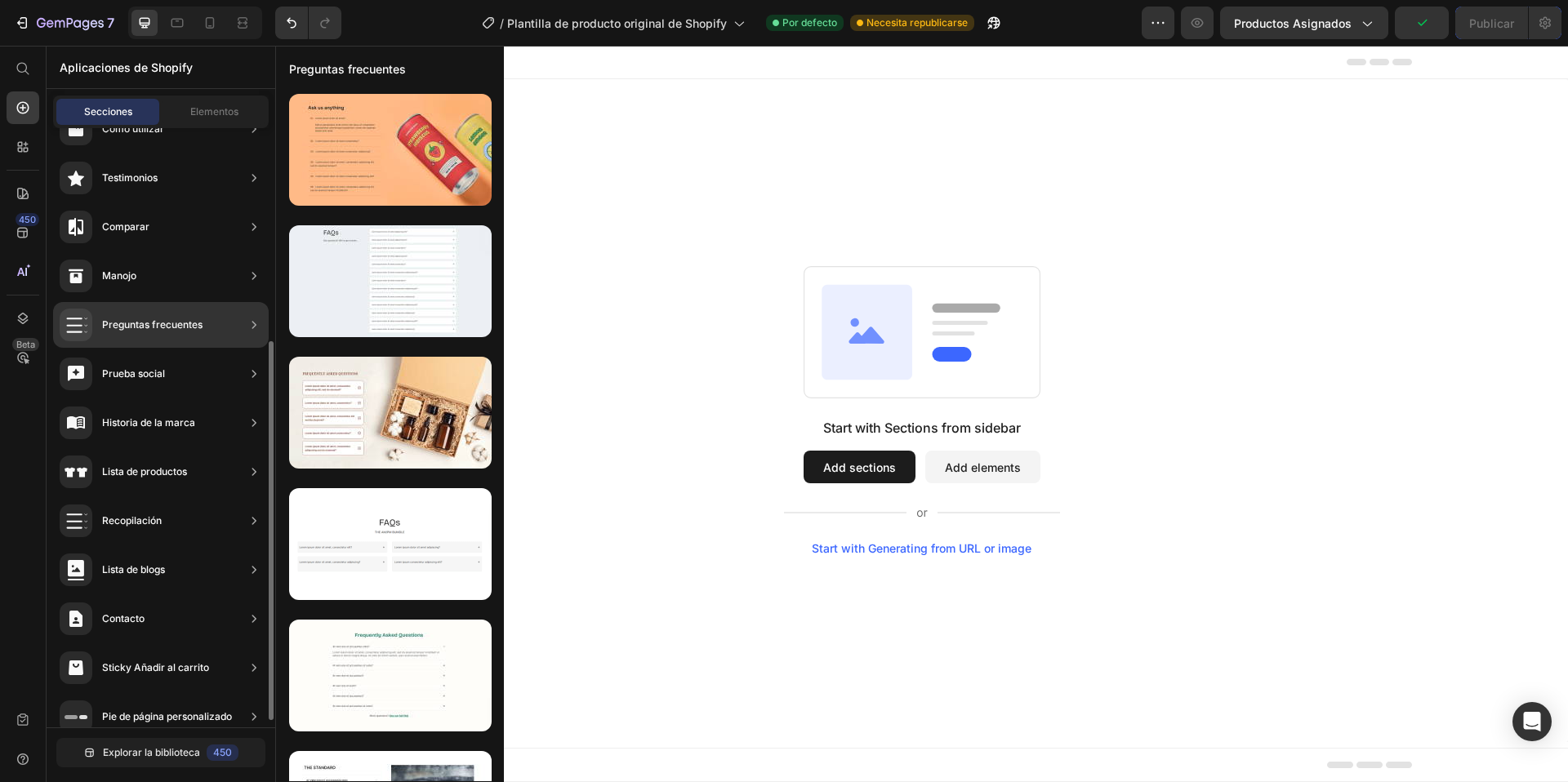 scroll, scrollTop: 348, scrollLeft: 0, axis: vertical 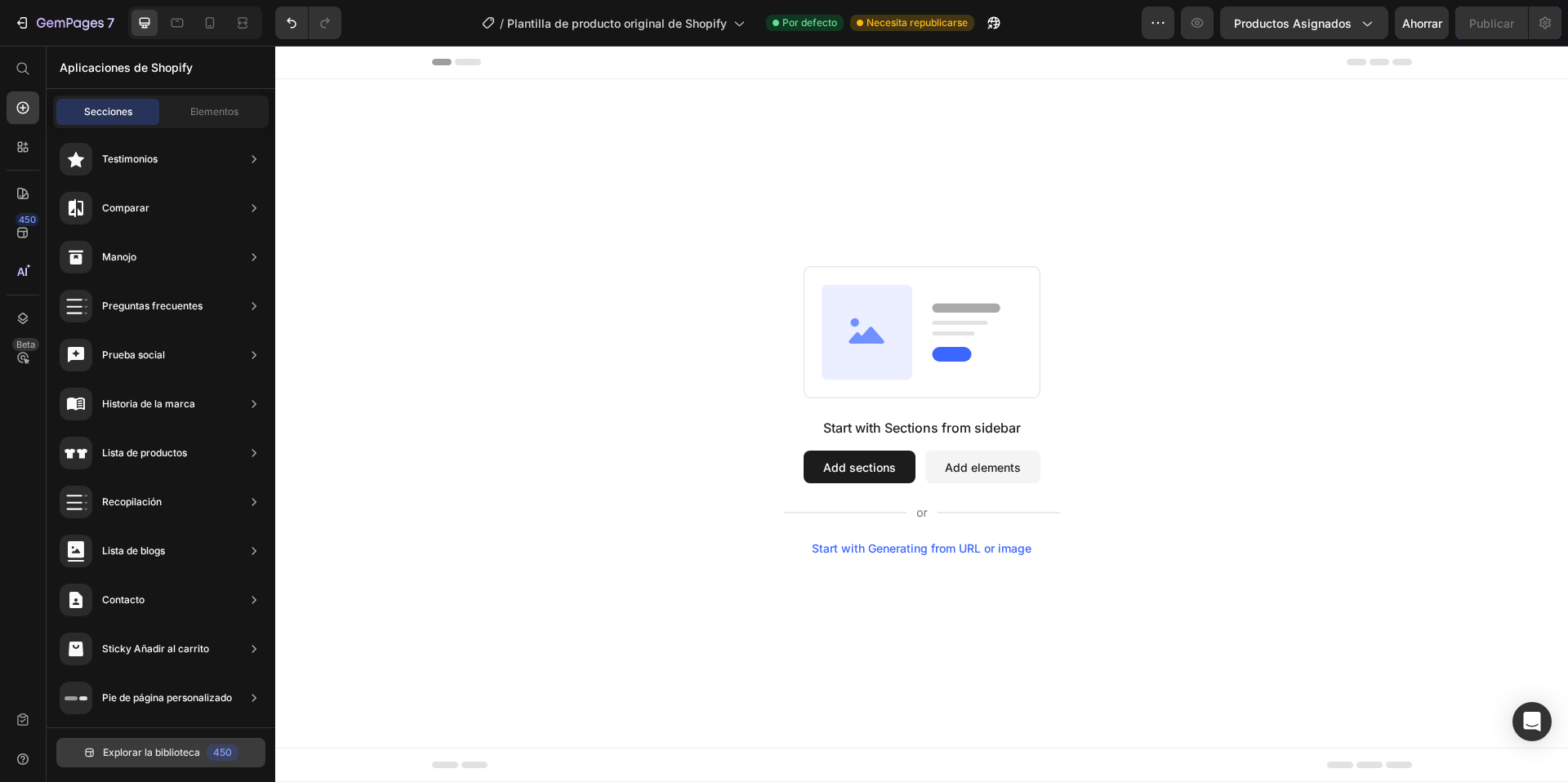 click on "Explorar la biblioteca" at bounding box center [151, 752] 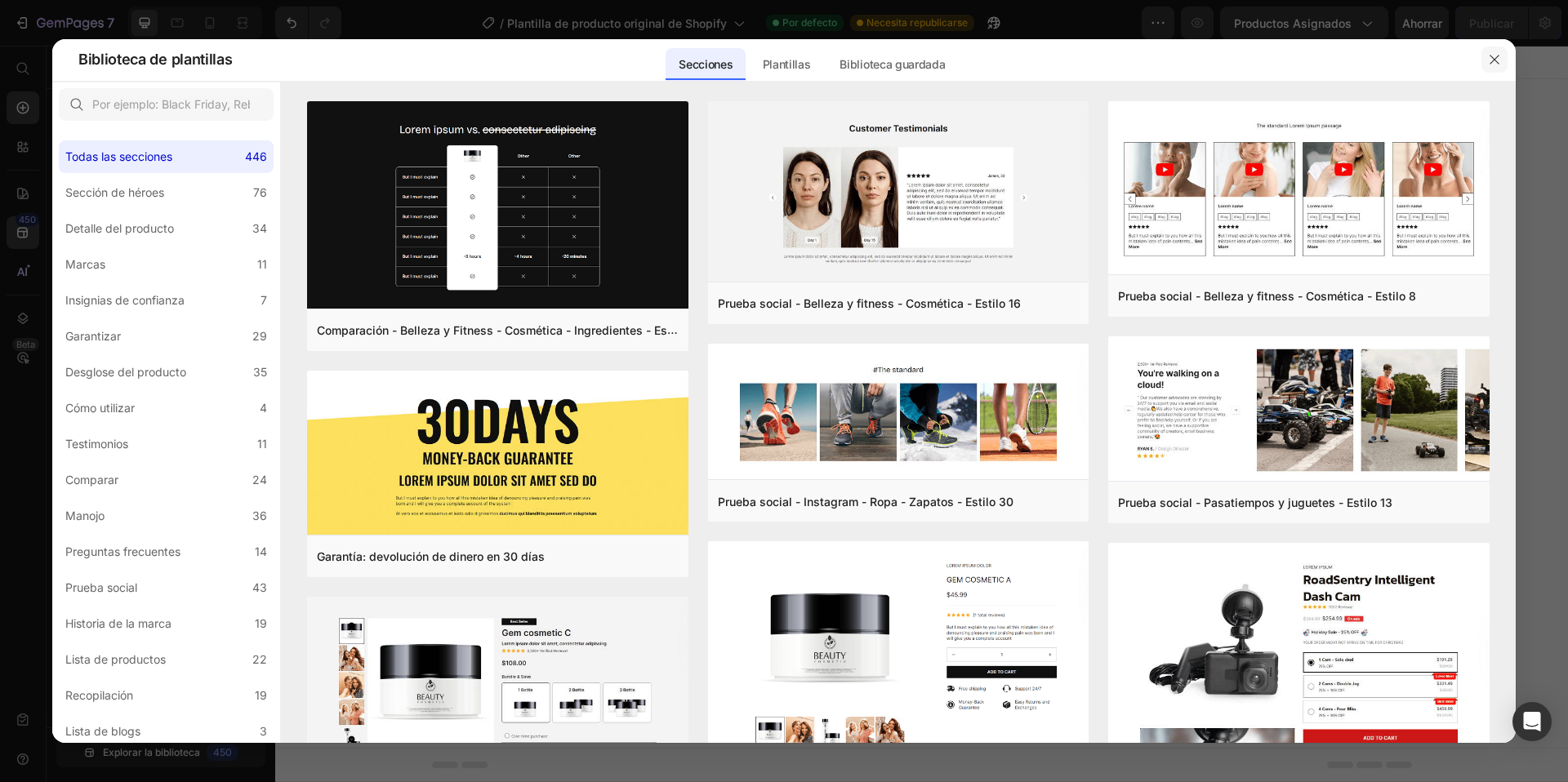 click at bounding box center (1494, 60) 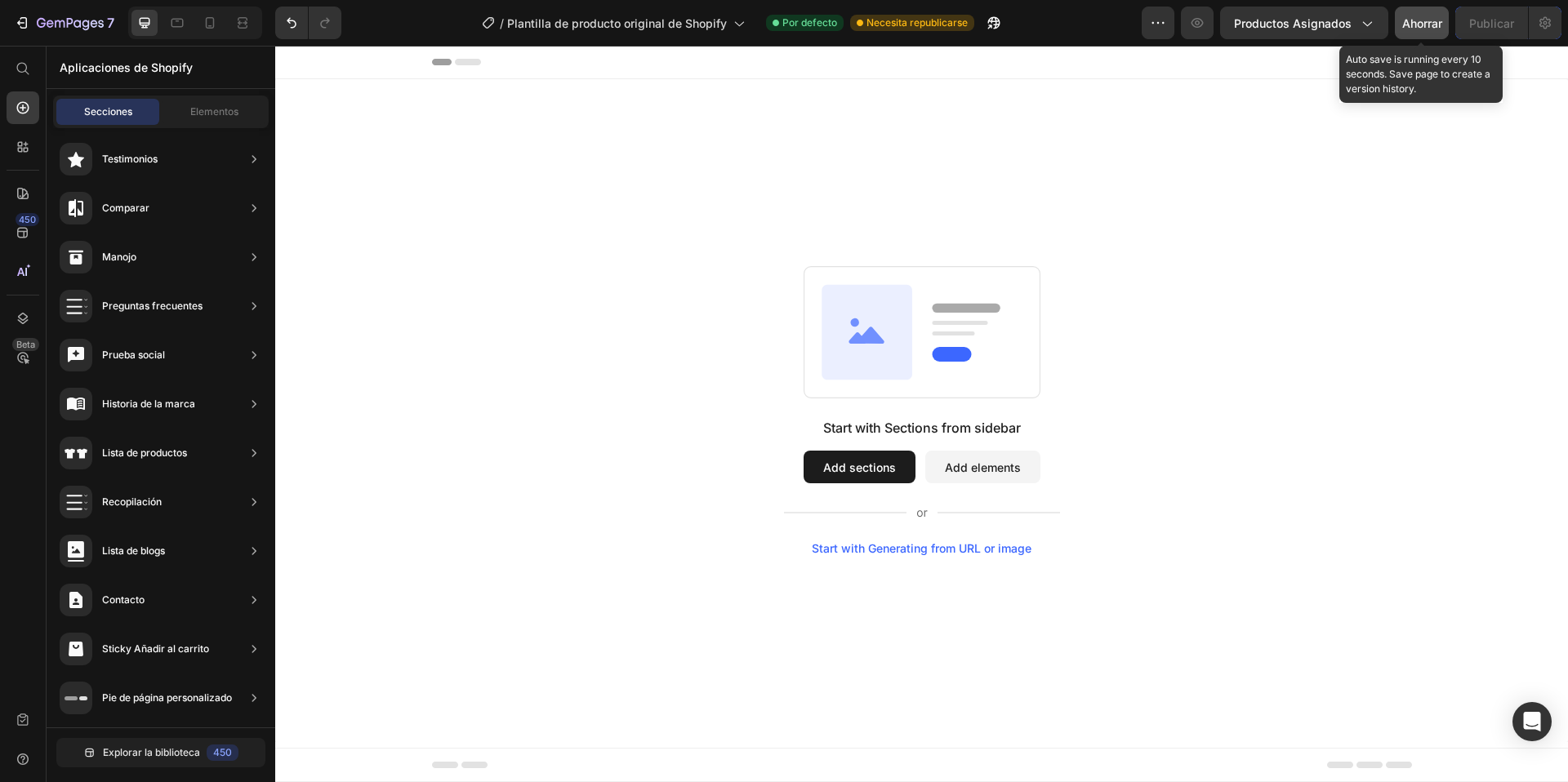 click on "Ahorrar" at bounding box center [1422, 23] 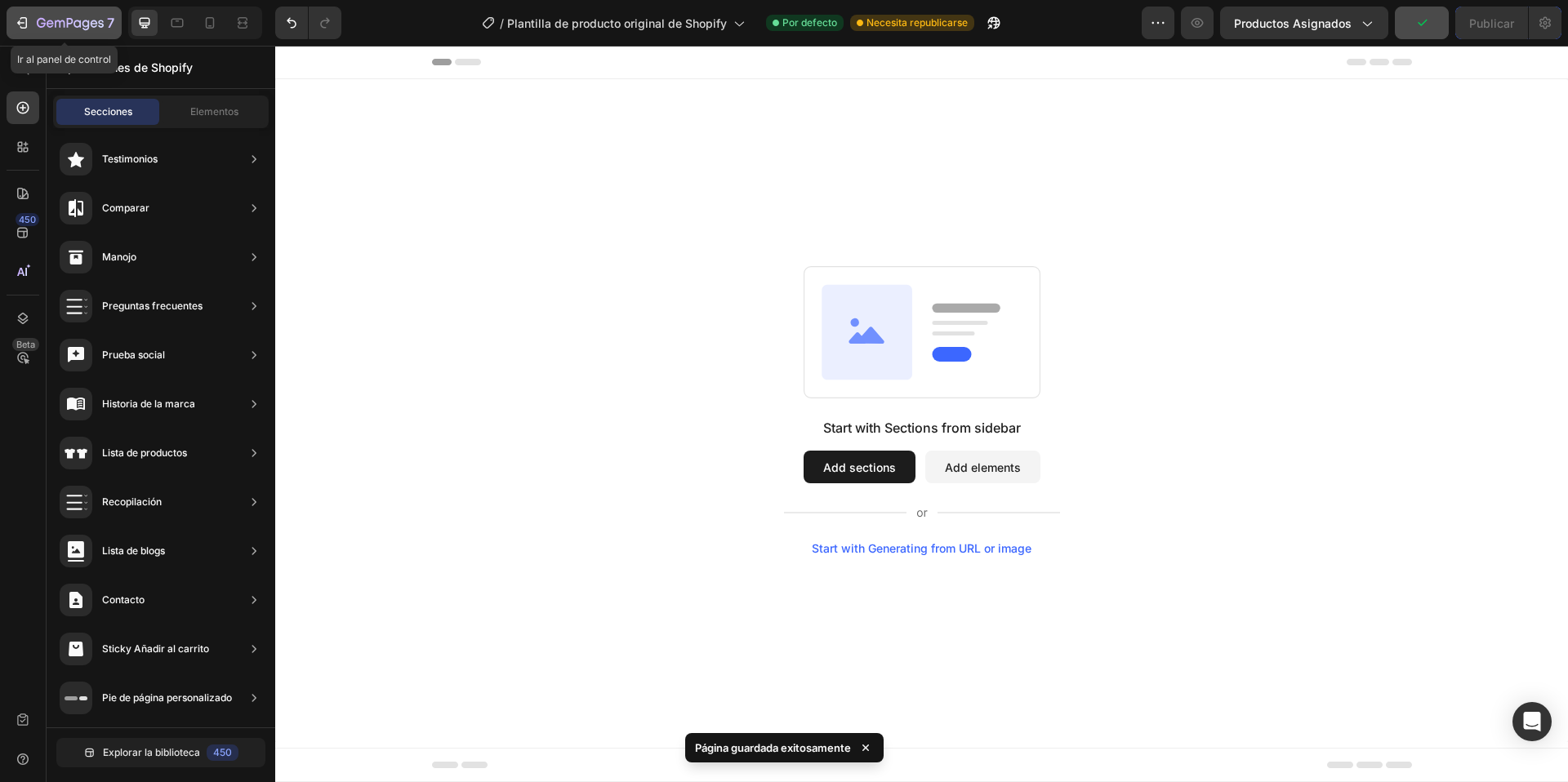 click 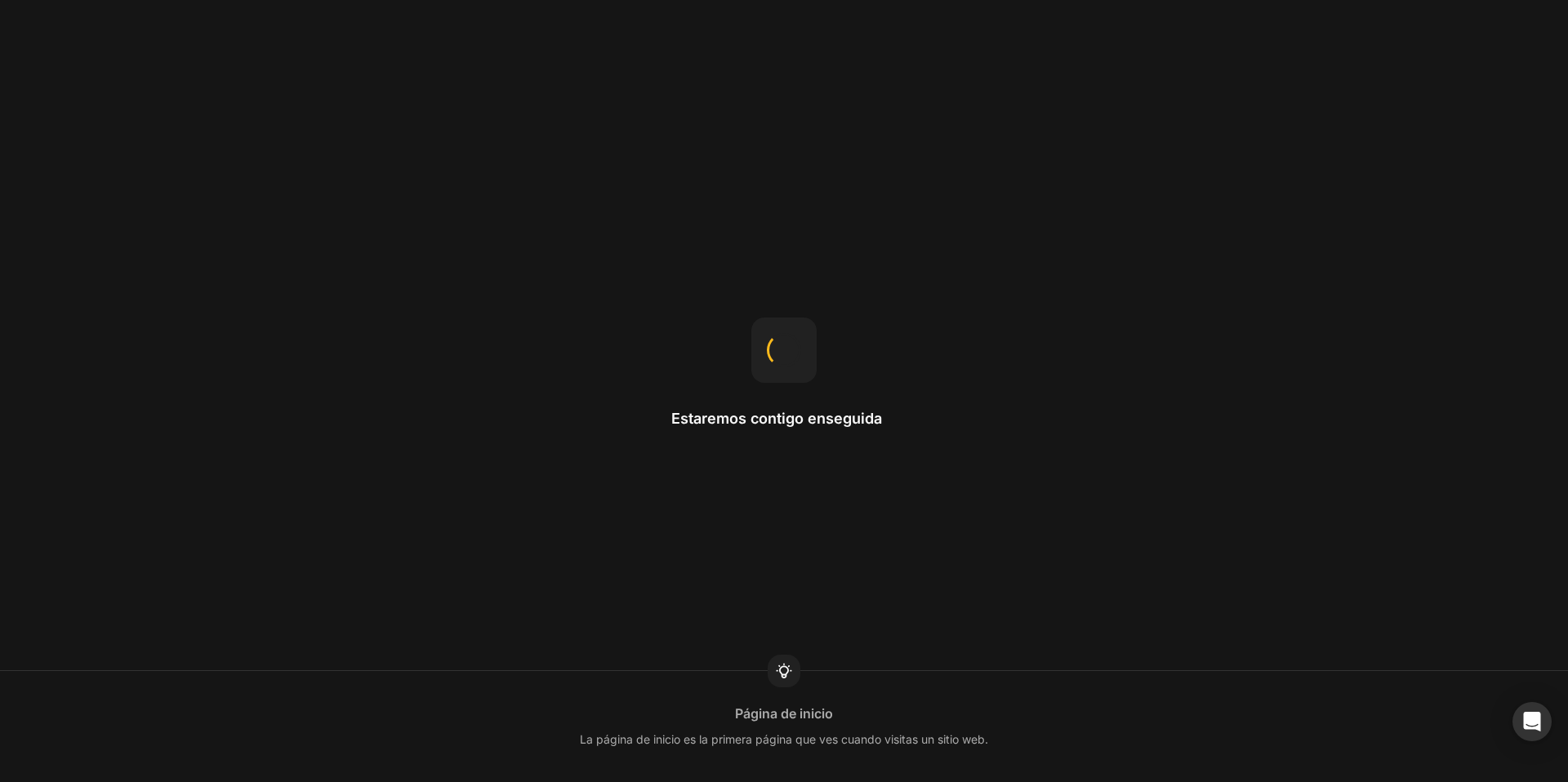 scroll, scrollTop: 0, scrollLeft: 0, axis: both 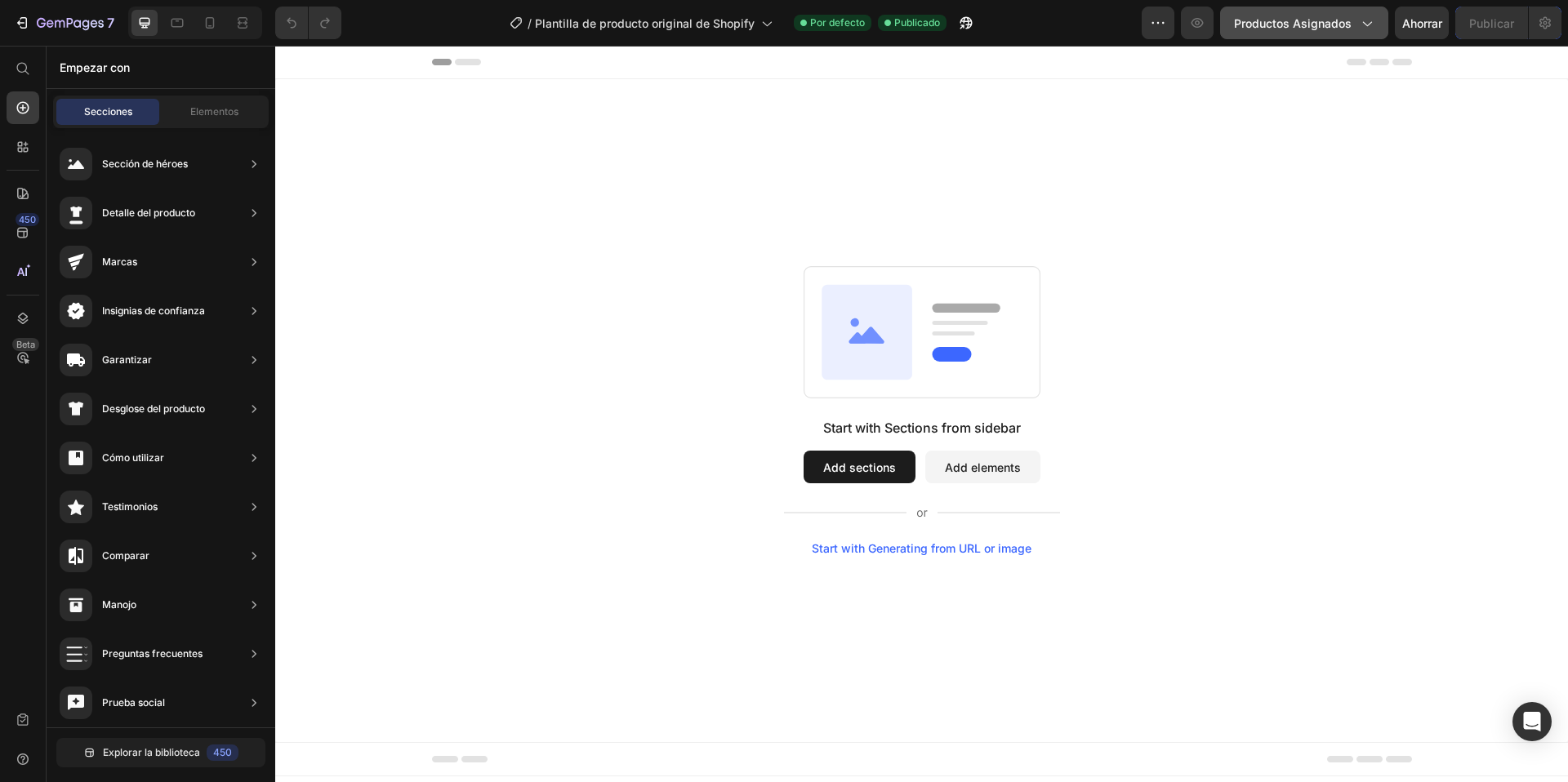 click on "Productos asignados" at bounding box center [1293, 23] 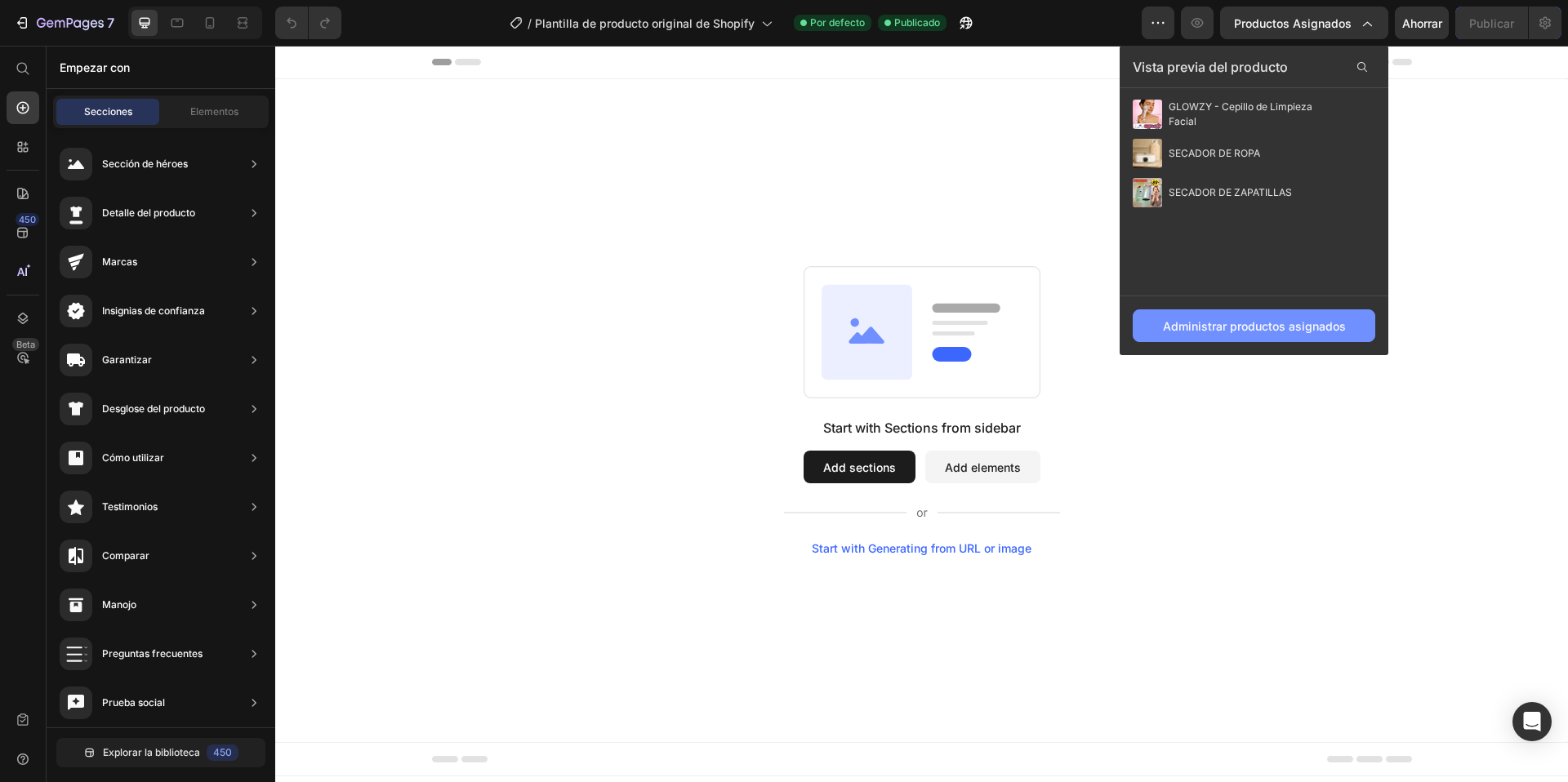 click on "Administrar productos asignados" at bounding box center (1254, 326) 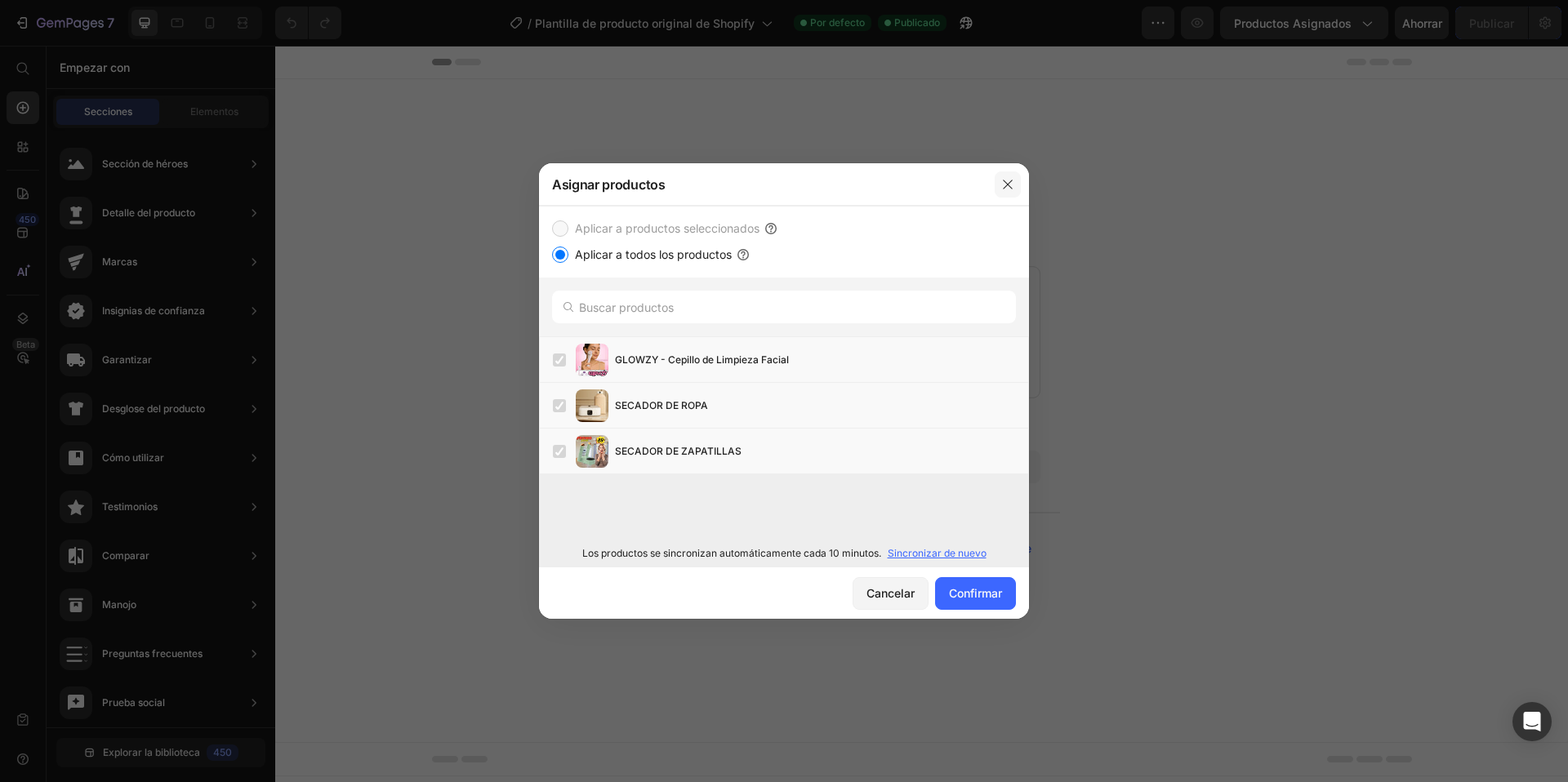 click 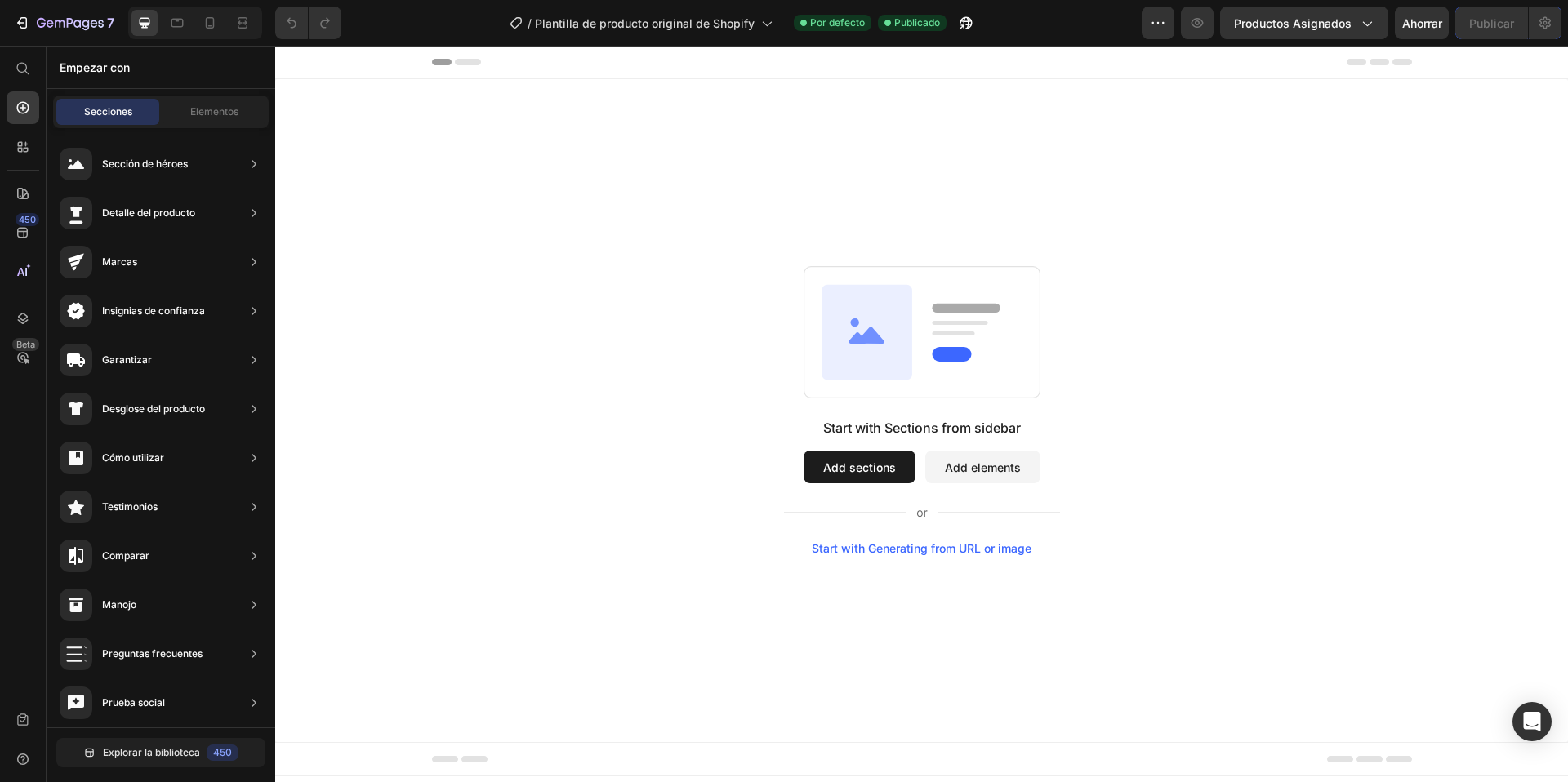 click on "Start with Sections from sidebar Add sections Add elements Start with Generating from URL or image" at bounding box center (921, 411) 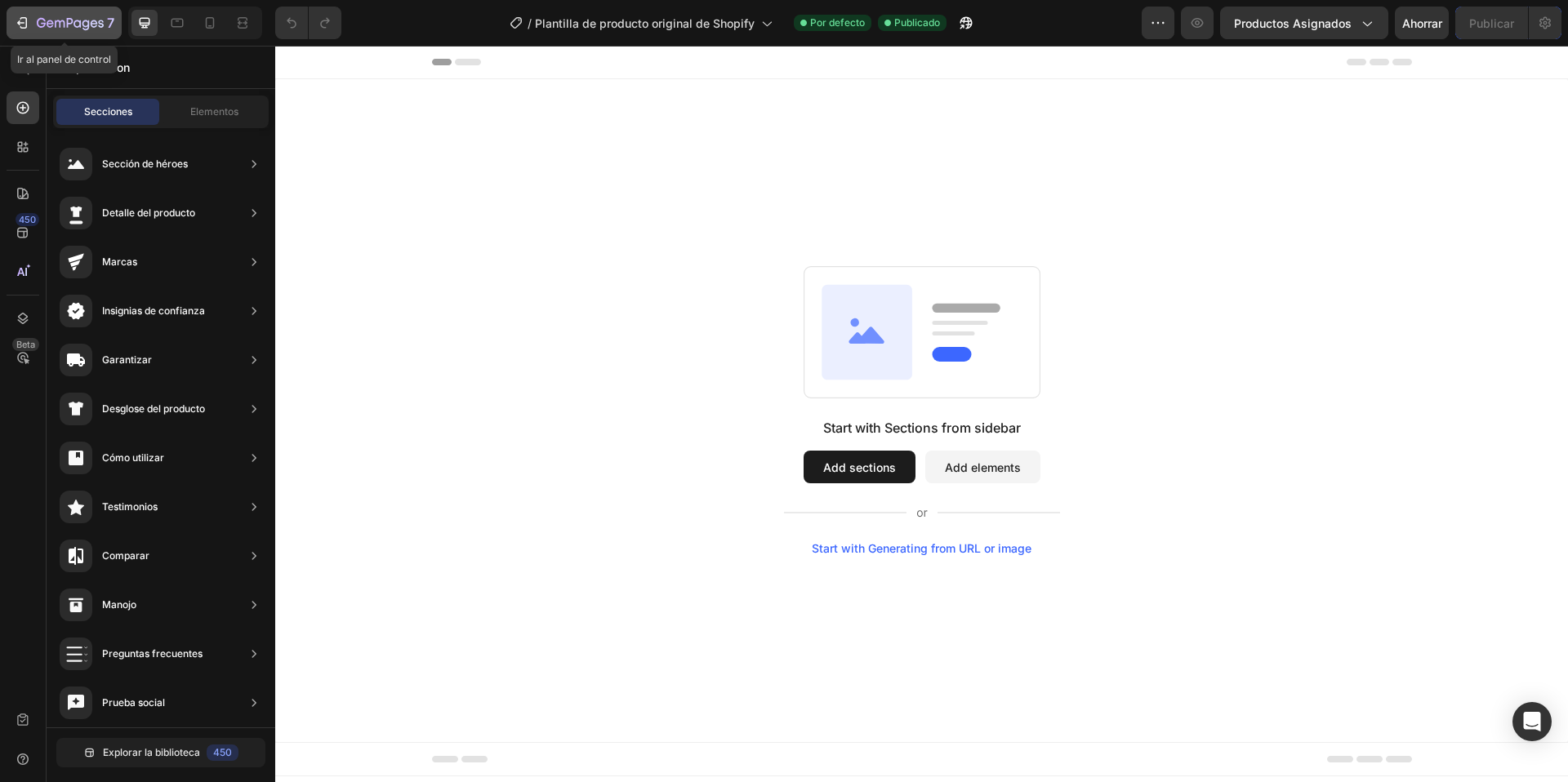 click 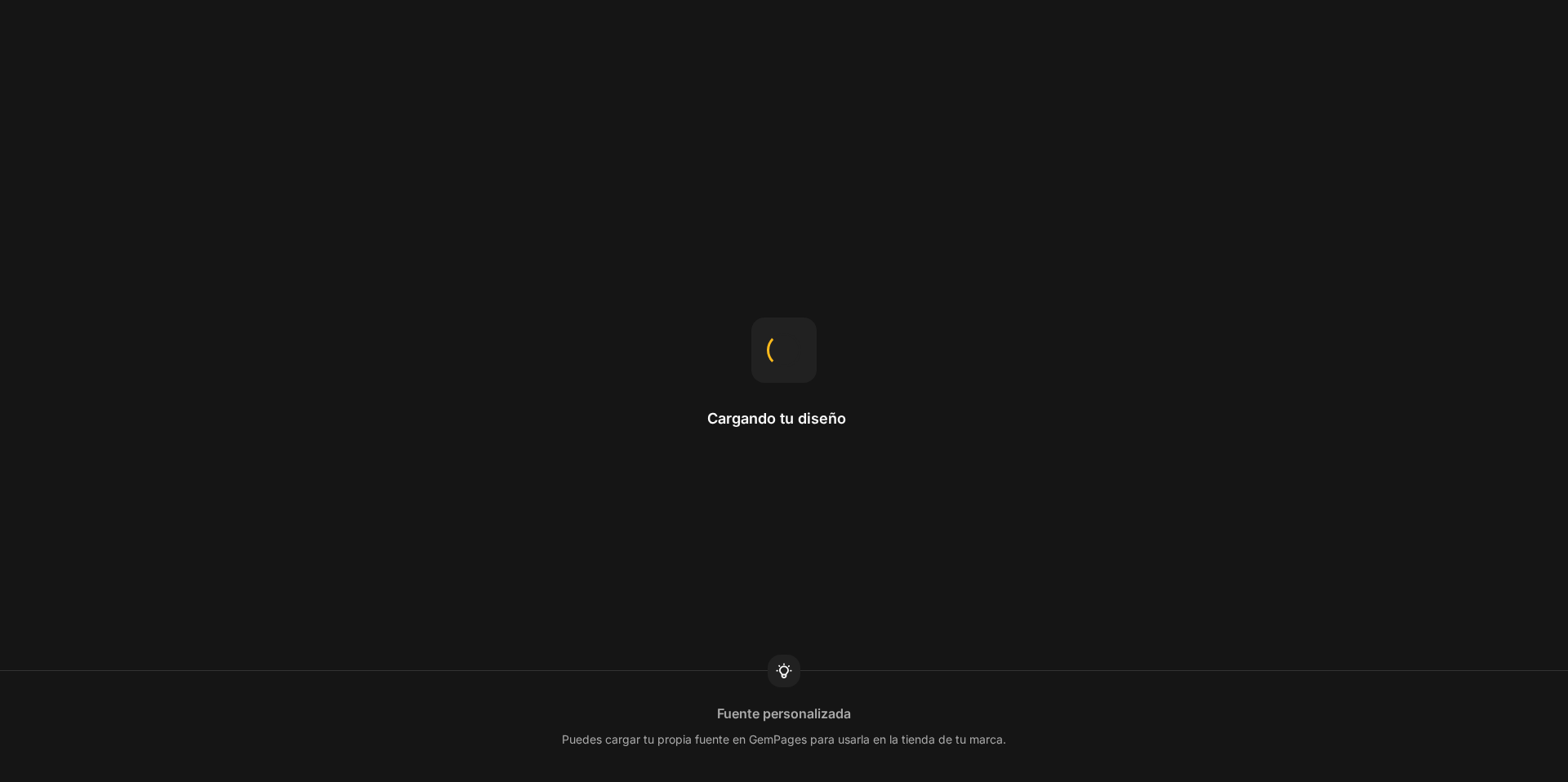 scroll, scrollTop: 0, scrollLeft: 0, axis: both 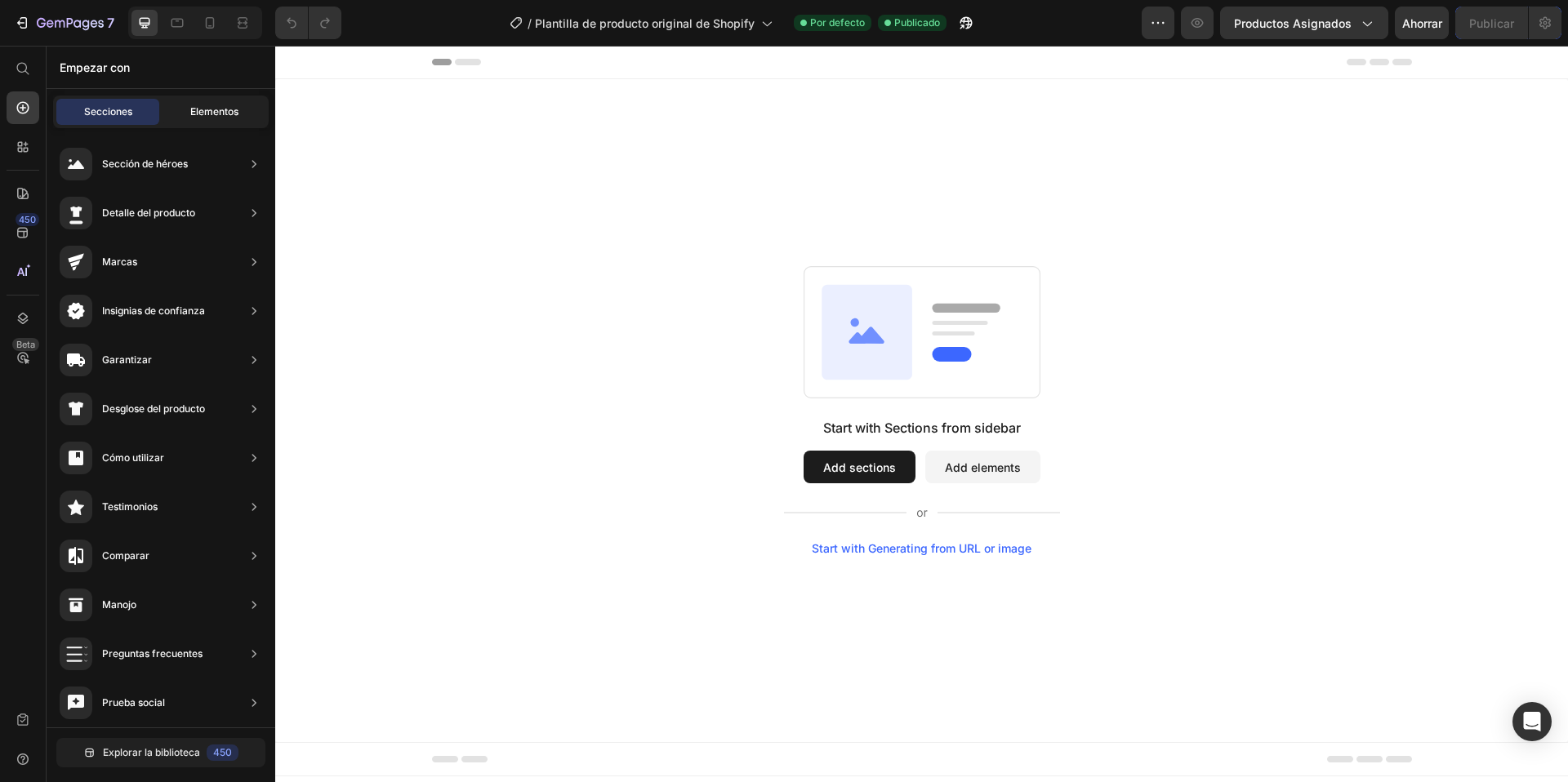 click on "Elementos" at bounding box center (214, 111) 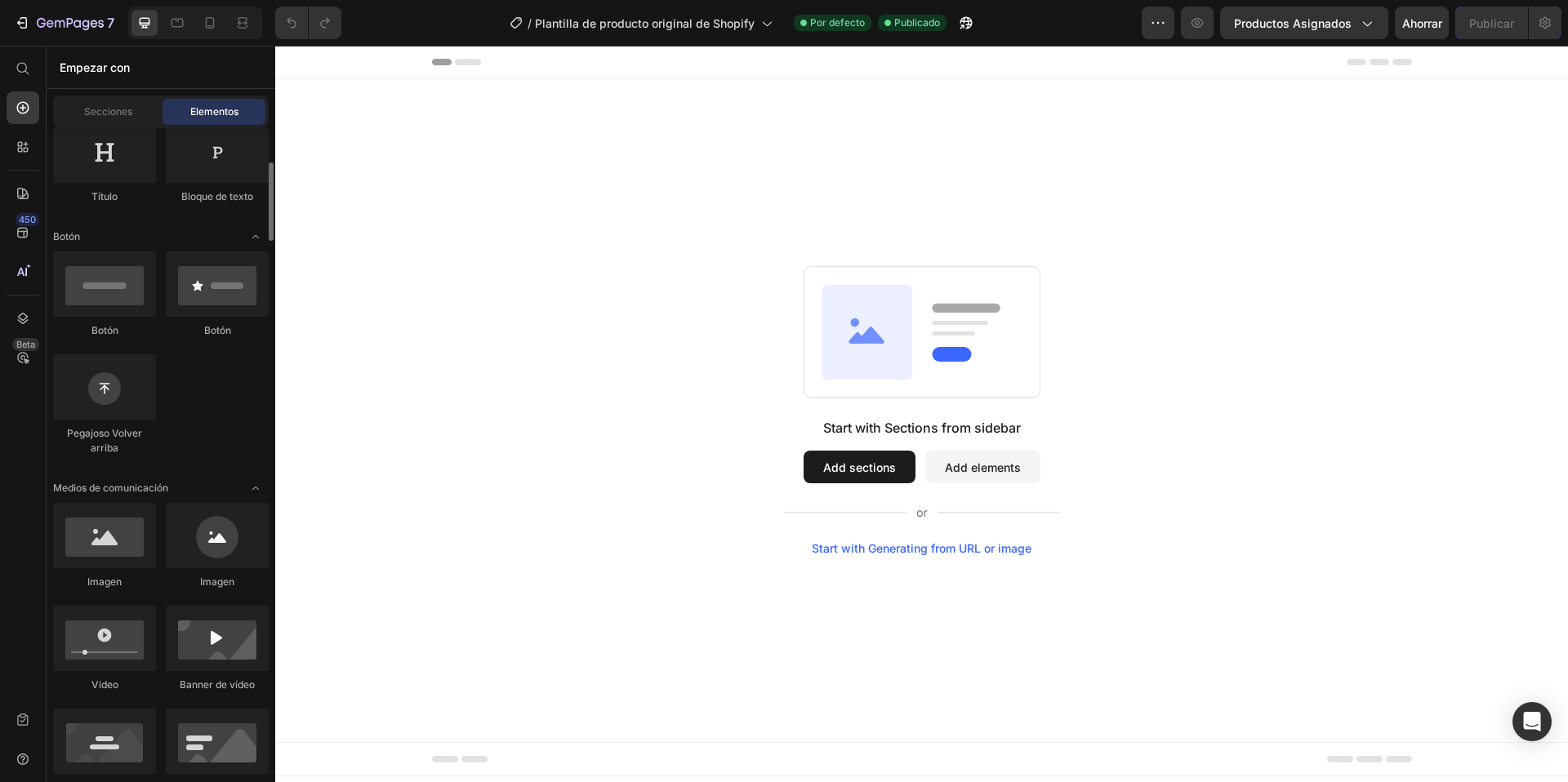 scroll, scrollTop: 531, scrollLeft: 0, axis: vertical 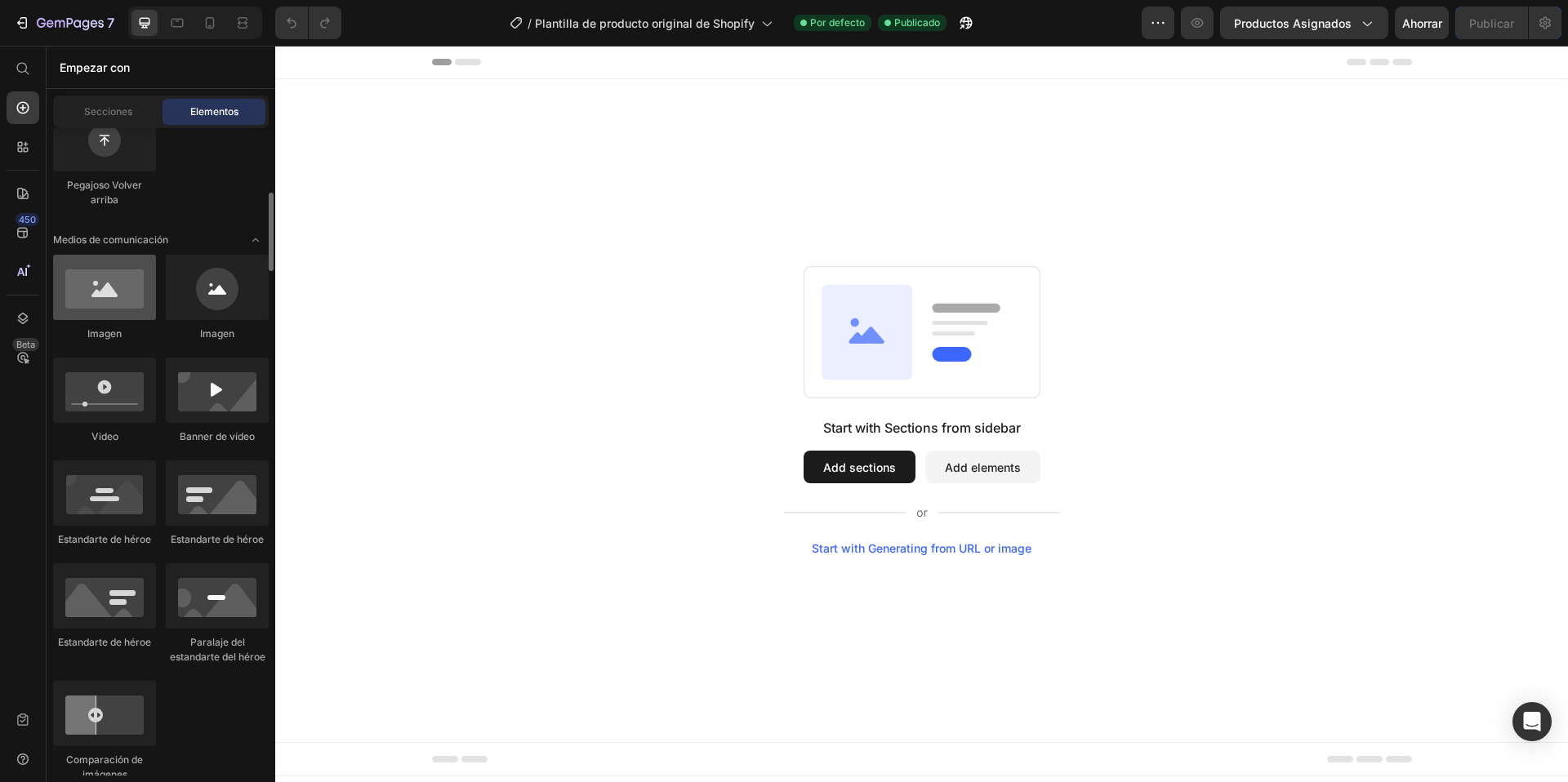 click at bounding box center (105, 287) 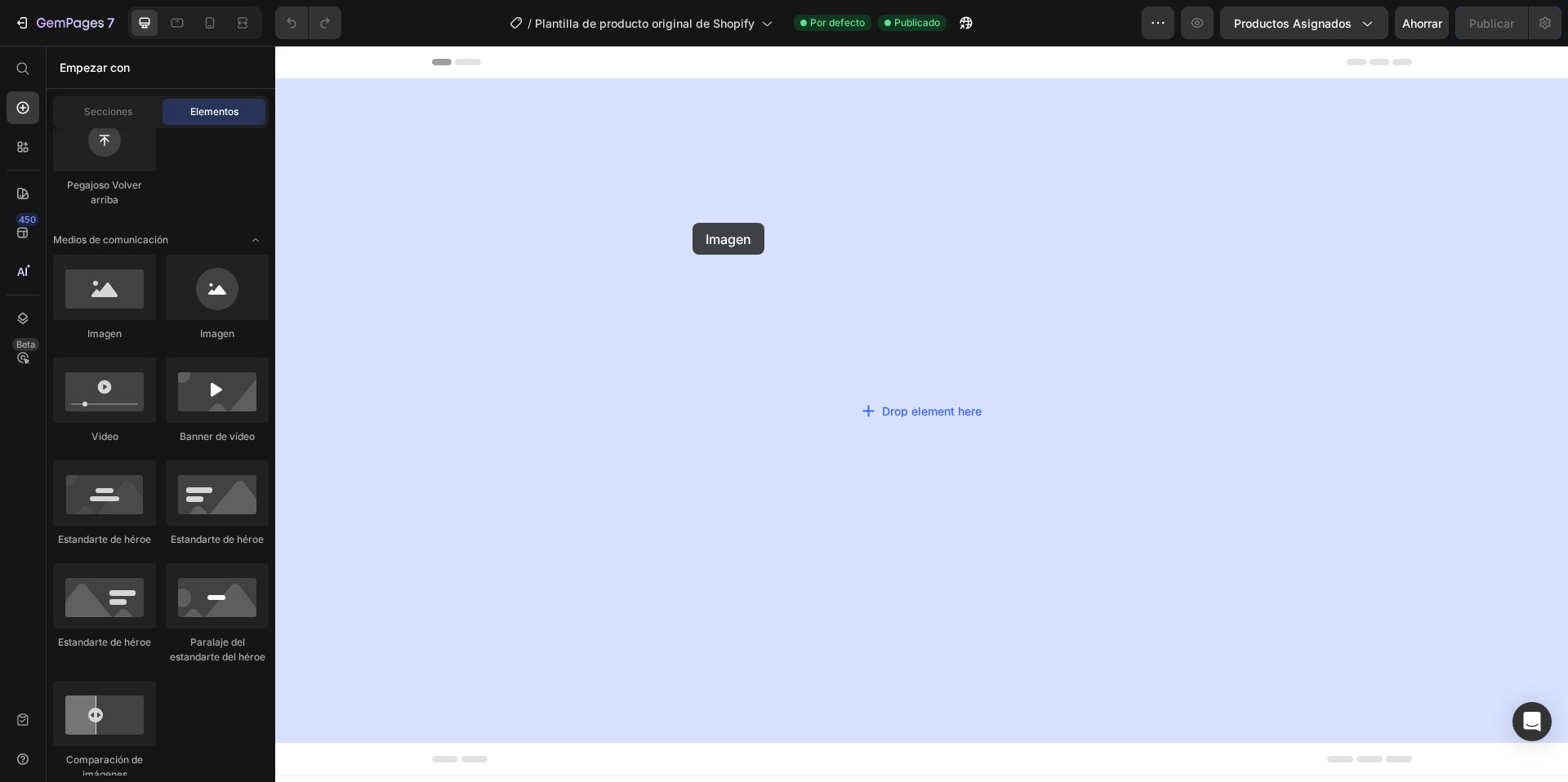 drag, startPoint x: 400, startPoint y: 353, endPoint x: 693, endPoint y: 223, distance: 320.54485 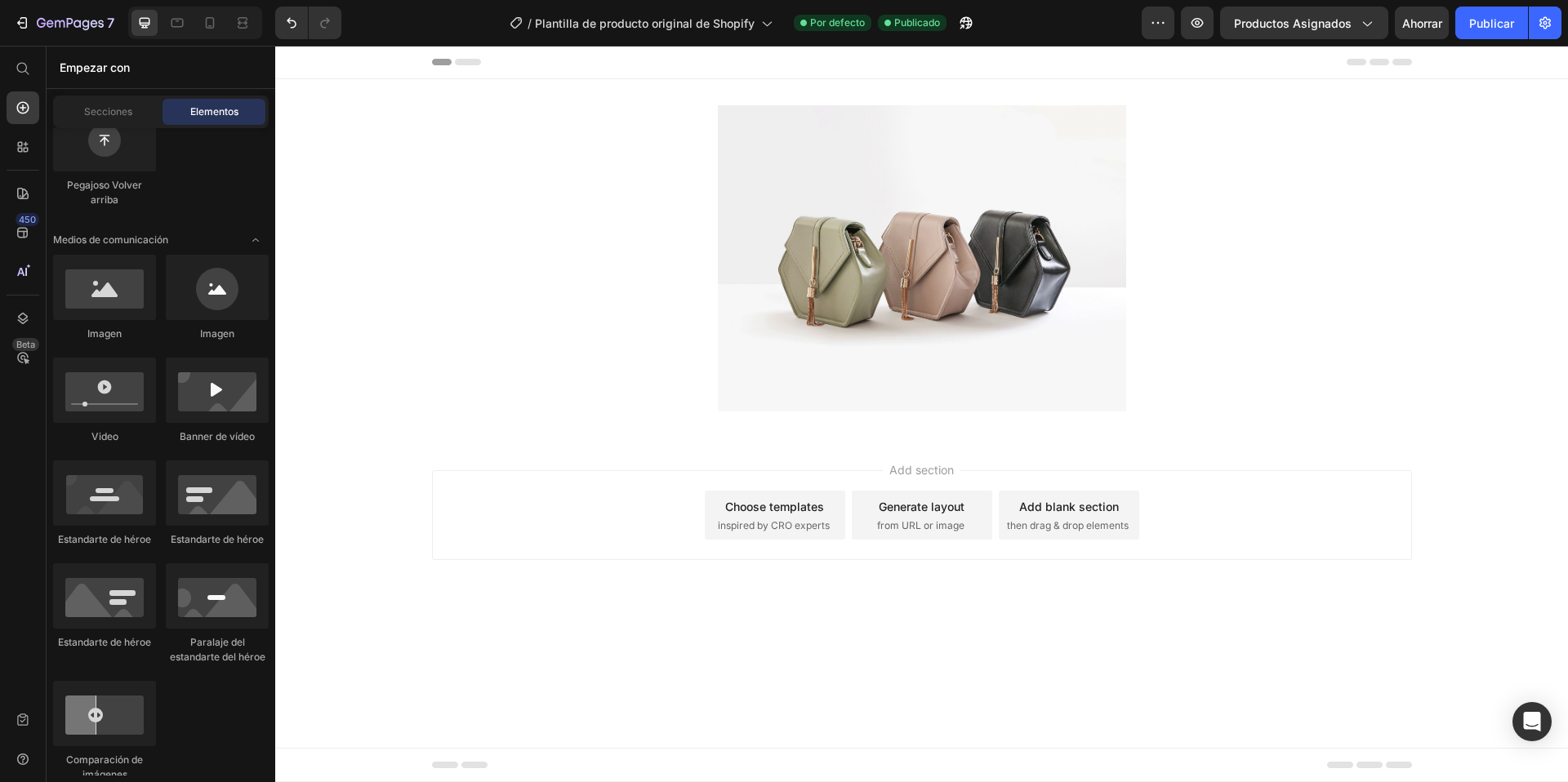 click on "Add section Choose templates inspired by CRO experts Generate layout from URL or image Add blank section then drag & drop elements" at bounding box center [922, 515] 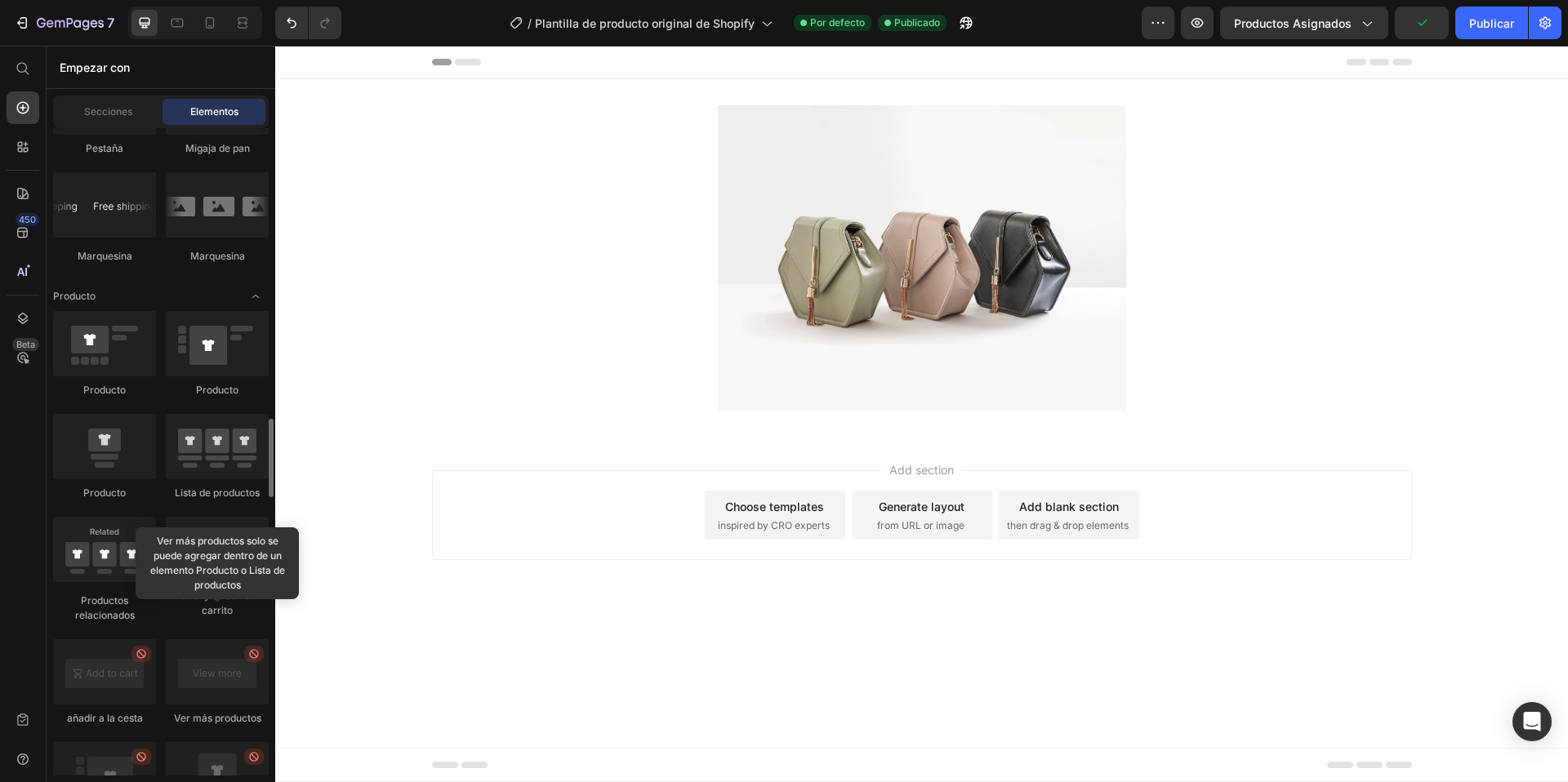 scroll, scrollTop: 1991, scrollLeft: 0, axis: vertical 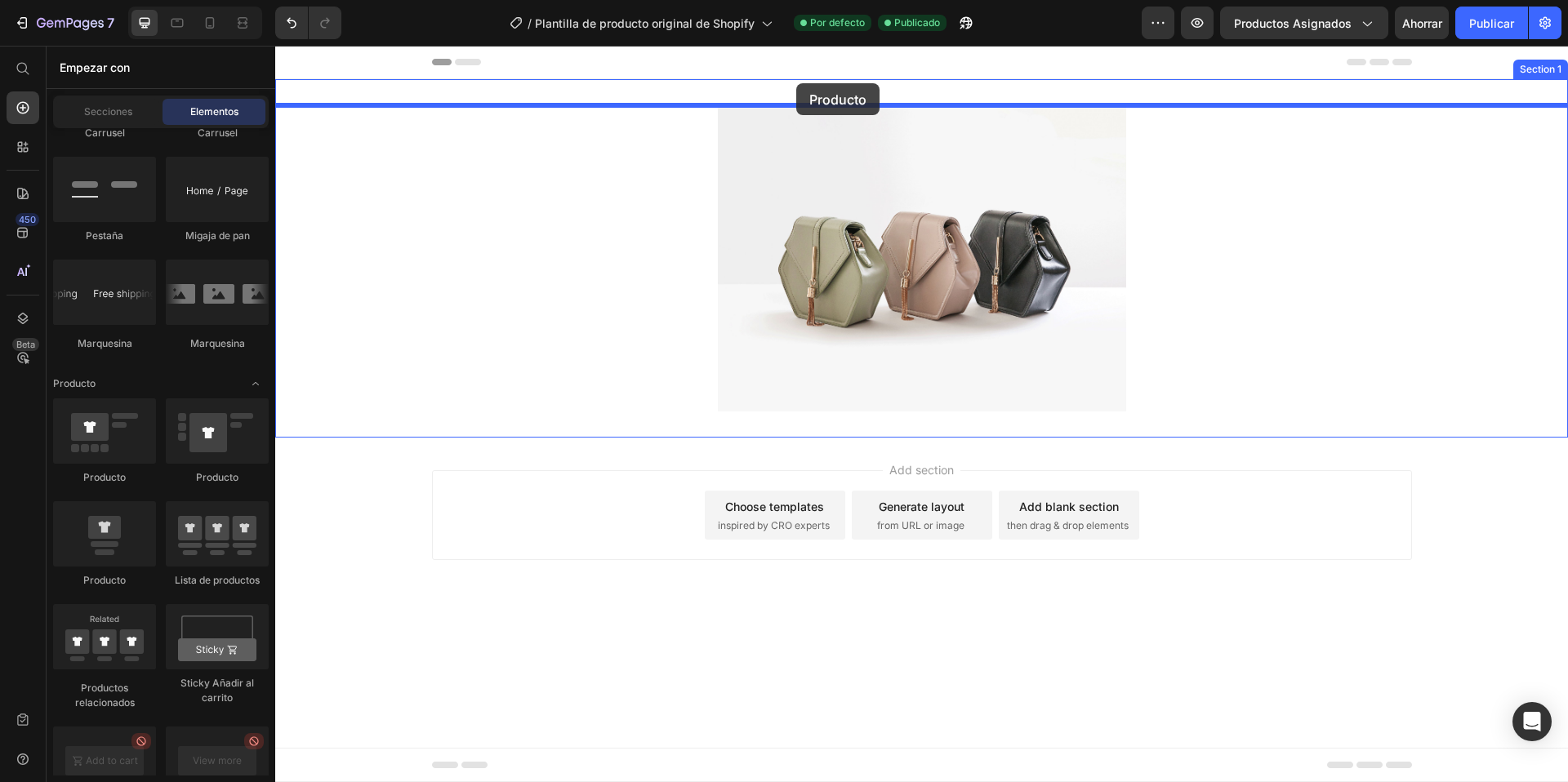 drag, startPoint x: 404, startPoint y: 491, endPoint x: 796, endPoint y: 83, distance: 565.79855 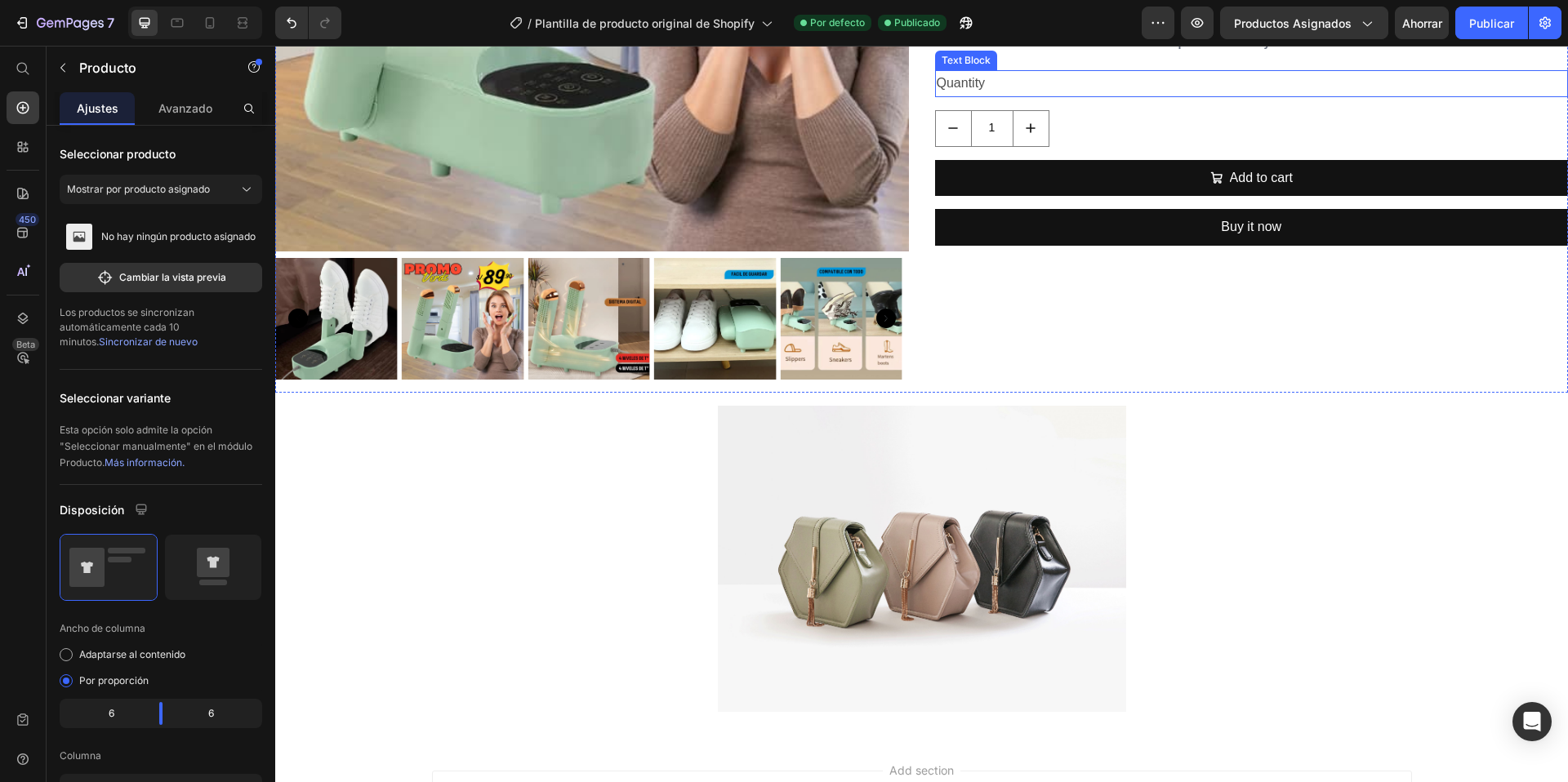 scroll, scrollTop: 633, scrollLeft: 0, axis: vertical 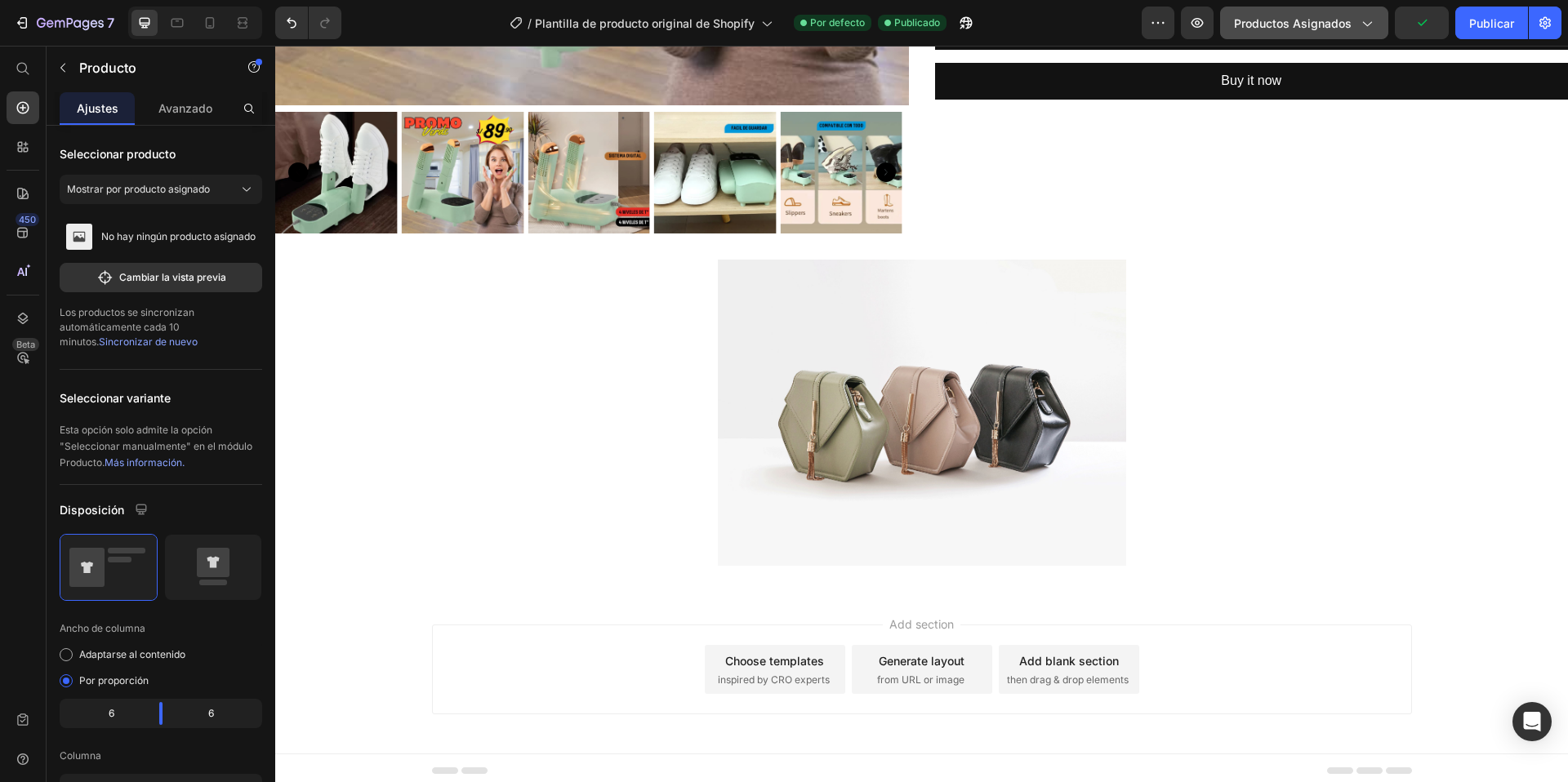 click 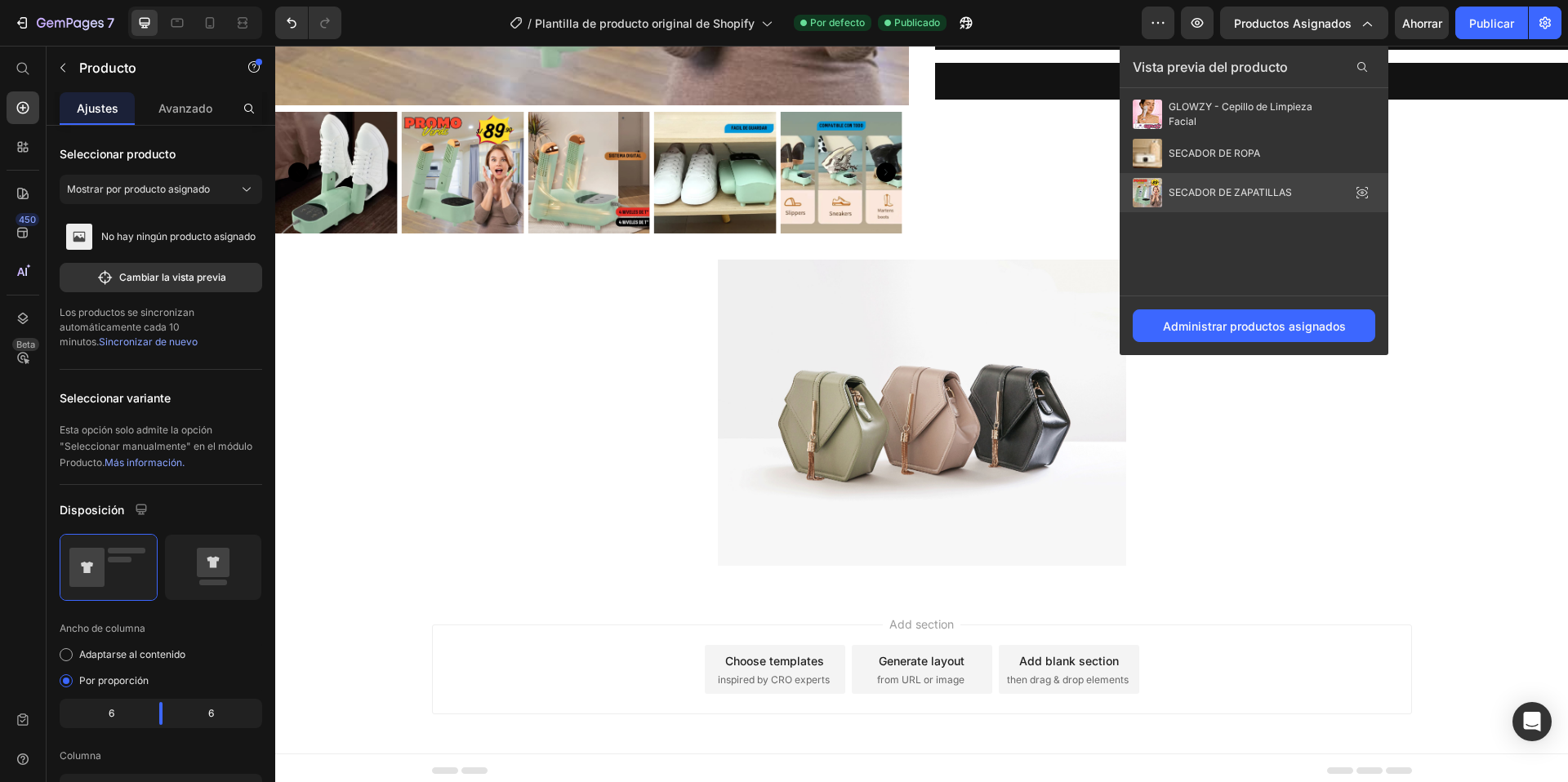 drag, startPoint x: 1249, startPoint y: 186, endPoint x: 973, endPoint y: 140, distance: 279.80708 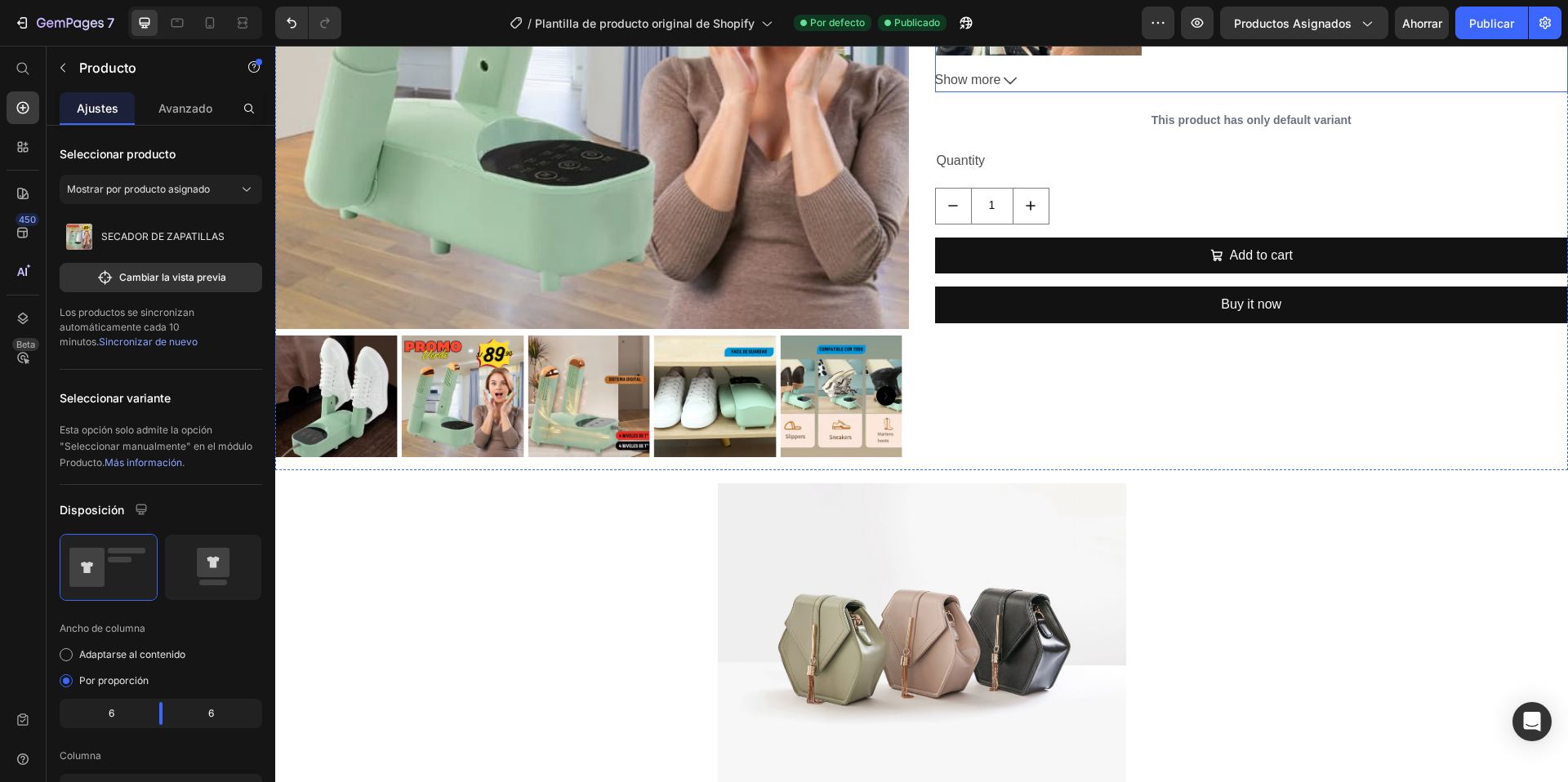scroll, scrollTop: 411, scrollLeft: 0, axis: vertical 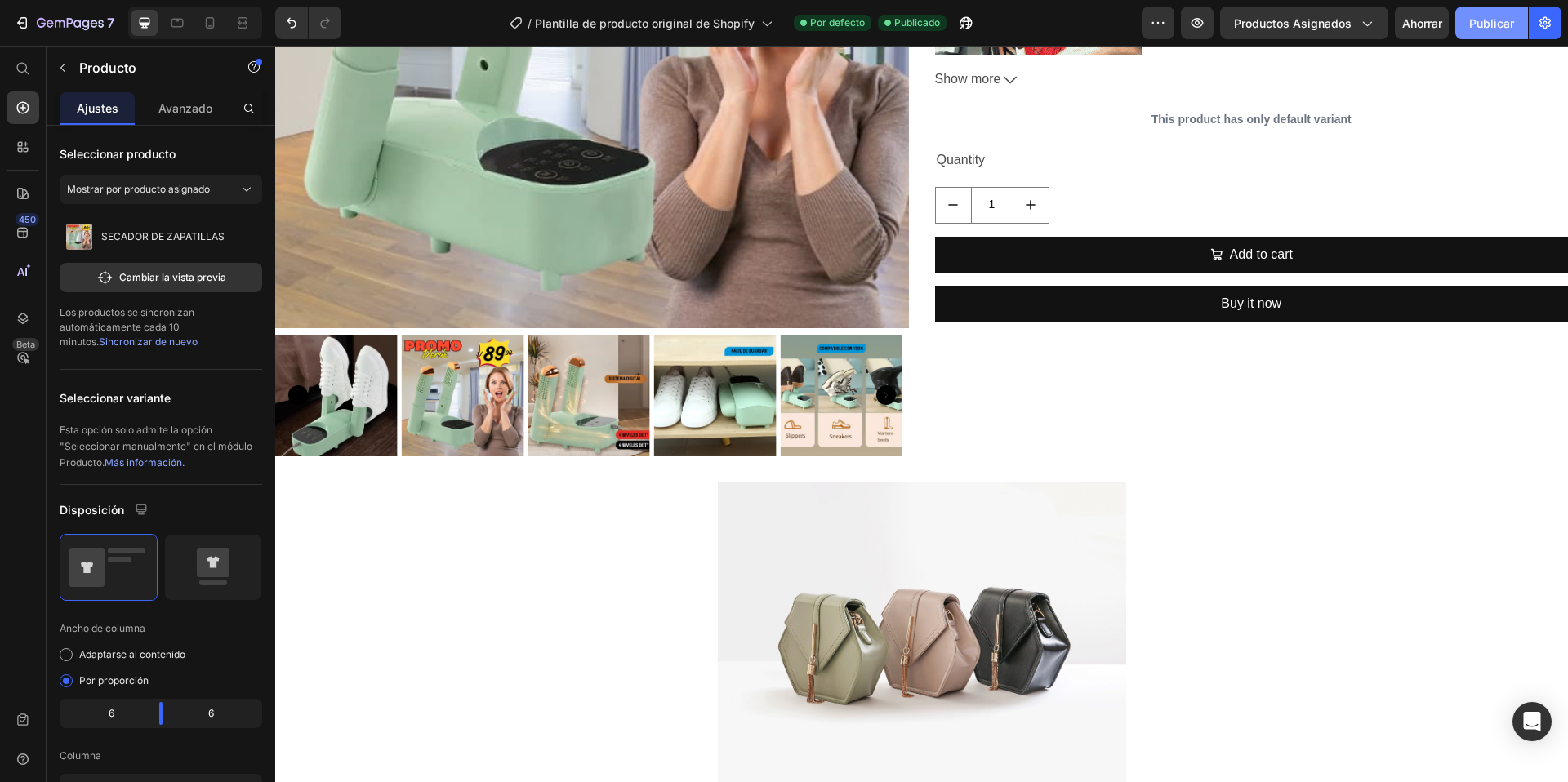 click on "Publicar" at bounding box center [1491, 23] 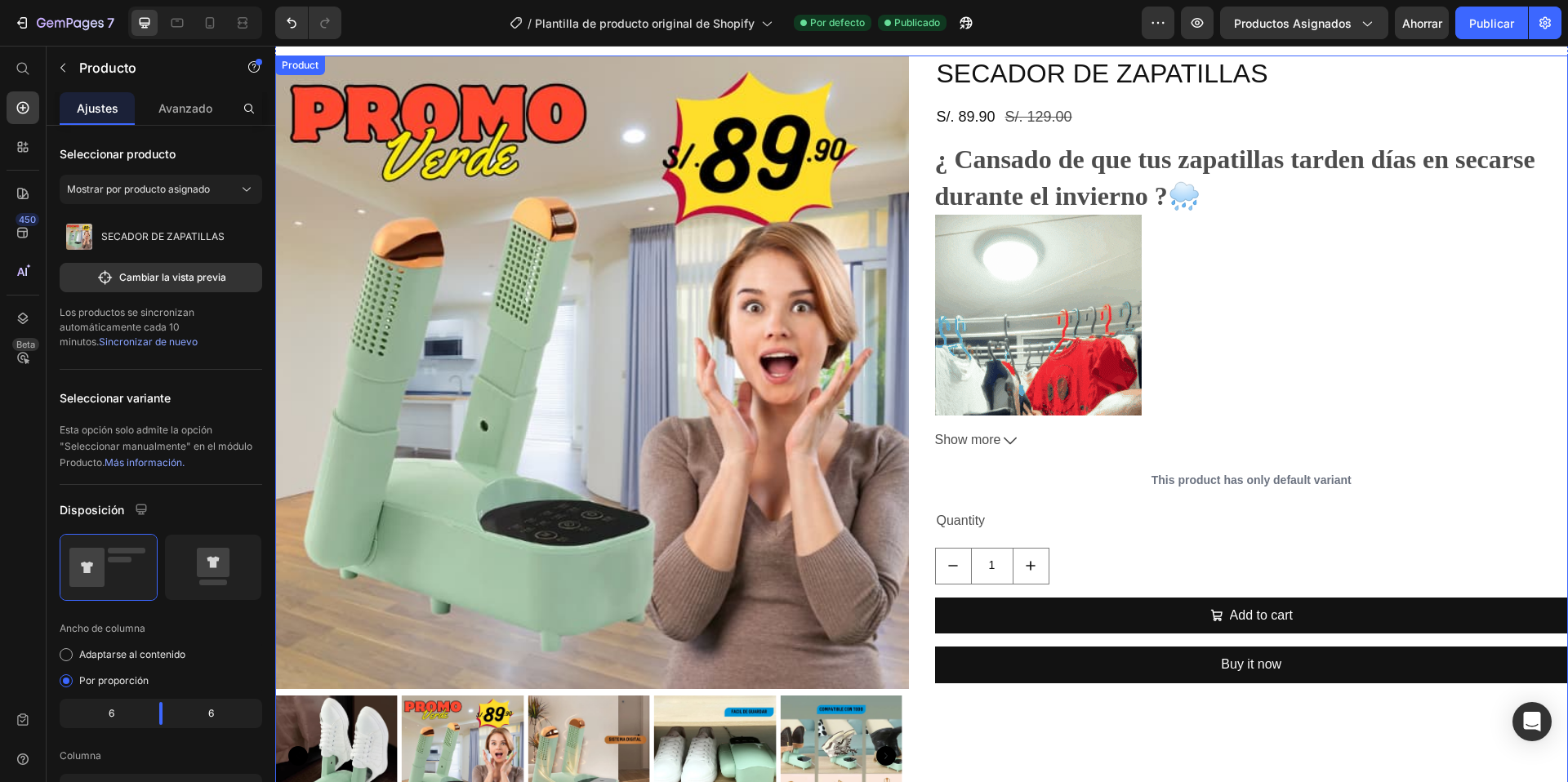 scroll, scrollTop: 0, scrollLeft: 0, axis: both 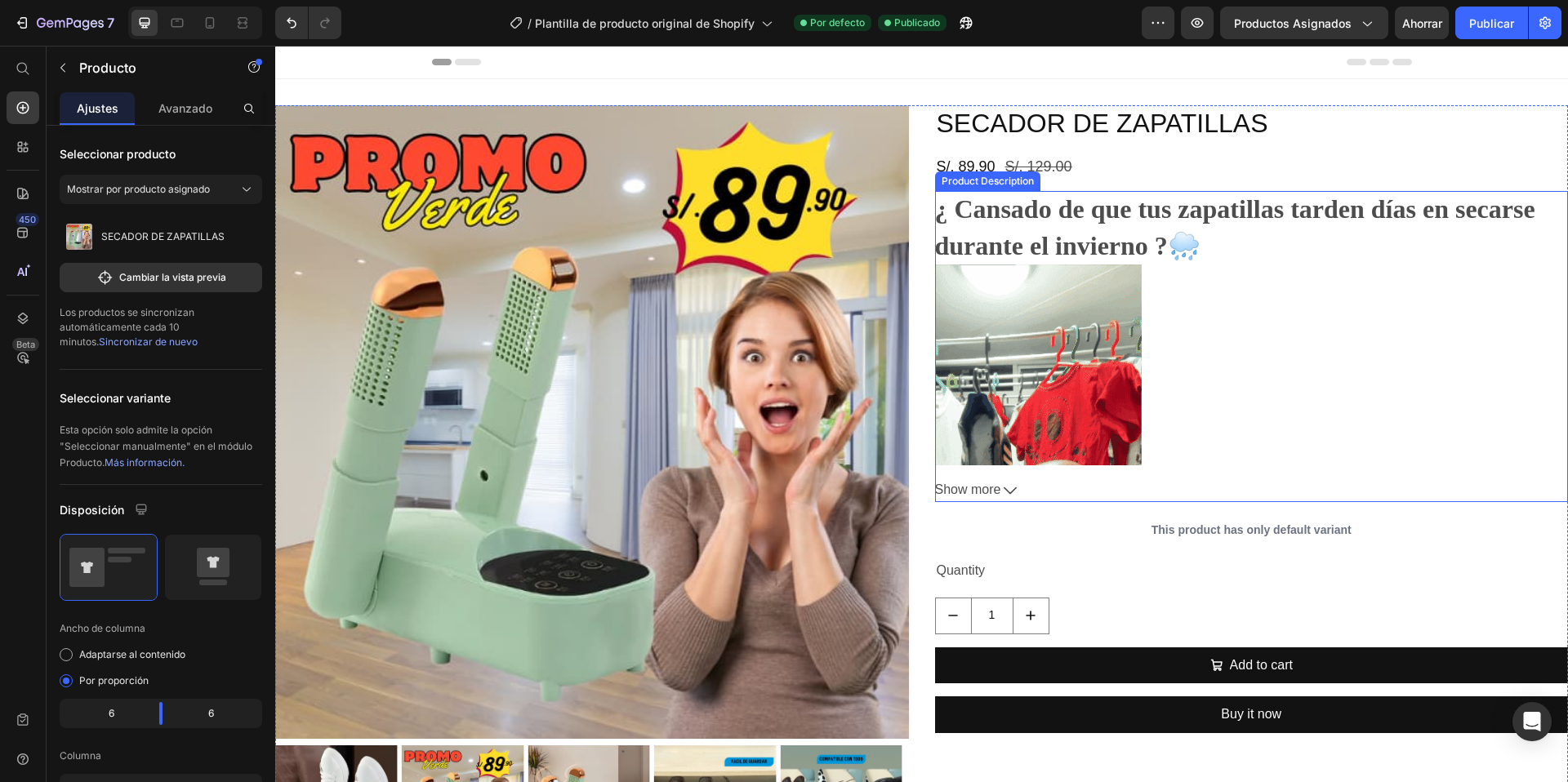click on "Show more" at bounding box center [1252, 490] 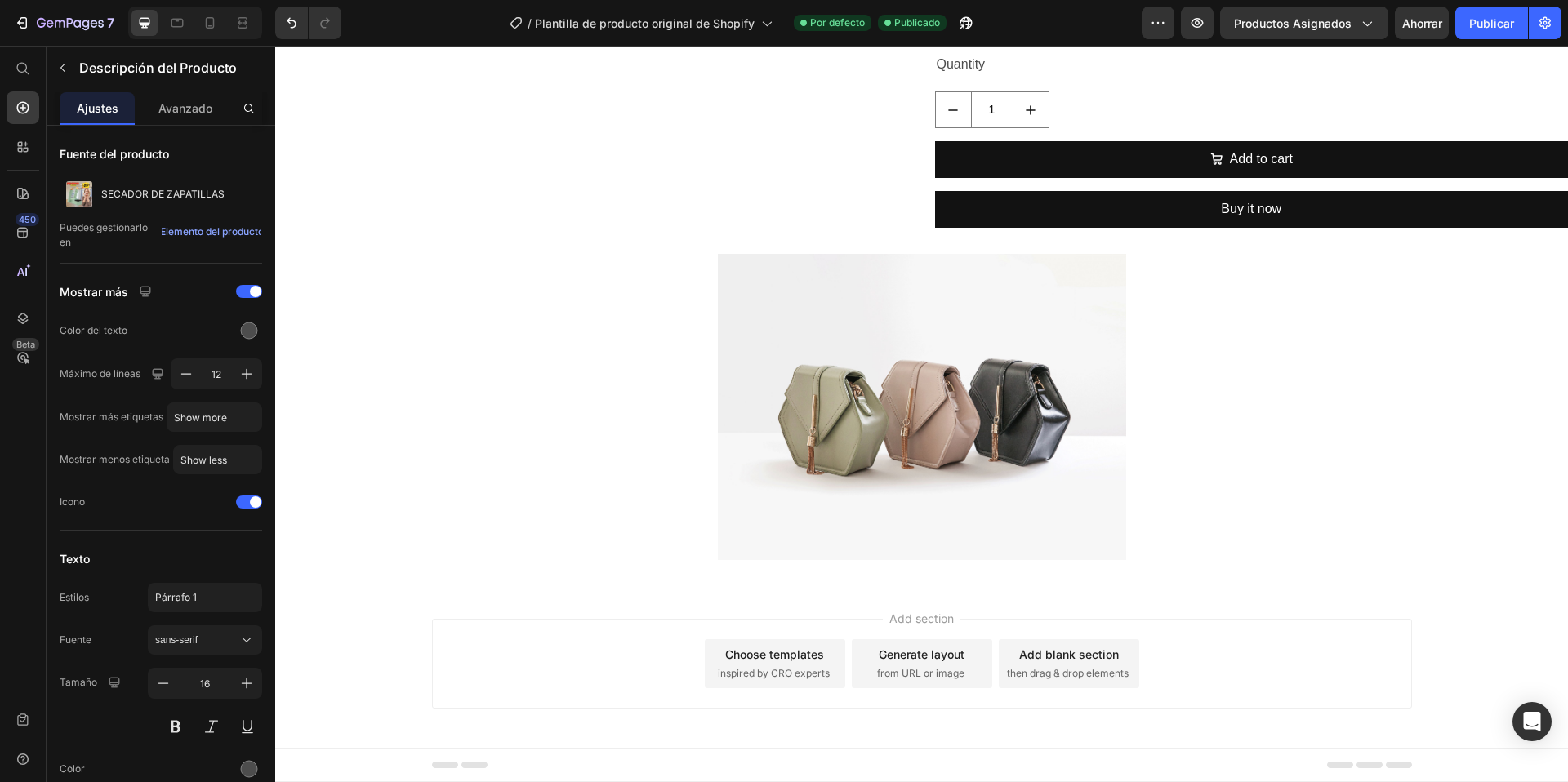 scroll, scrollTop: 10058, scrollLeft: 0, axis: vertical 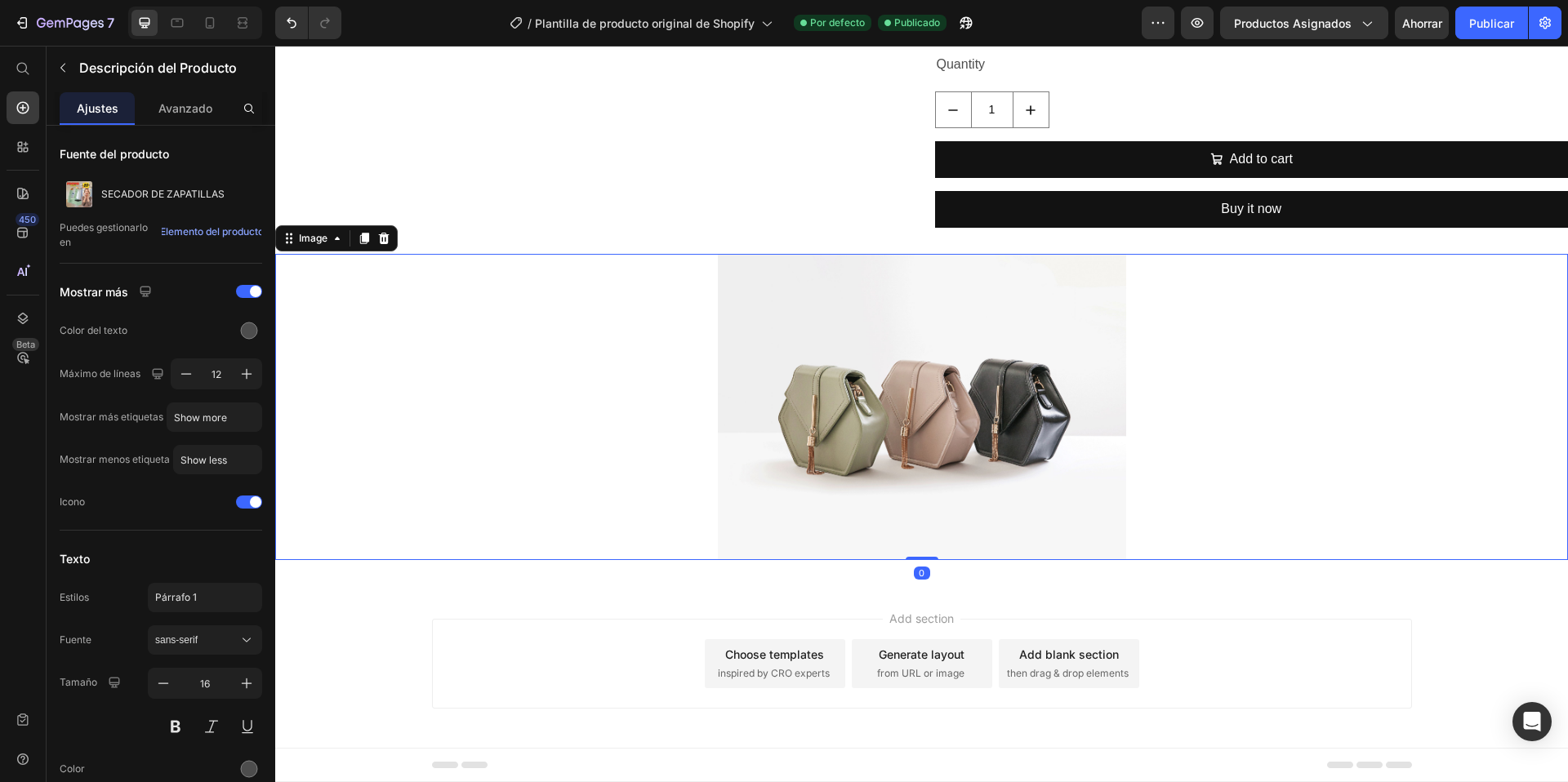 click at bounding box center [921, 407] 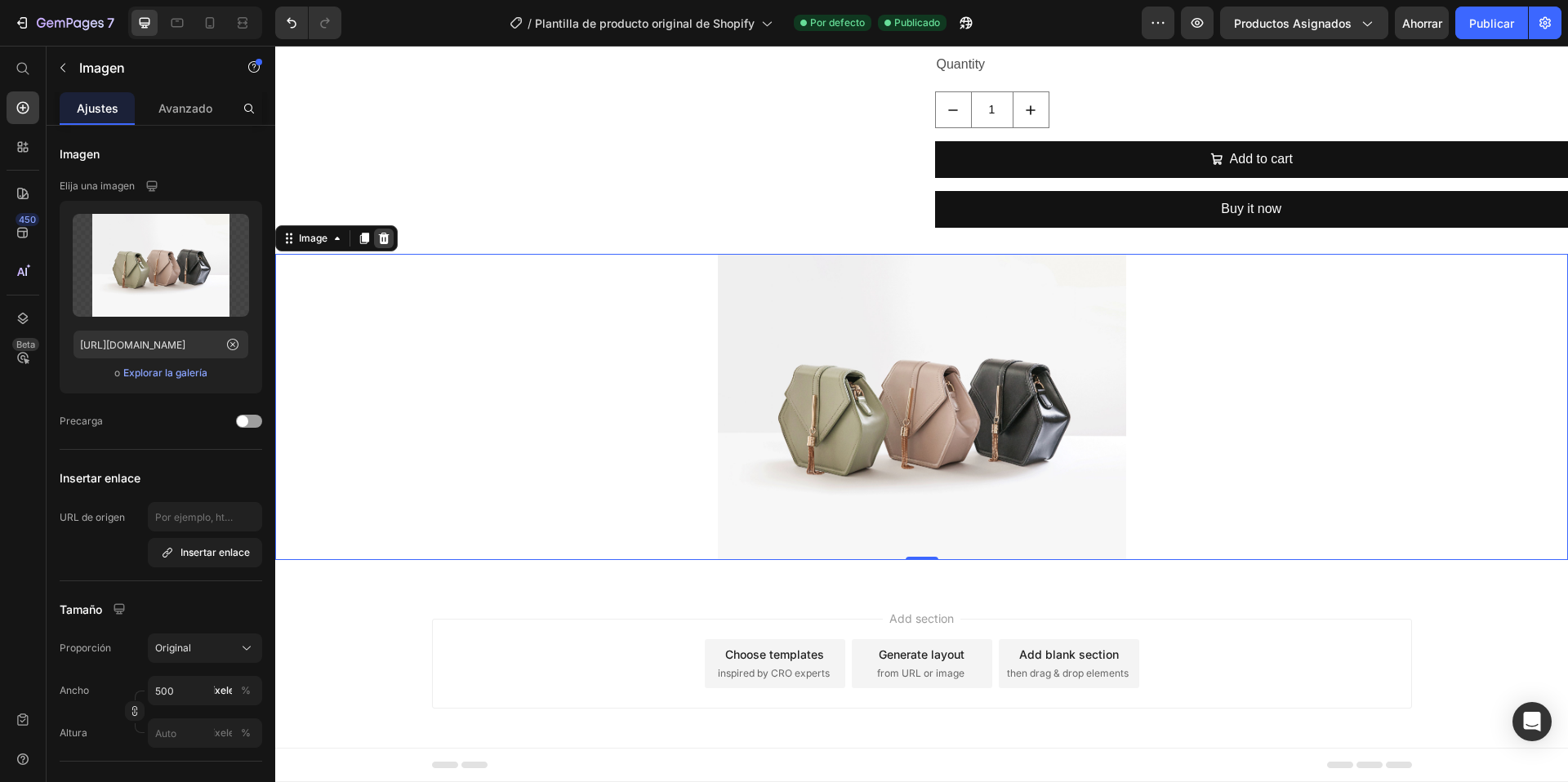 click at bounding box center [384, 238] 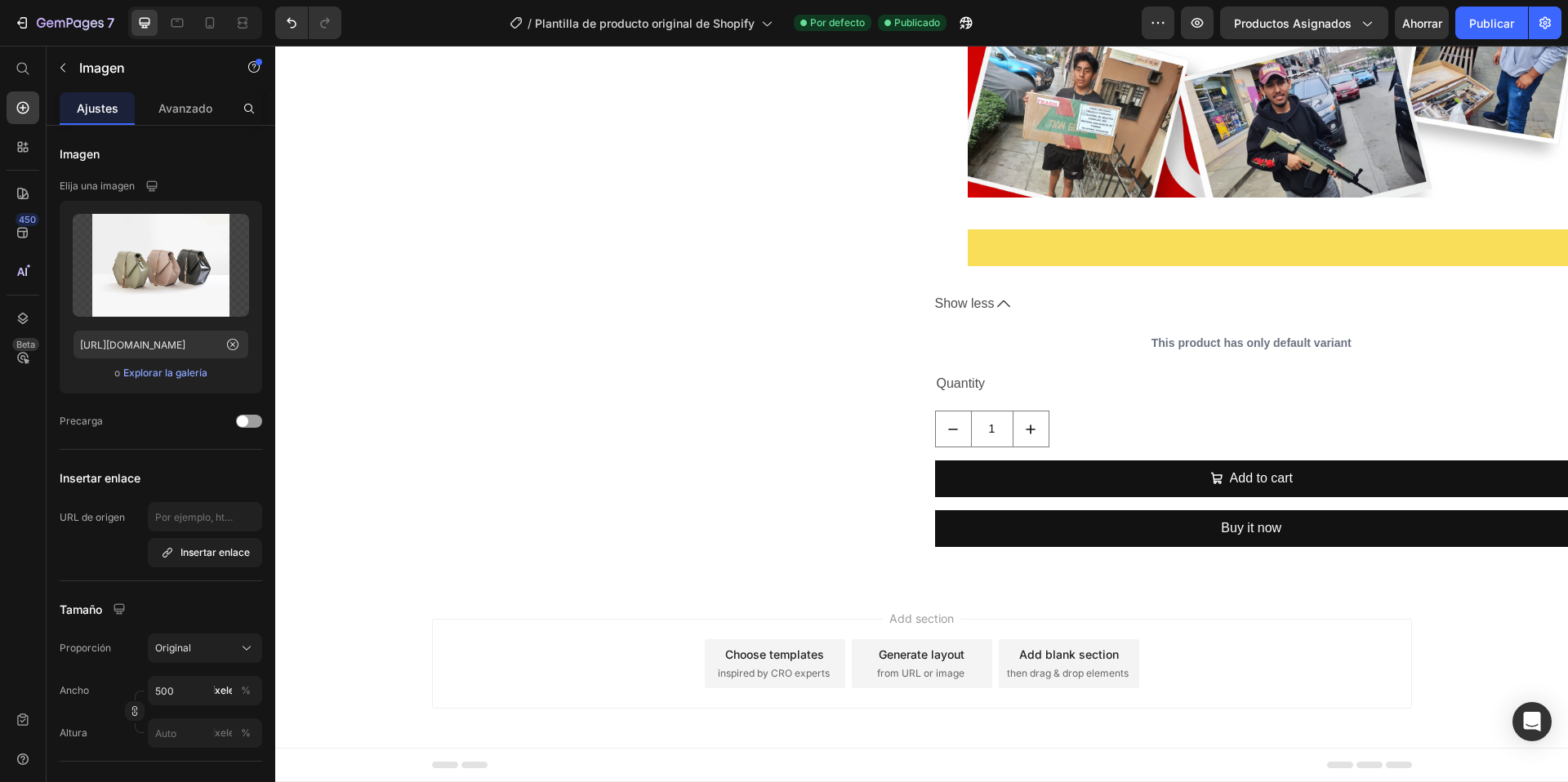 scroll, scrollTop: 9739, scrollLeft: 0, axis: vertical 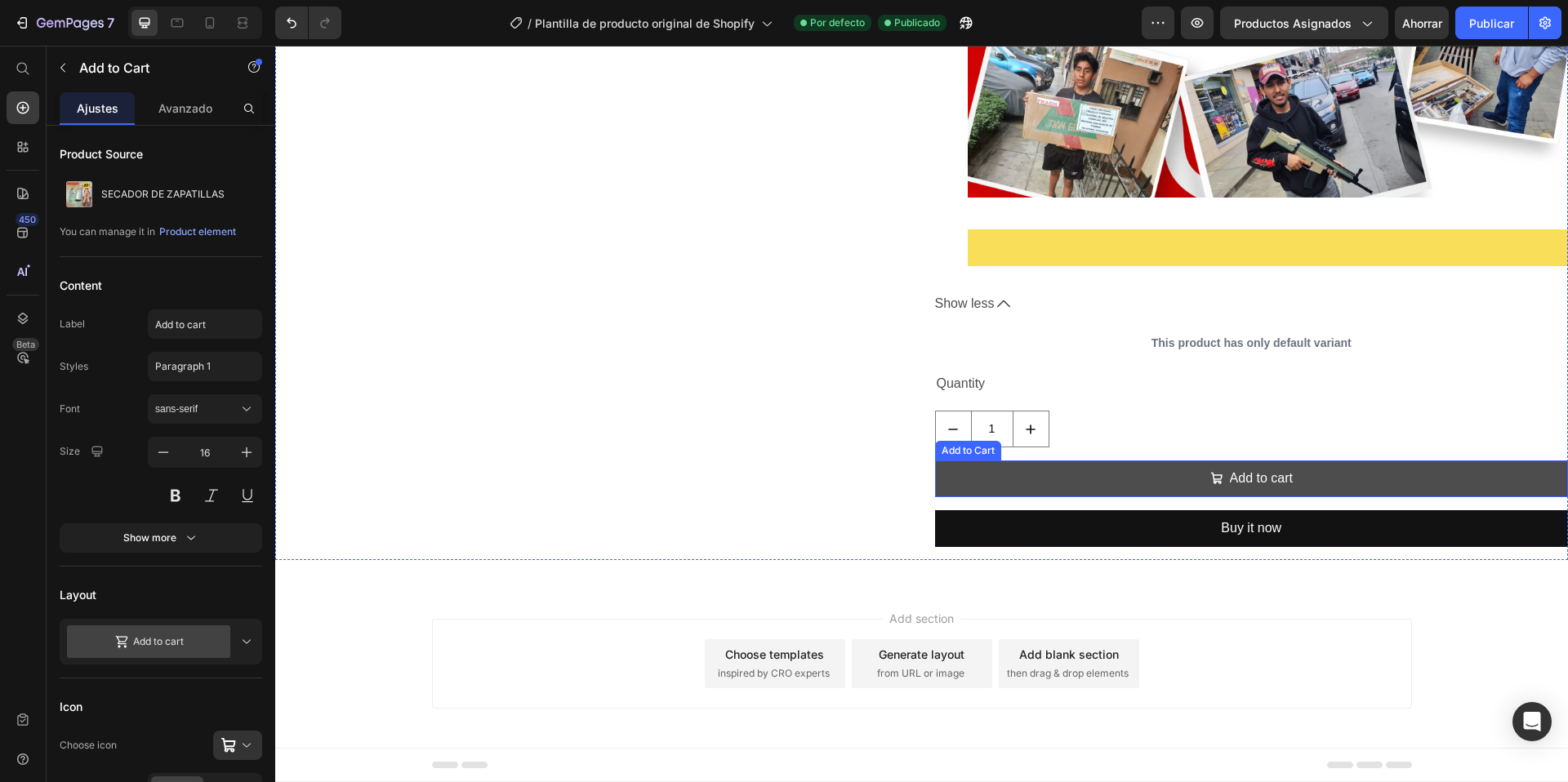 click on "Add to cart" at bounding box center [1252, 478] 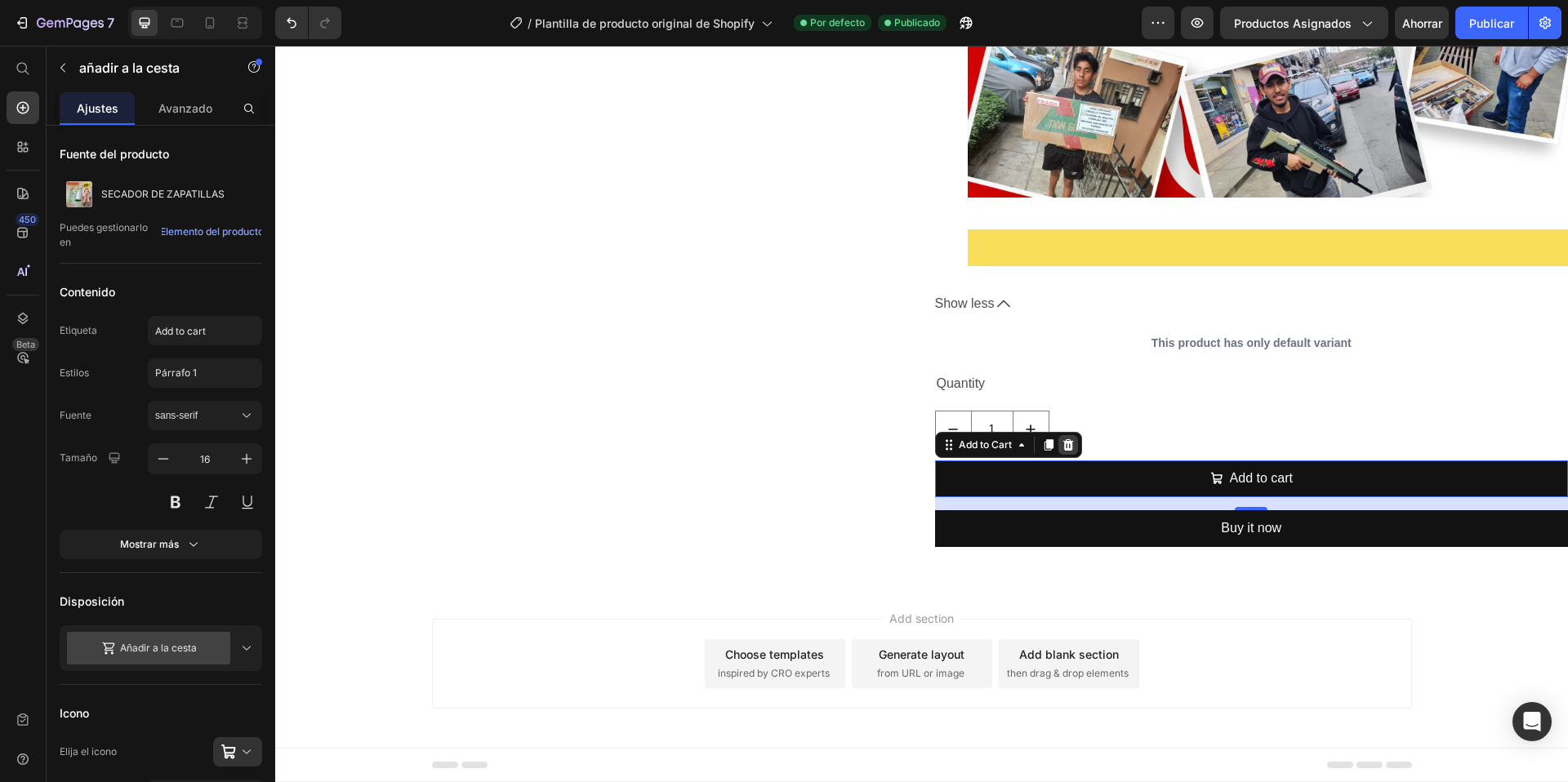 click 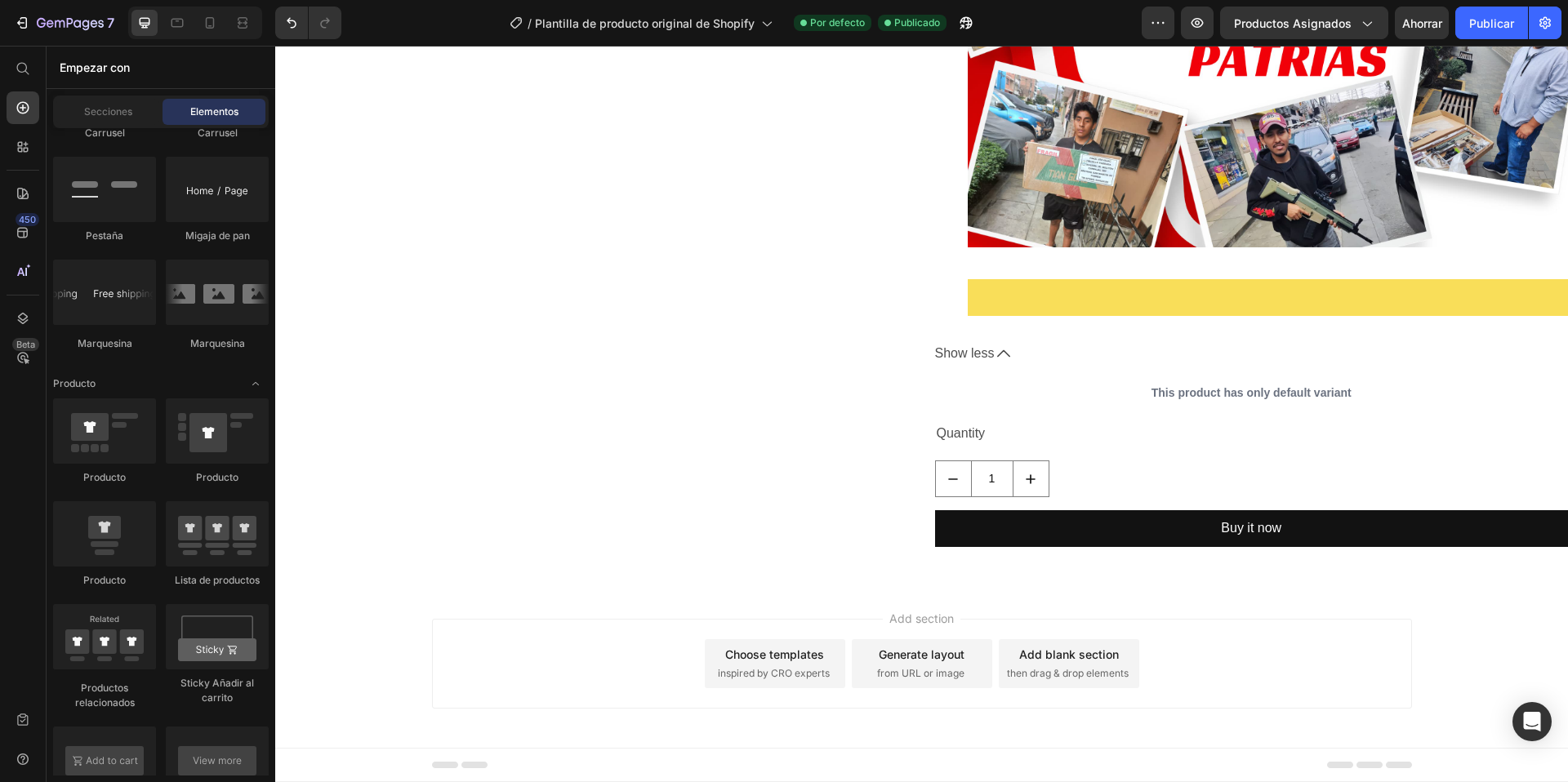 scroll, scrollTop: 9689, scrollLeft: 0, axis: vertical 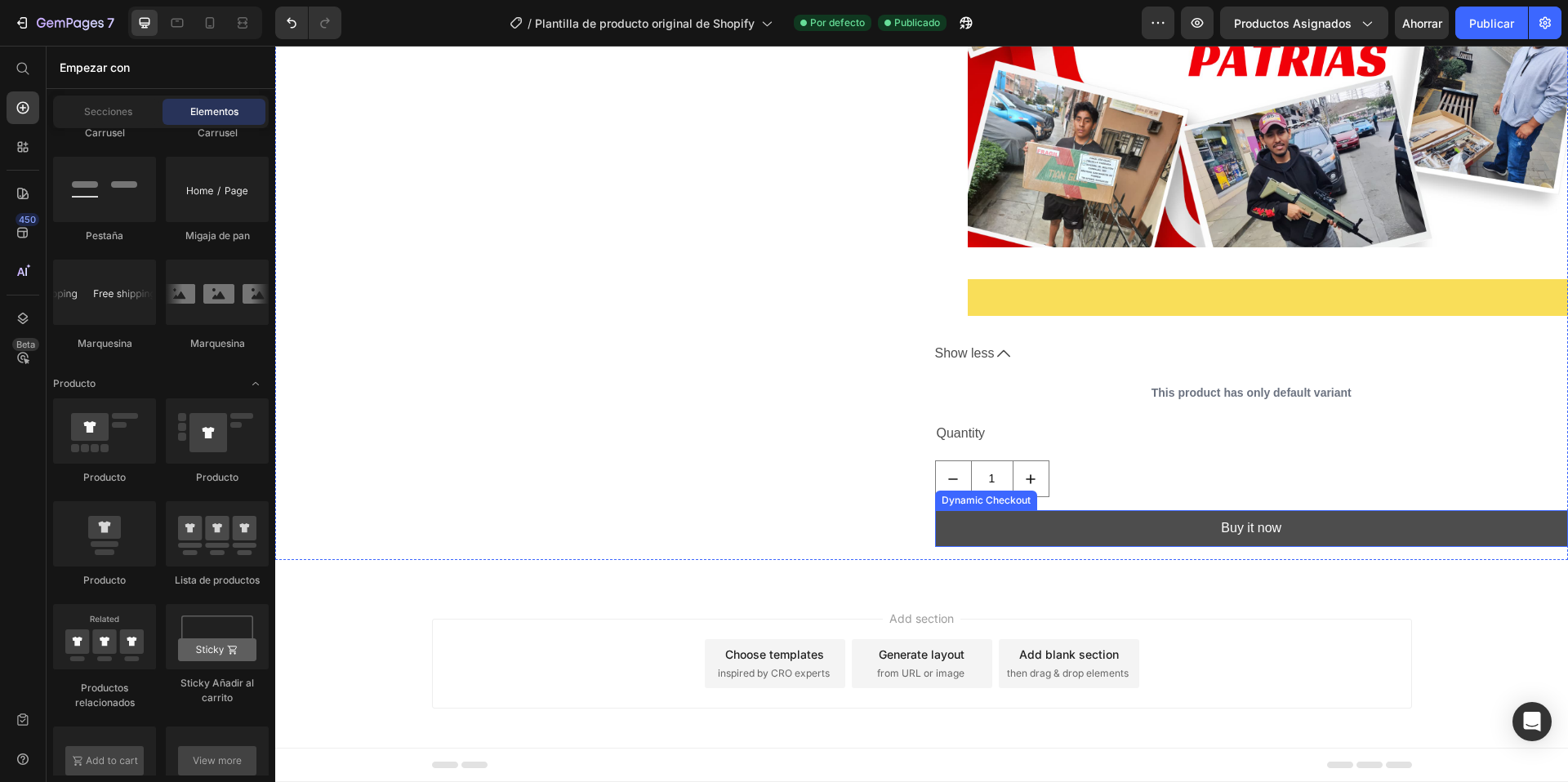 click on "Buy it now" at bounding box center [1252, 528] 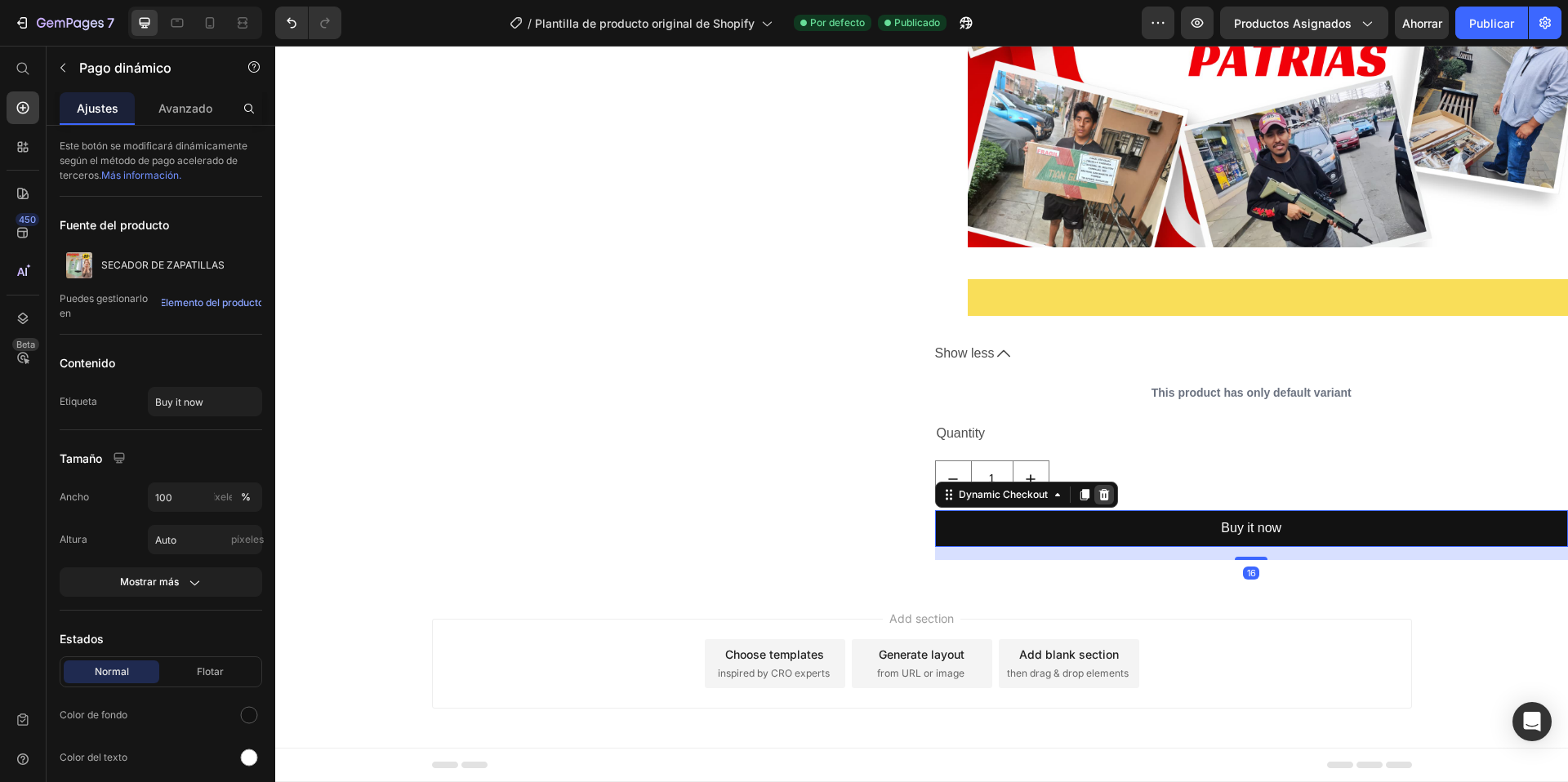 click 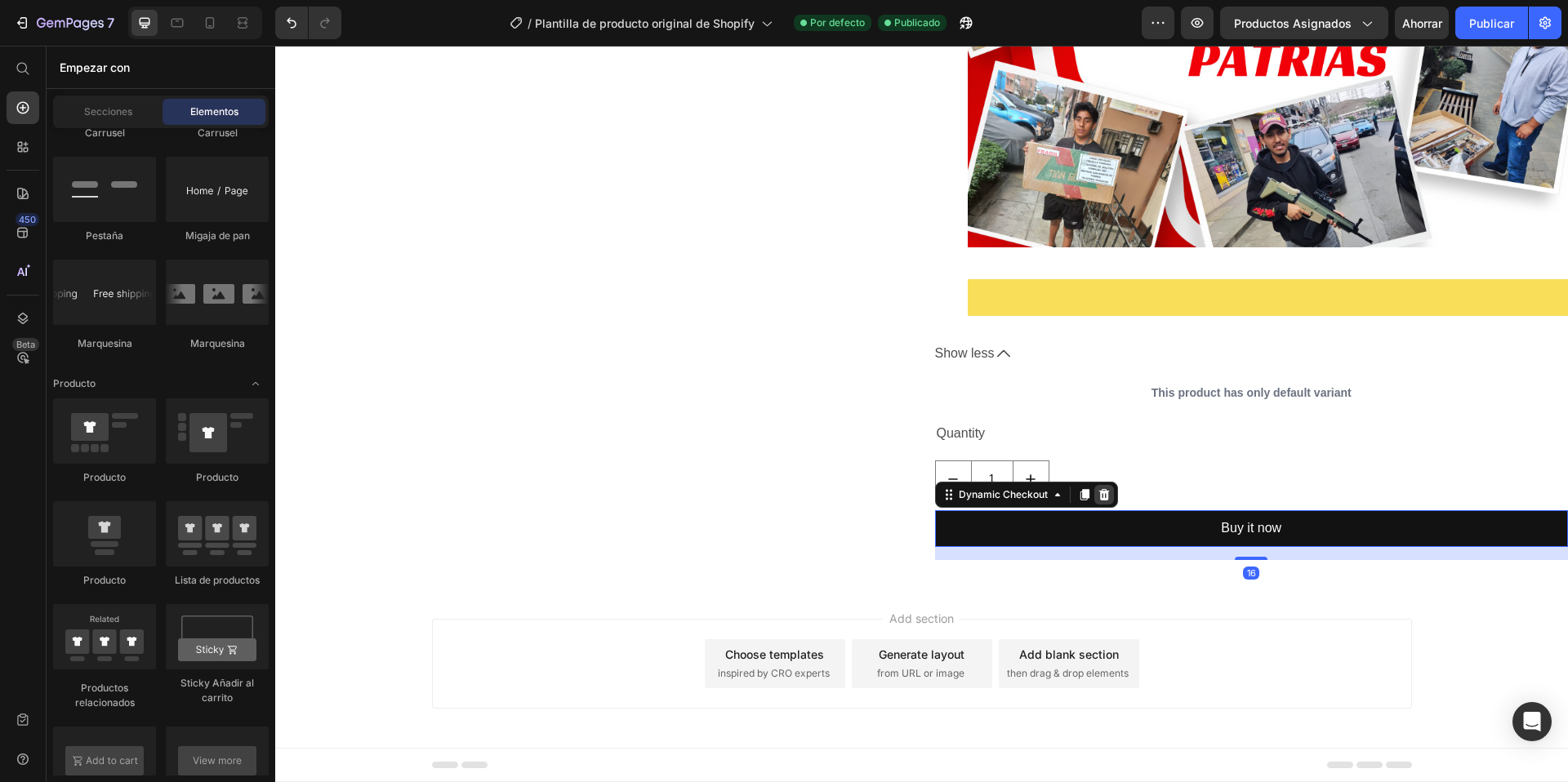 scroll, scrollTop: 9627, scrollLeft: 0, axis: vertical 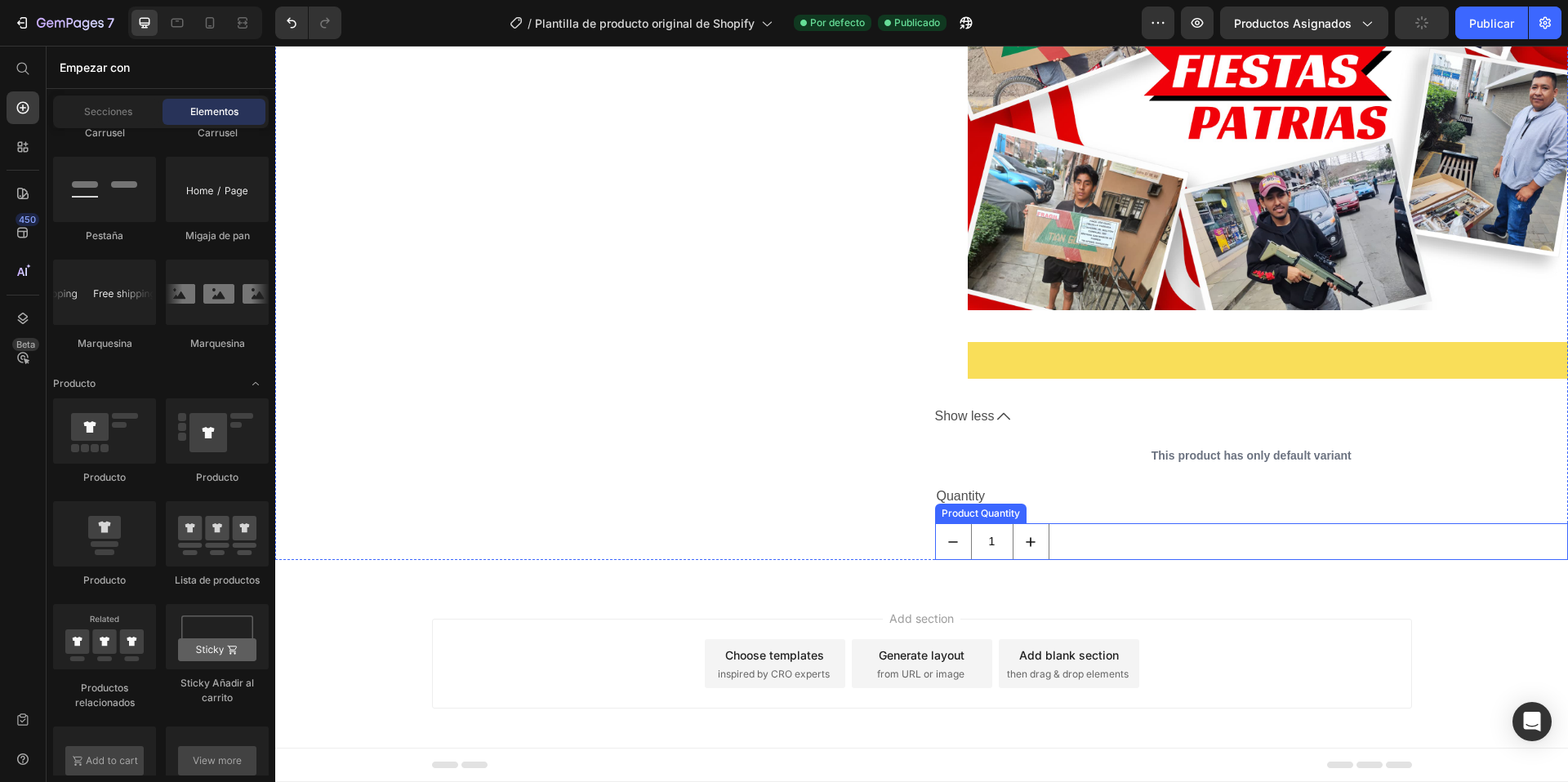 click on "1" at bounding box center (1252, 541) 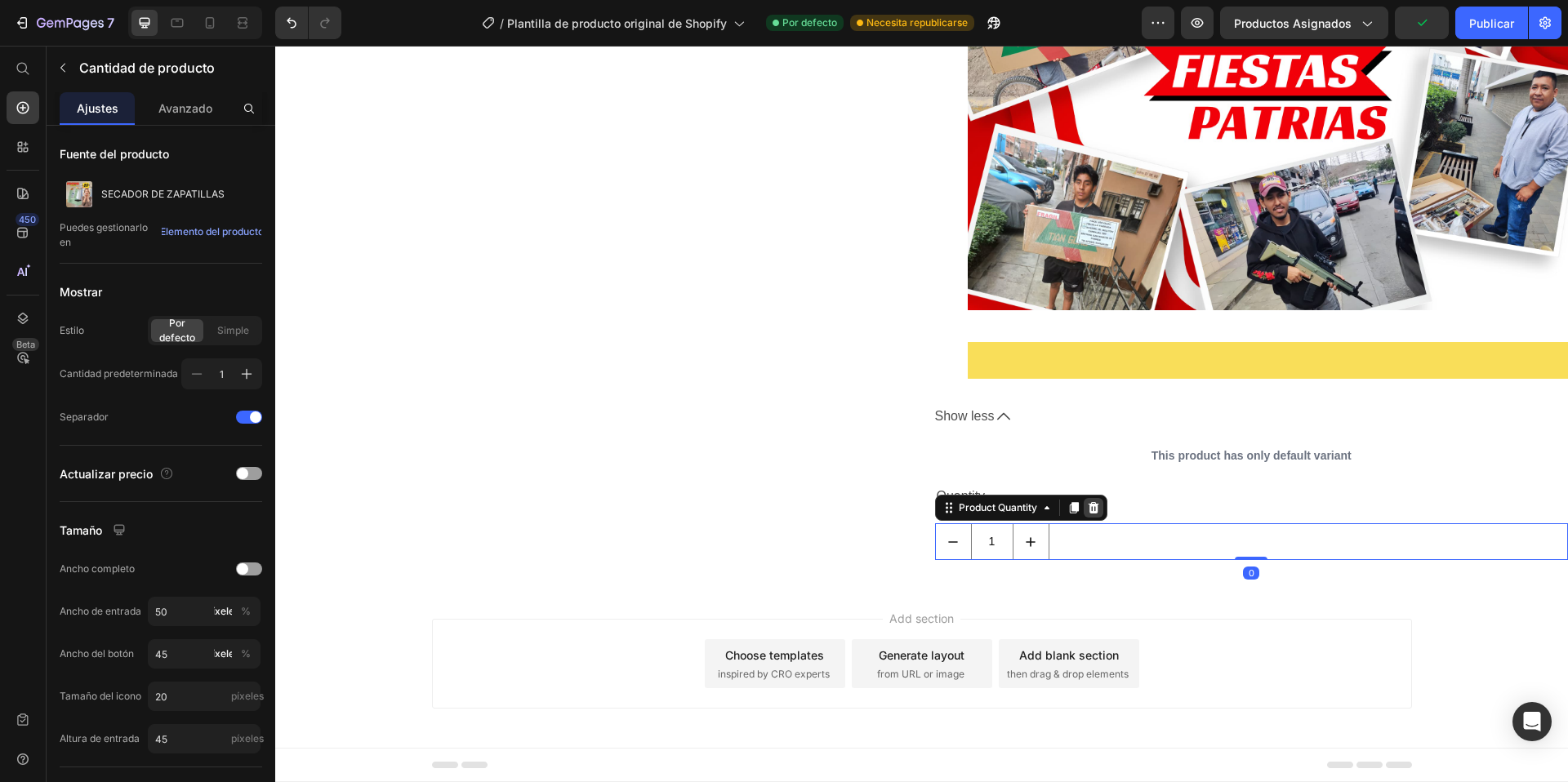 click 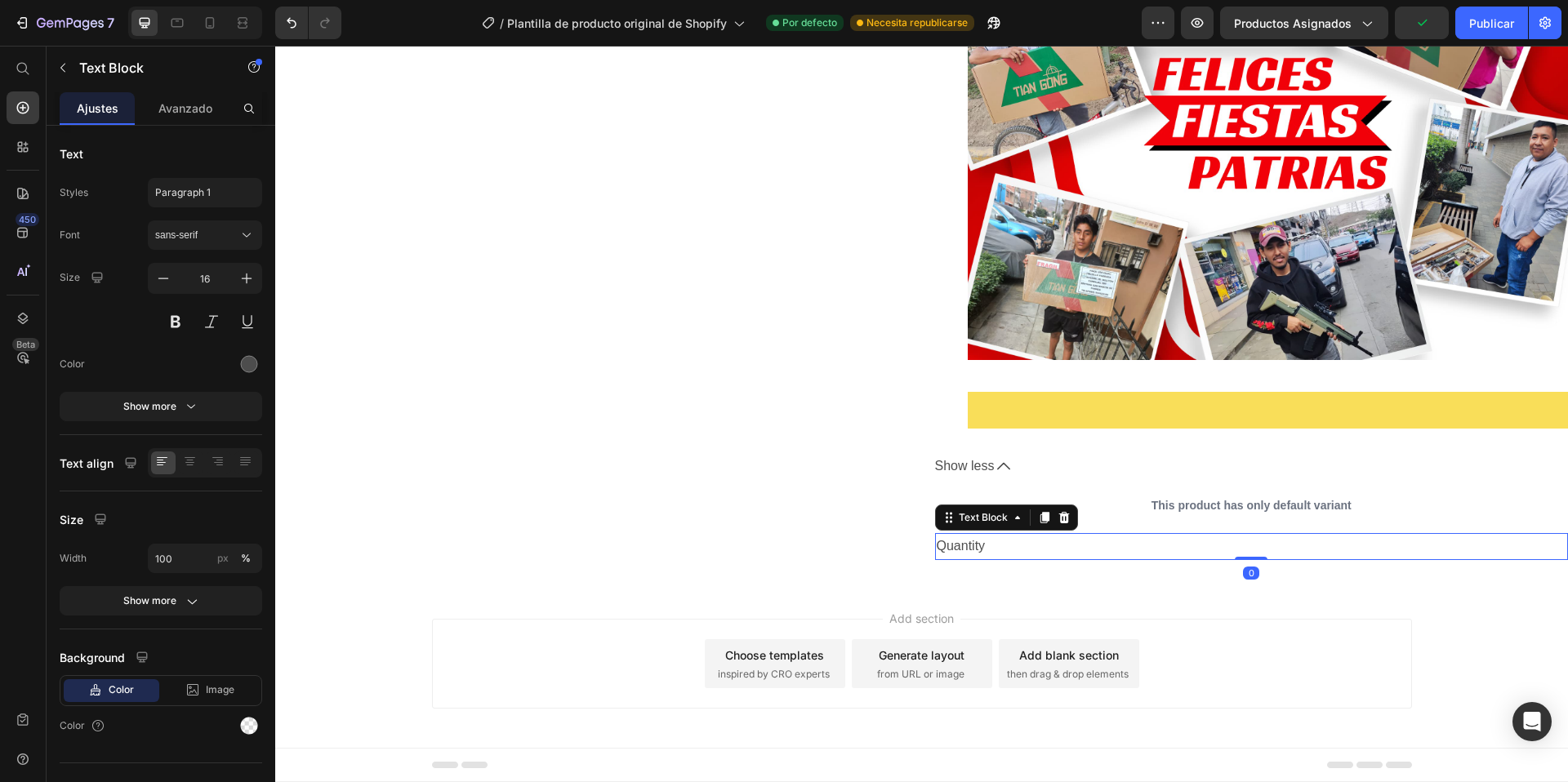 click on "Quantity" at bounding box center (1252, 546) 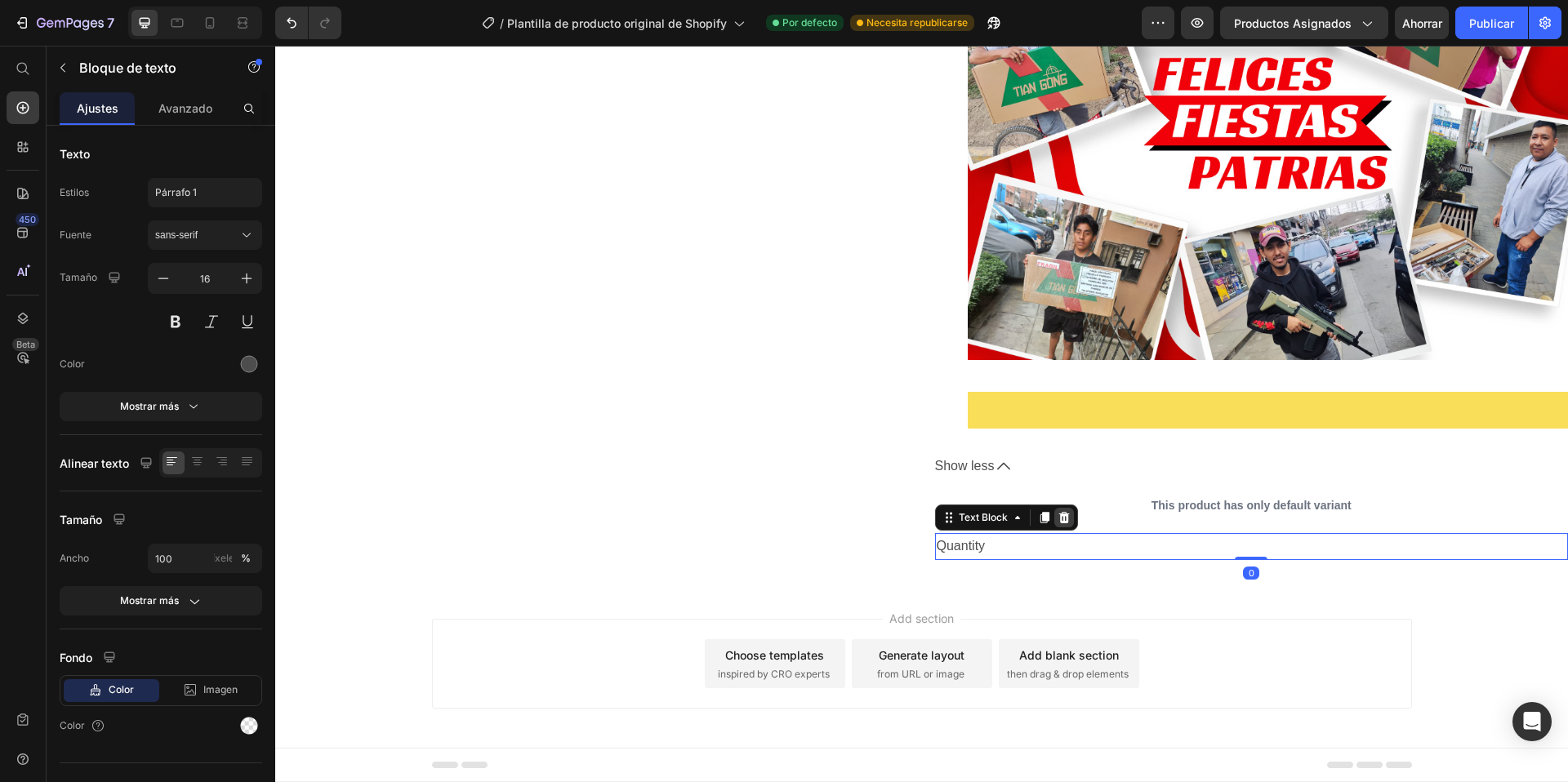 click 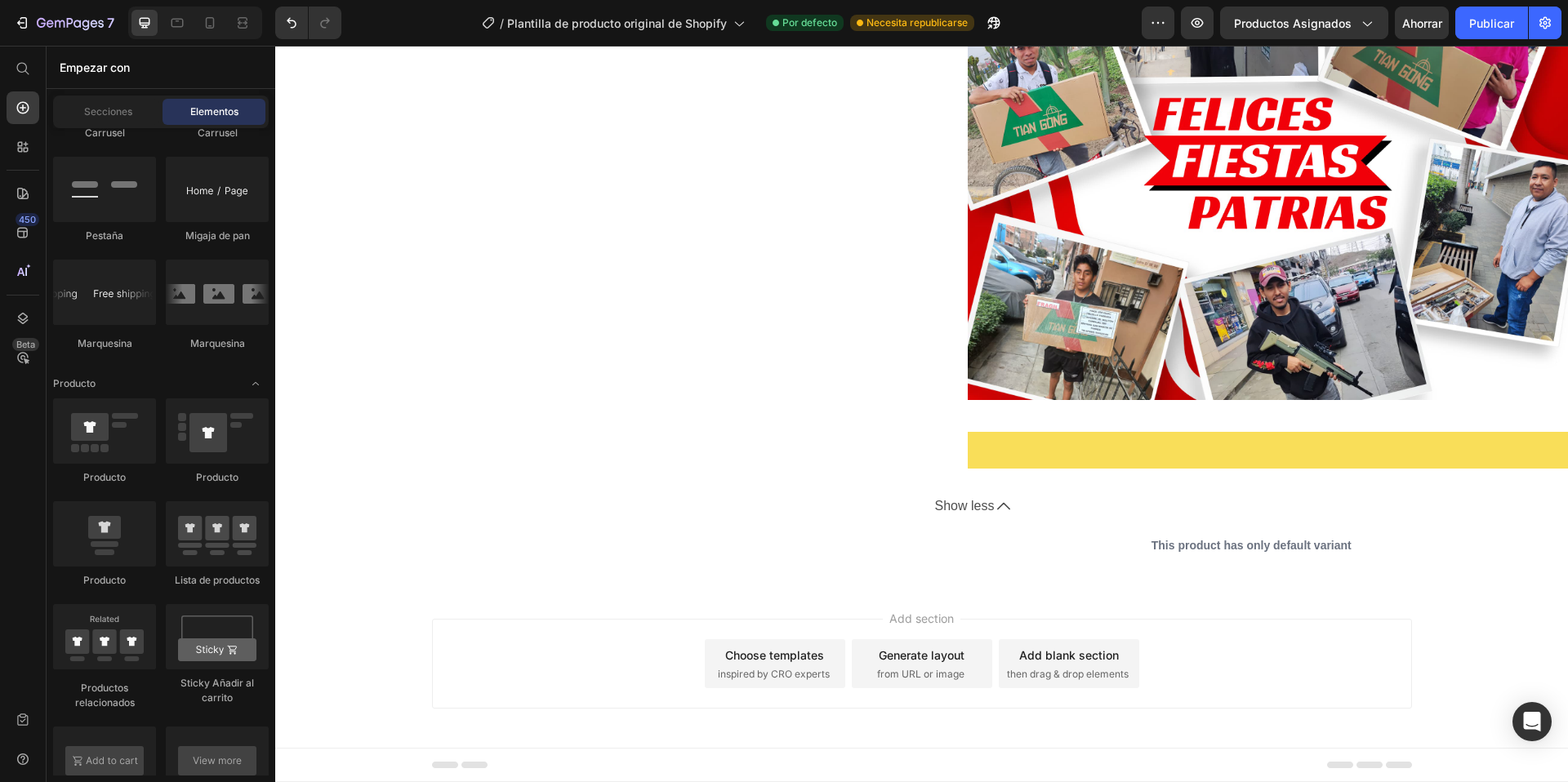 scroll, scrollTop: 9537, scrollLeft: 0, axis: vertical 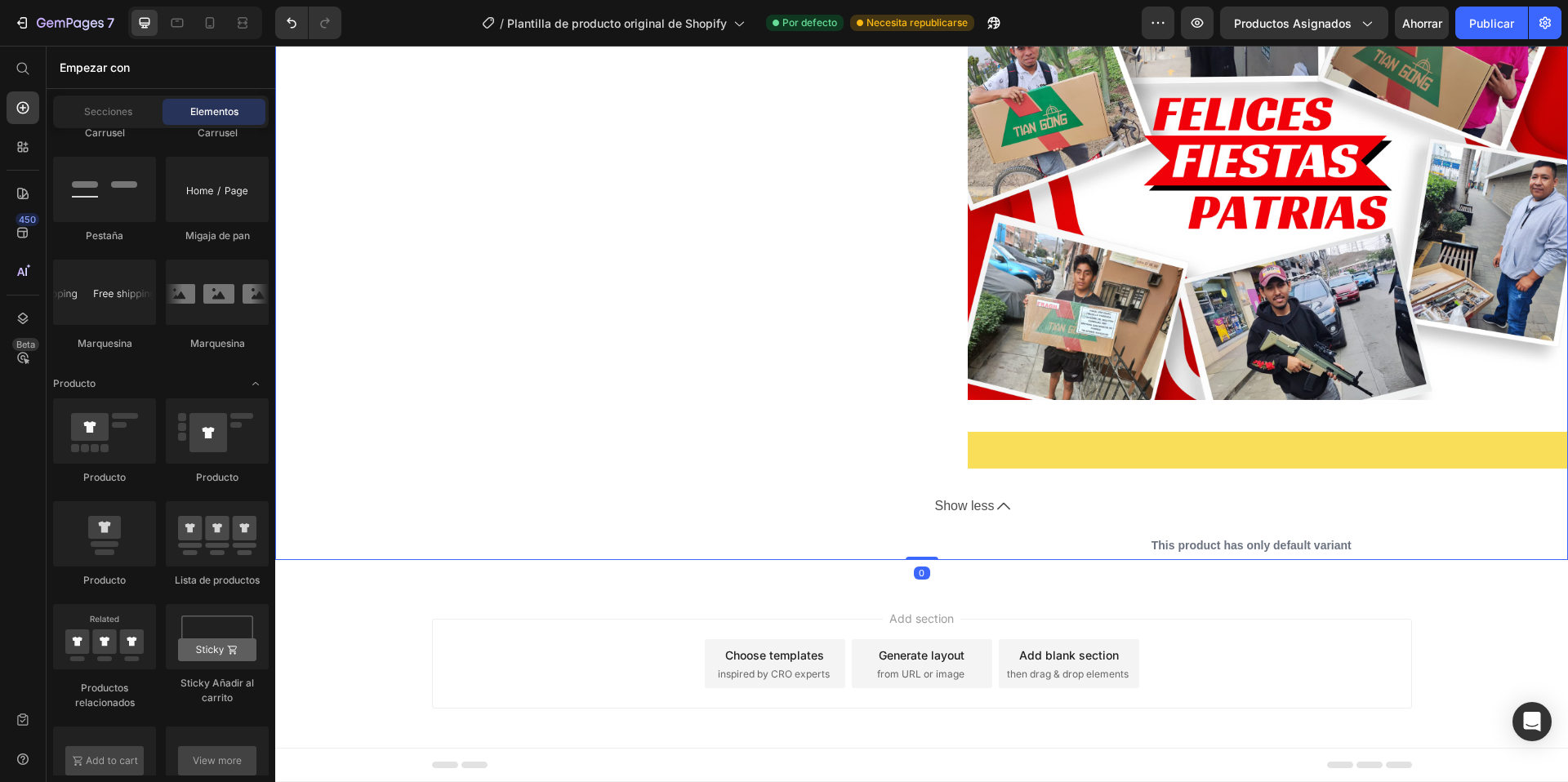 click on "SECADOR DE ZAPATILLAS Product Title S/. 89.90 Product Price S/. 129.00 Product Price Row ¿ Cansado de que tus zapatillas tarden días en secarse durante el invierno ?  🌧️
No permitas que la humedad arruine tu comodidad.
Te presentamos El SECADOR DE ZAPATILLAS PRO
¡En solo 2 horas , tus zapatillas estarán secas, calientitas y listas para usar!
El Secador de Zapatillas Pro es la Solución Perfecta
Nuestro secador de zapatillas ofrece una solución rápida y efectiva para mantener tu calzado en perfecto estado.
Secado Rápido y Eficiente:  Seca la punta de tus zapatillas en 1 hora y el talón en otra. ¡Dos horas y están listas!
4 Niveles de Temperatura y Temporizadores:  Ajusta la temperatura en baja, media , alta y muy alta además el tiempo en 30, 60 , 120 y 180 minutos según tus necesidades y olvidate del secador. ¡lavar las zapatillas nunca fue tan fácil!
Diseño Seguro y Versátil:
Eliminación de Malos Olores:
¡ COMO USARLO !" at bounding box center (1252, -4425) 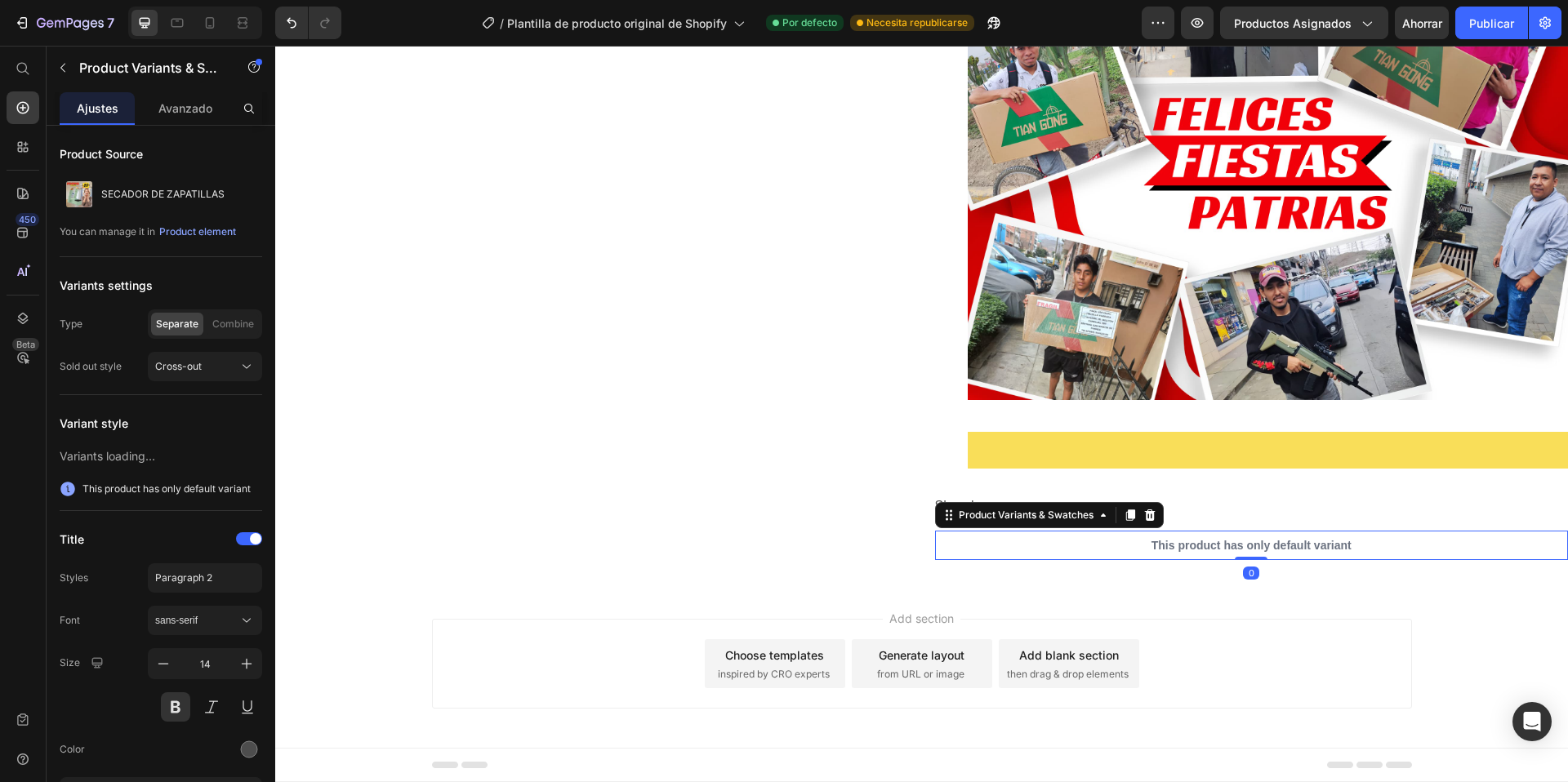 click on "This product has only default variant" at bounding box center (1252, 545) 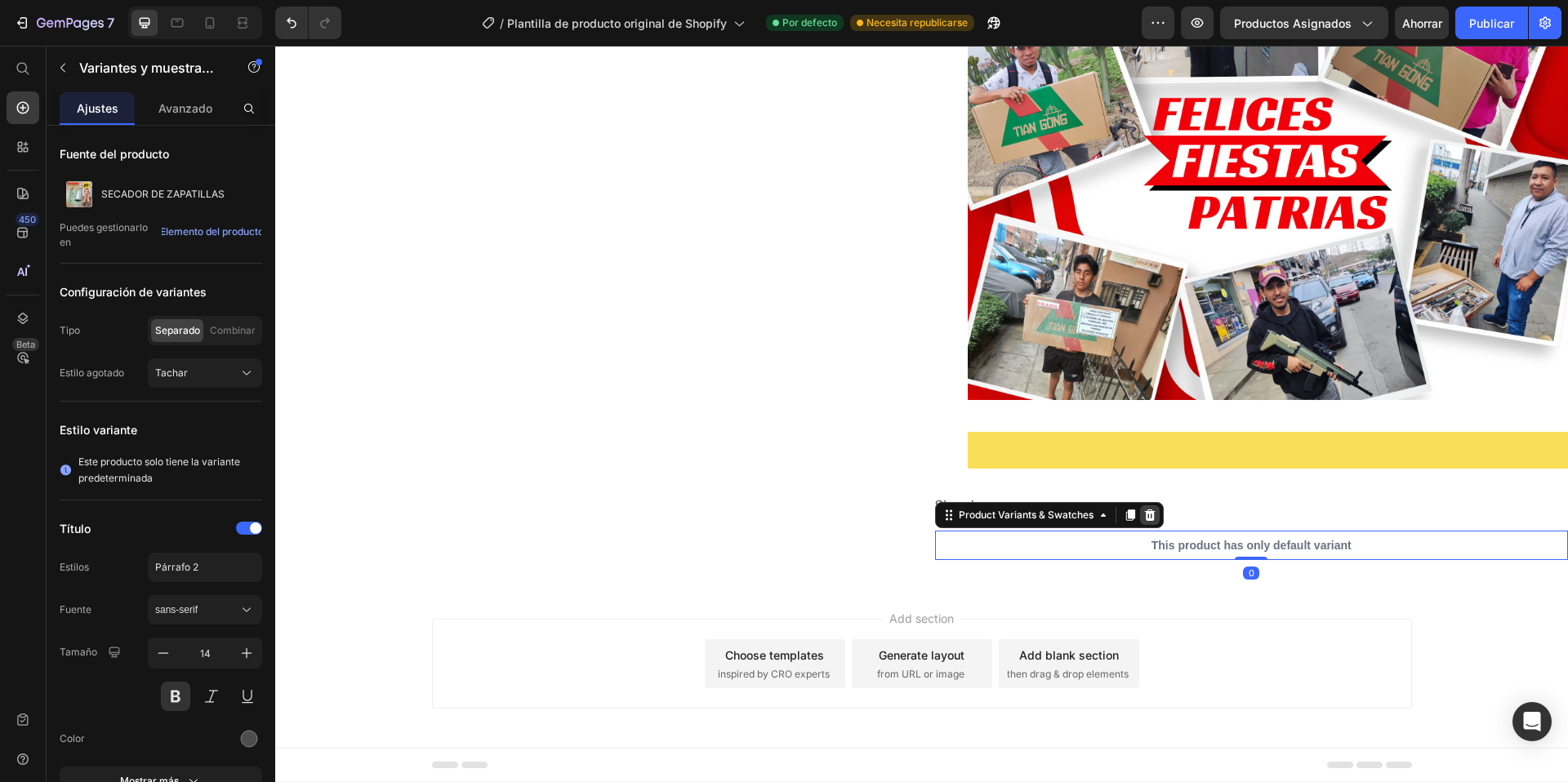 click 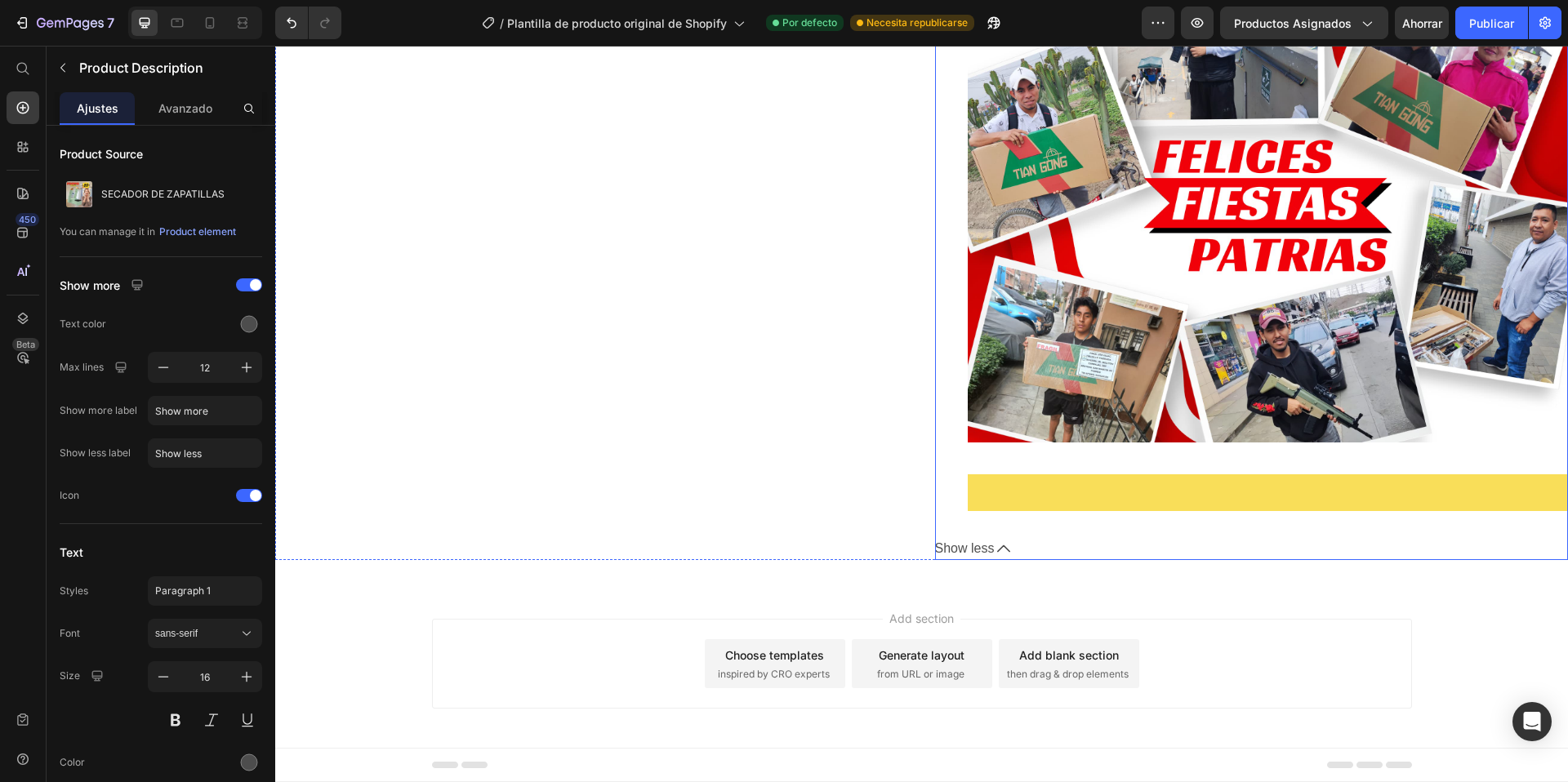 click on "¿ Cansado de que tus zapatillas tarden días en secarse durante el invierno ?  🌧️
No permitas que la humedad arruine tu comodidad.
Te presentamos El SECADOR DE ZAPATILLAS PRO
¡En solo 2 horas , tus zapatillas estarán secas, calientitas y listas para usar!
El Secador de Zapatillas Pro es la Solución Perfecta
Nuestro secador de zapatillas ofrece una solución rápida y efectiva para mantener tu calzado en perfecto estado.
Secado Rápido y Eficiente:  Seca la punta de tus zapatillas en 1 hora y el talón en otra. ¡Dos horas y están listas!
4 Niveles de Temperatura y Temporizadores:  Ajusta la temperatura en baja, media , alta y muy alta además el tiempo en 30, 60 , 120 y 180 minutos según tus necesidades y olvidate del secador. ¡lavar las zapatillas nunca fue tan fácil!
Diseño Seguro y Versátil:
Eliminación de Malos Olores:  No solo seca, sino que también elimina los malos olores, dejando tus zapatillas frescas y listas para usar.
¡ COMO USARLO !" at bounding box center [1252, -4361] 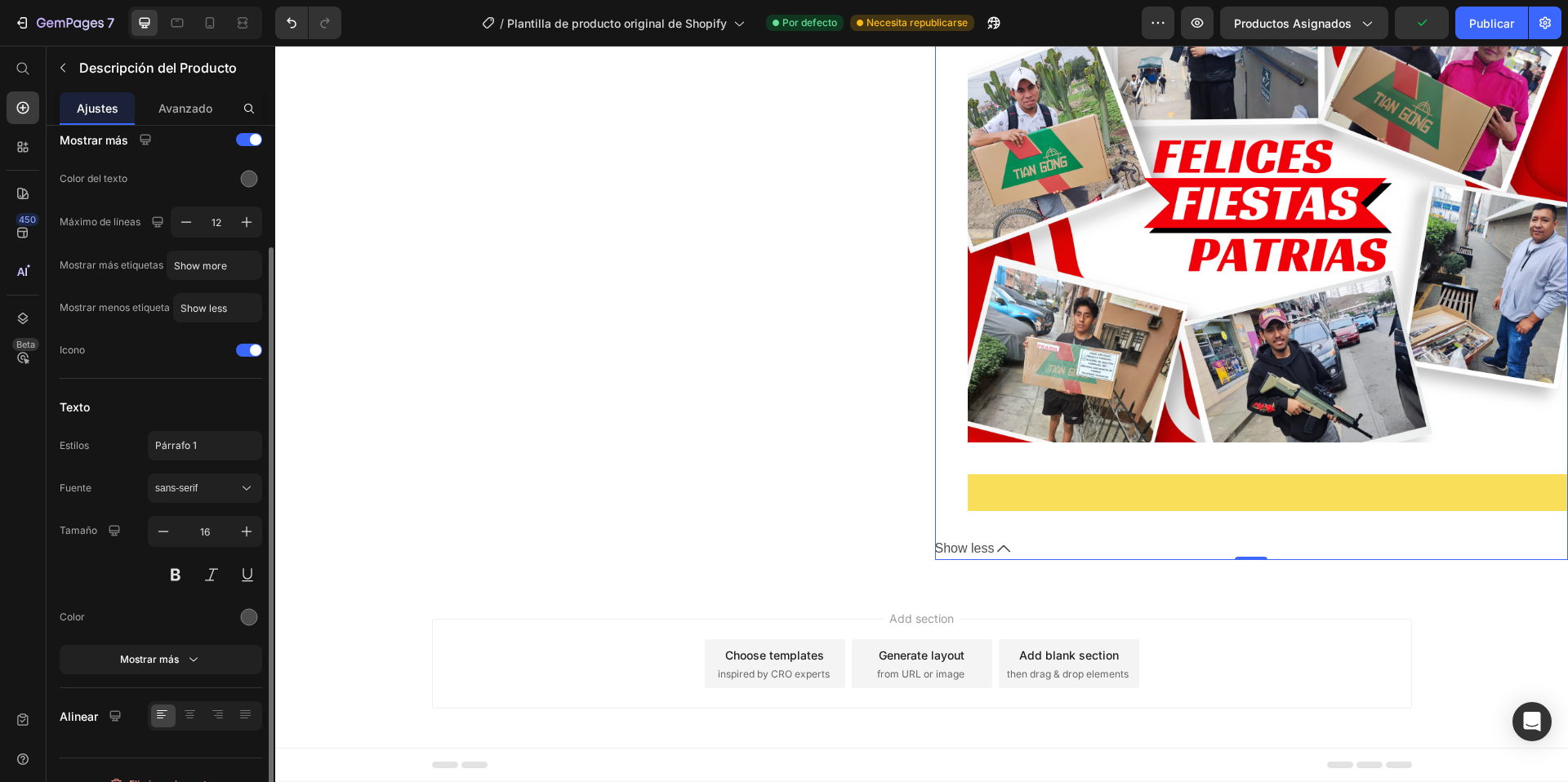 scroll, scrollTop: 155, scrollLeft: 0, axis: vertical 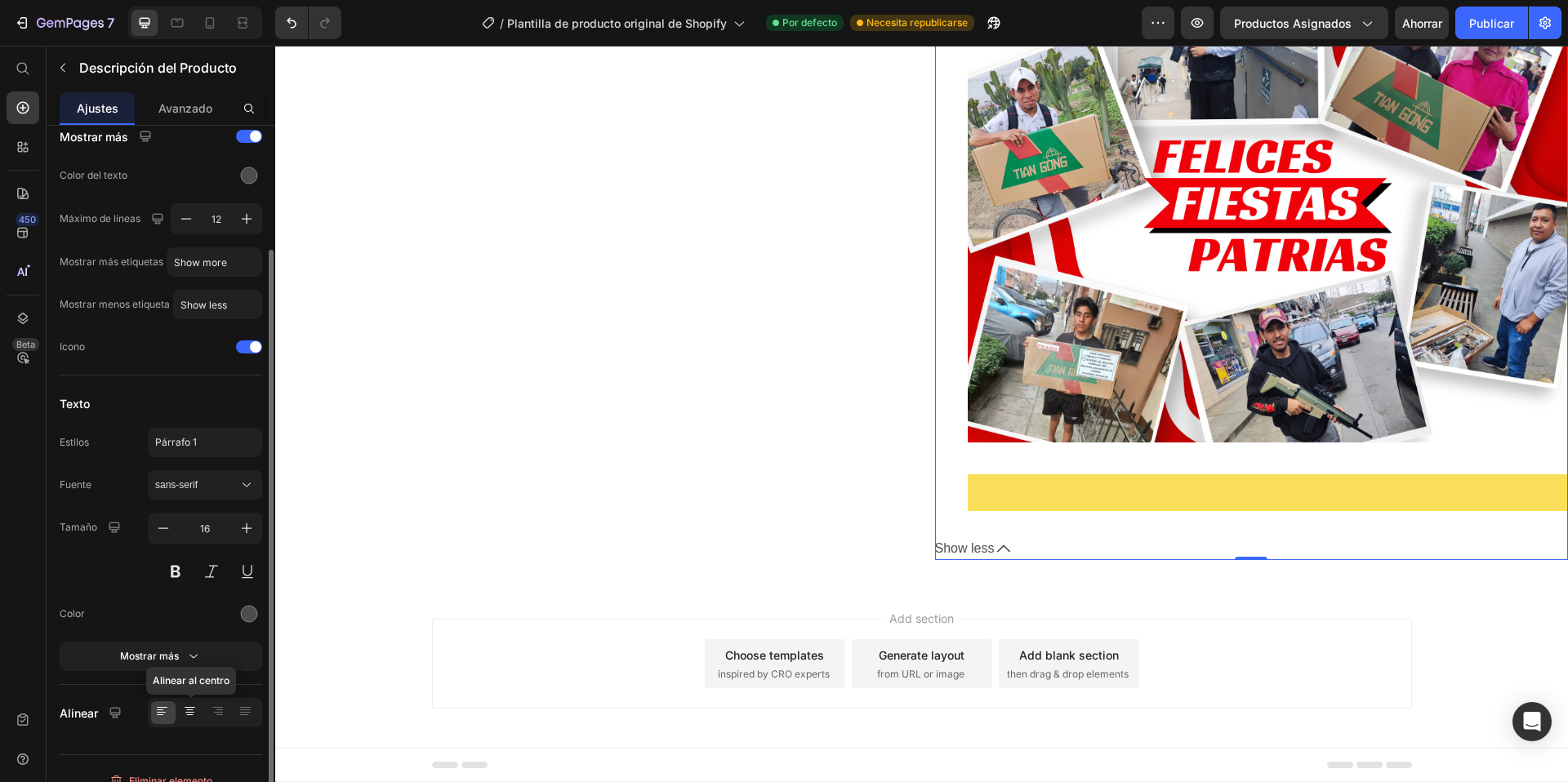 click 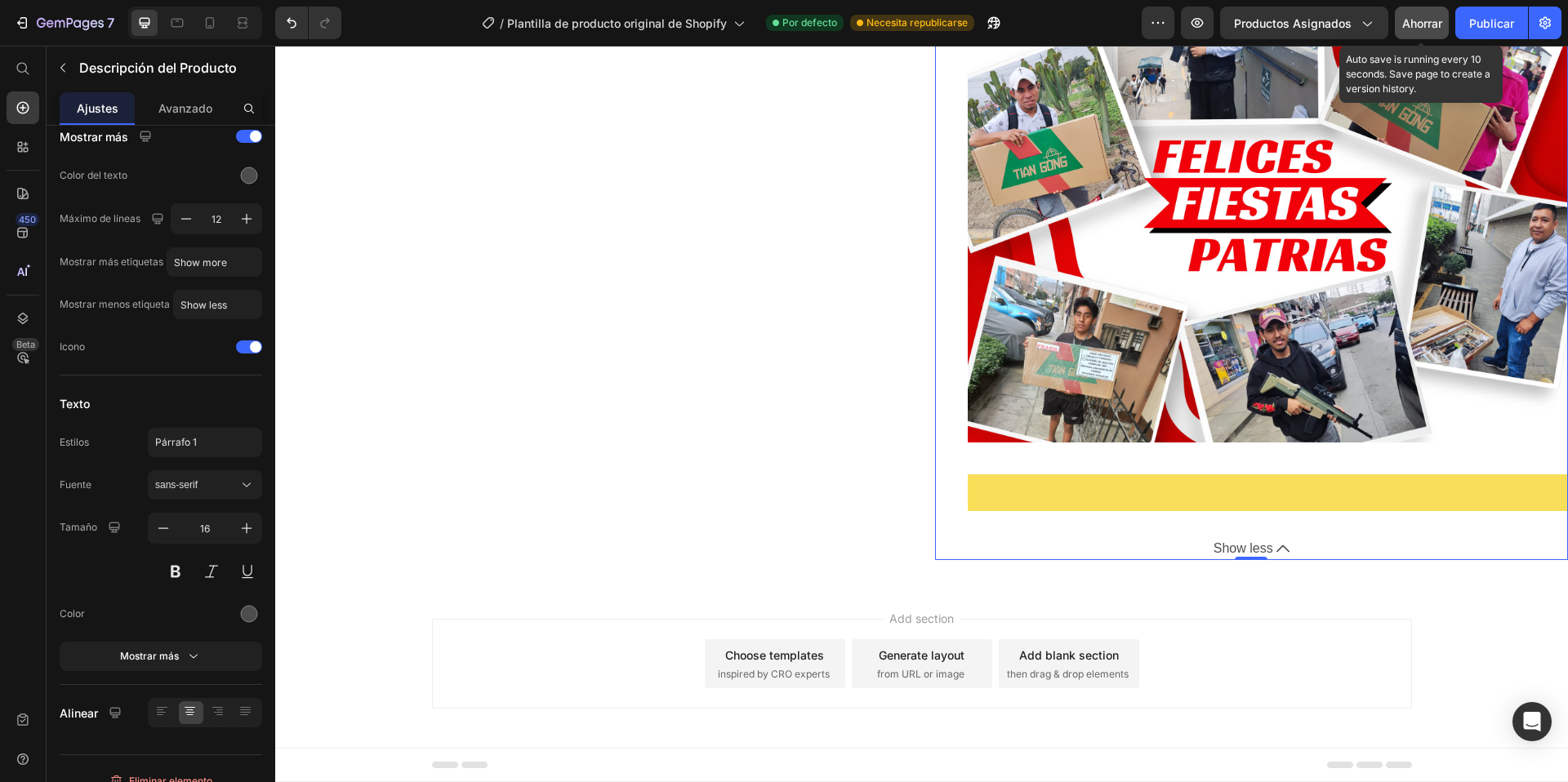 click on "Ahorrar" 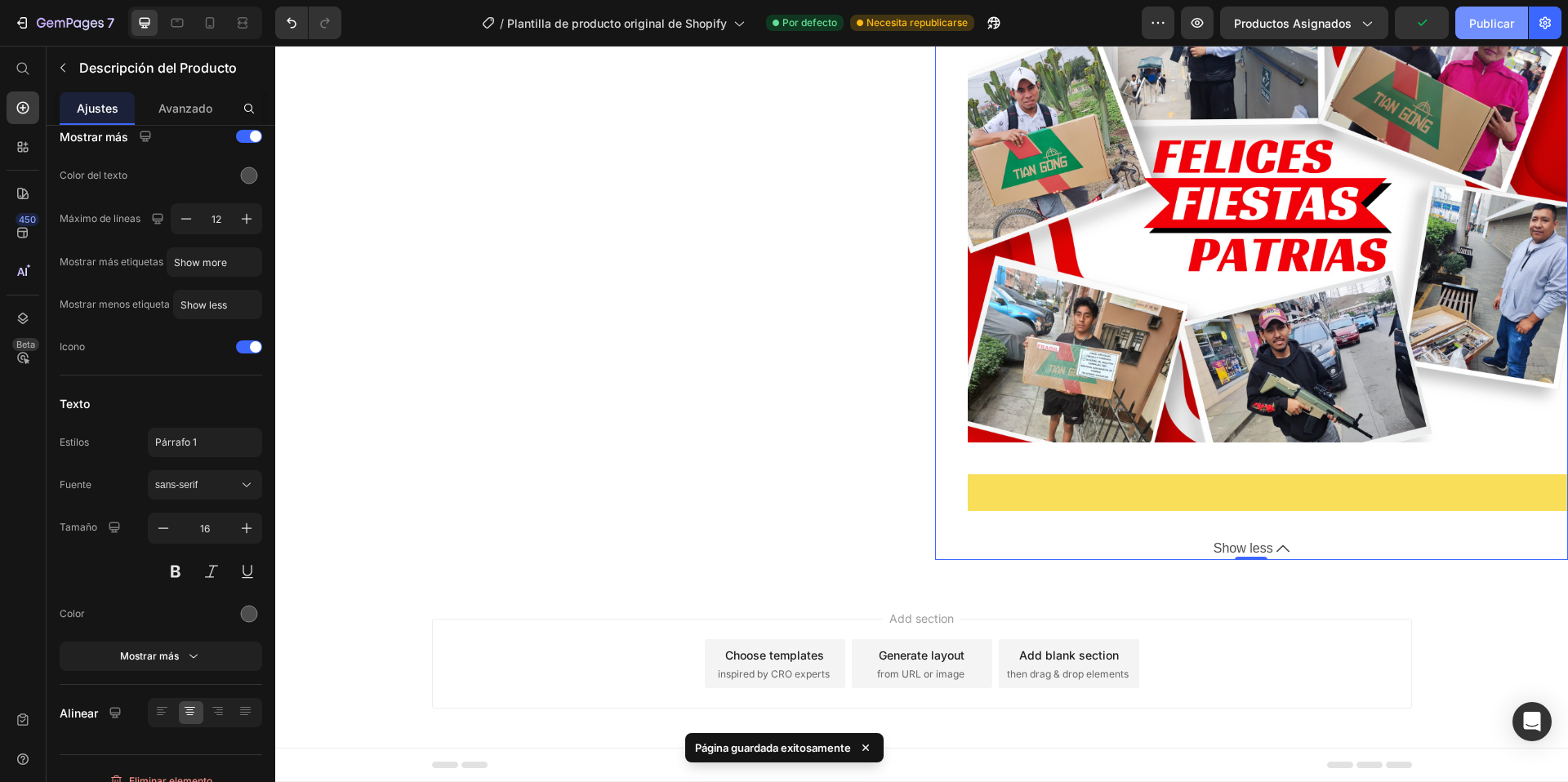 click on "Publicar" at bounding box center [1491, 23] 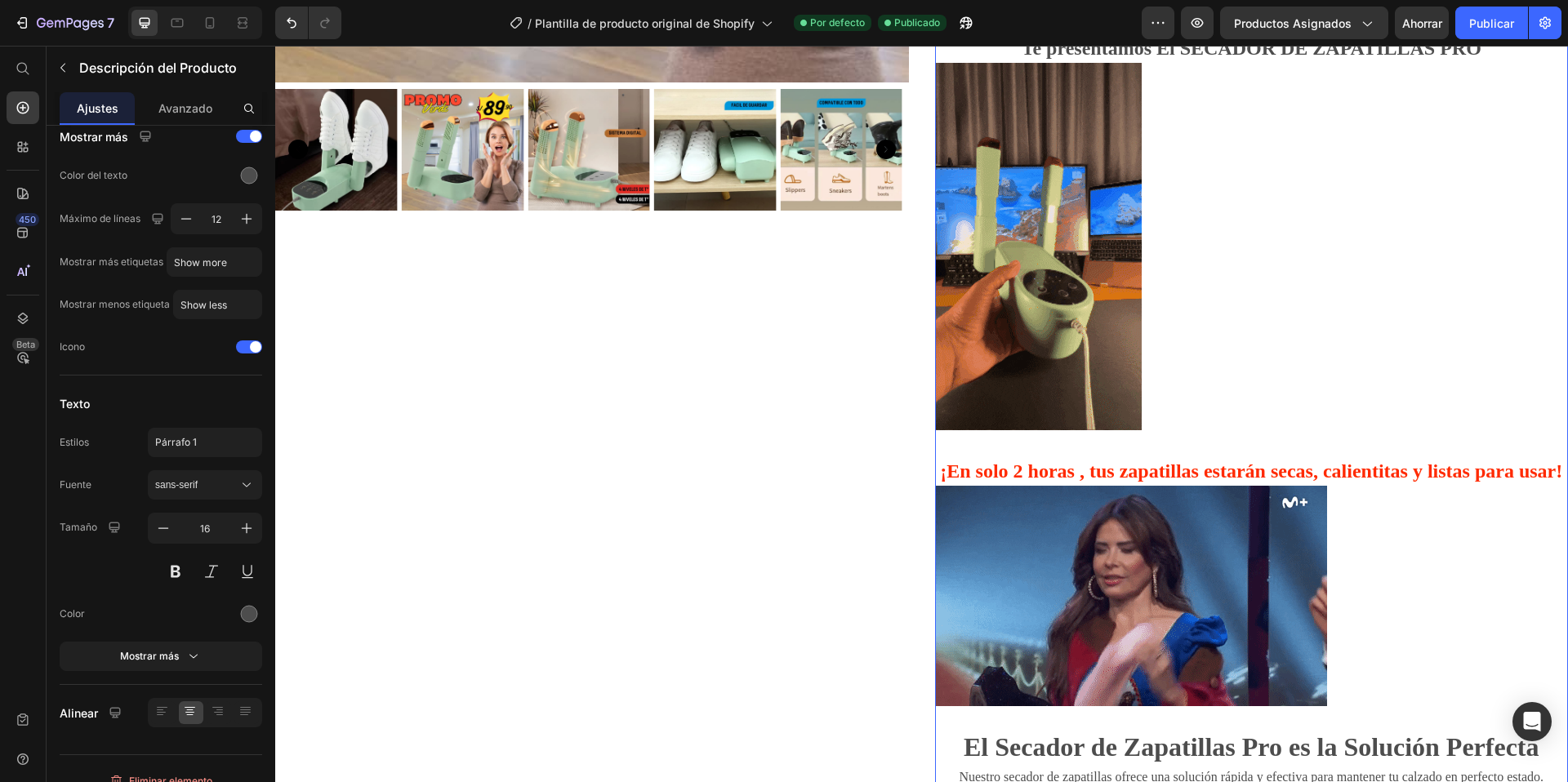scroll, scrollTop: 0, scrollLeft: 0, axis: both 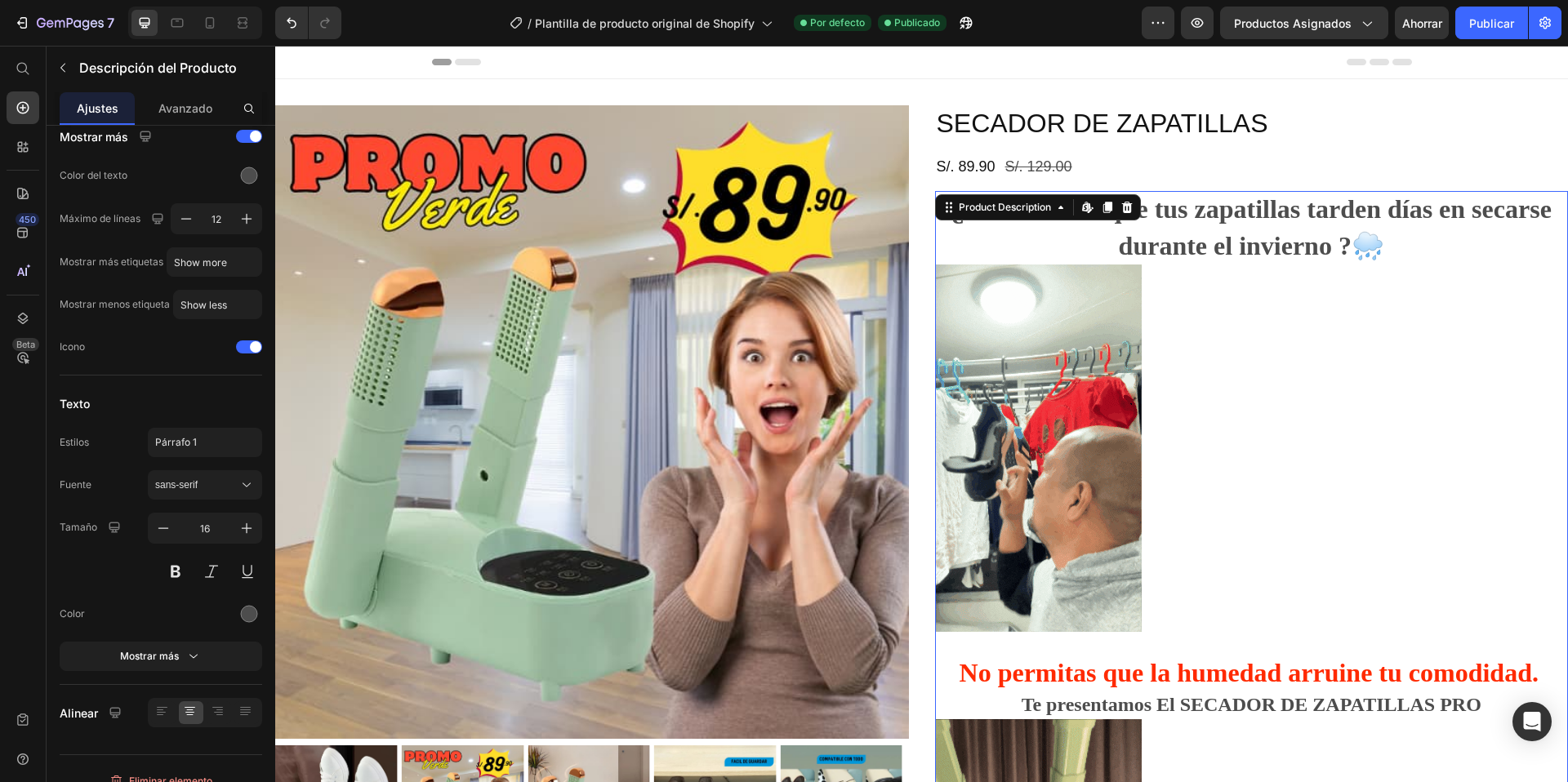 click at bounding box center [1252, 448] 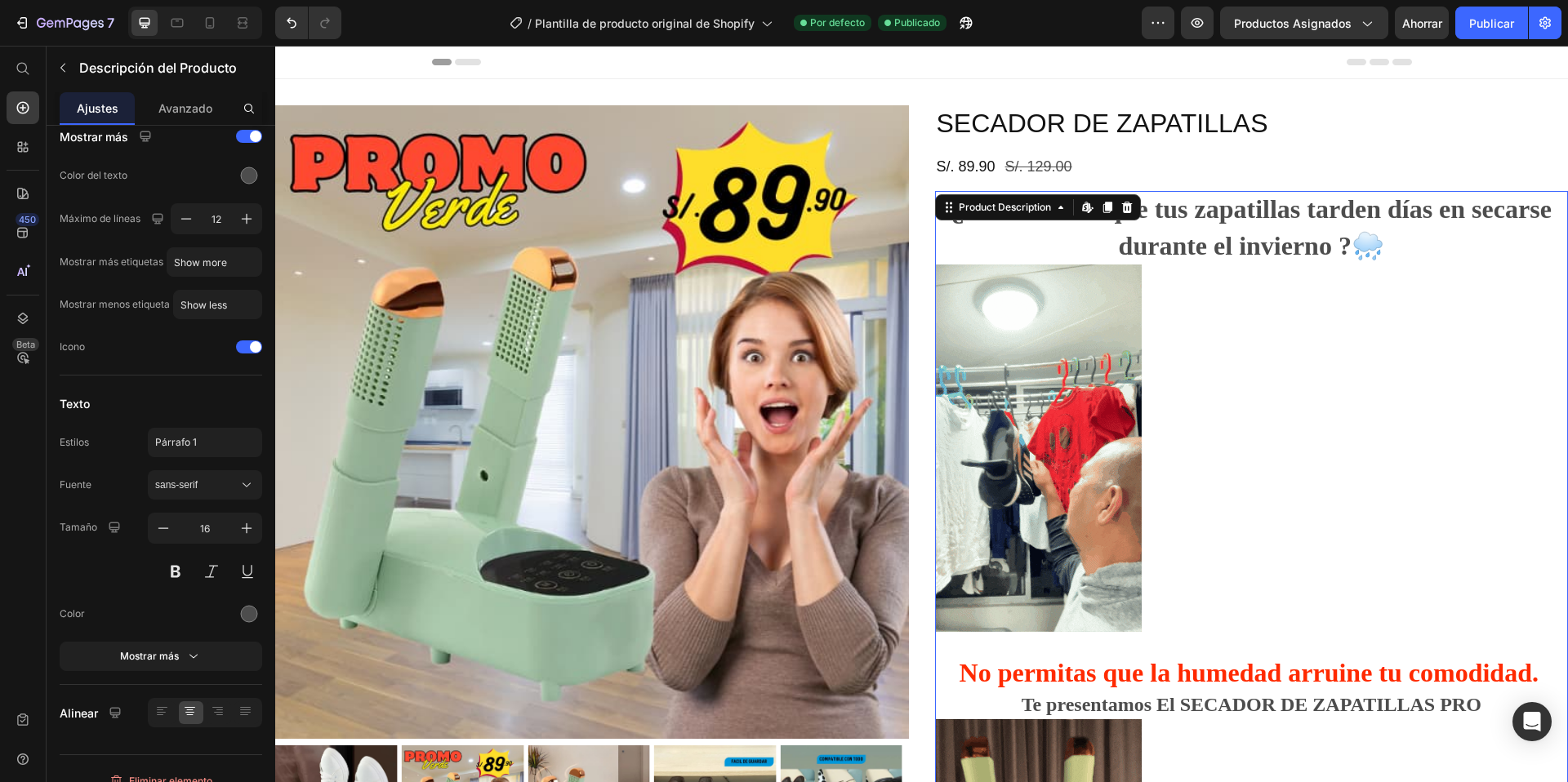 click at bounding box center (1252, 448) 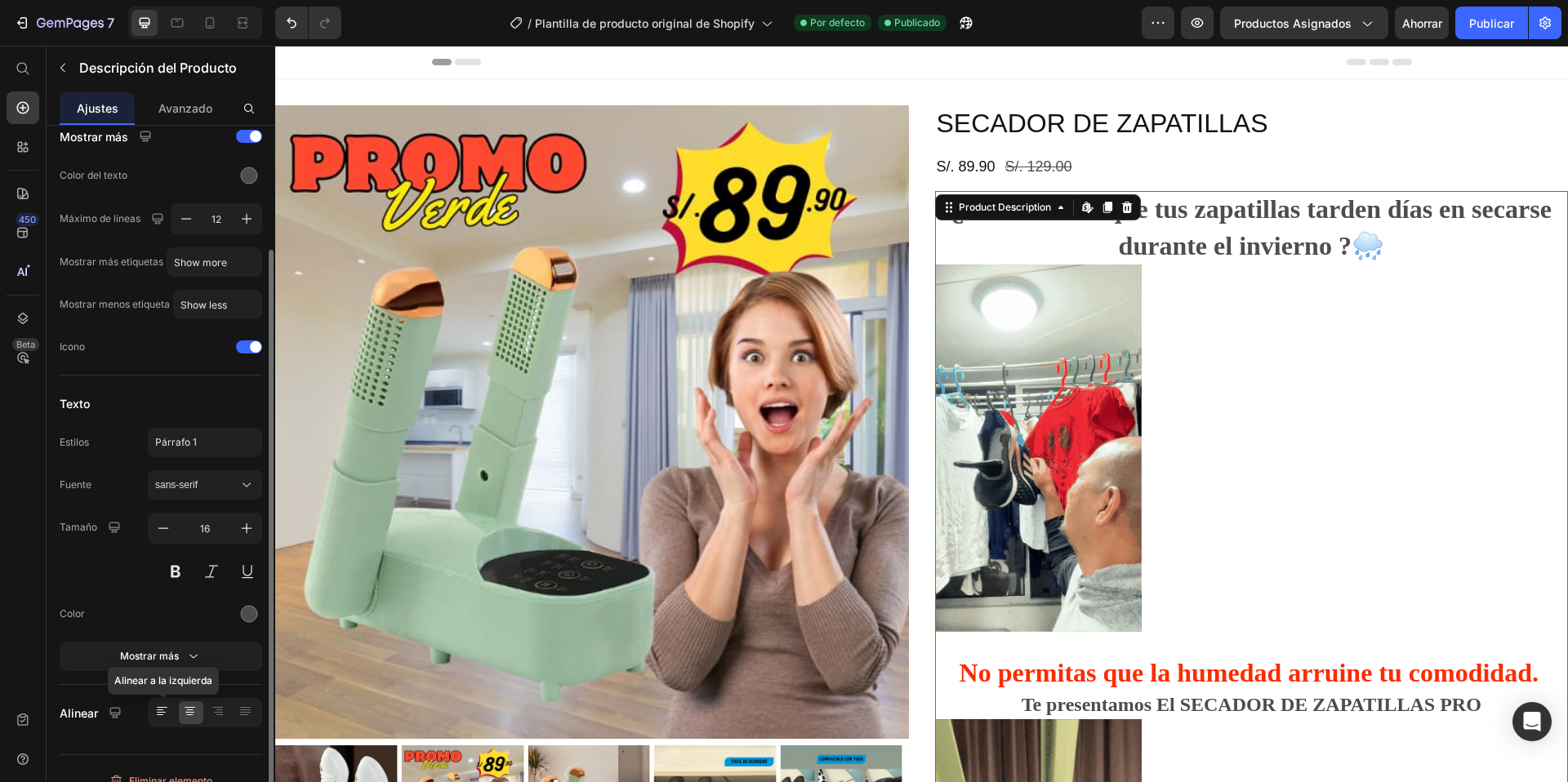 click 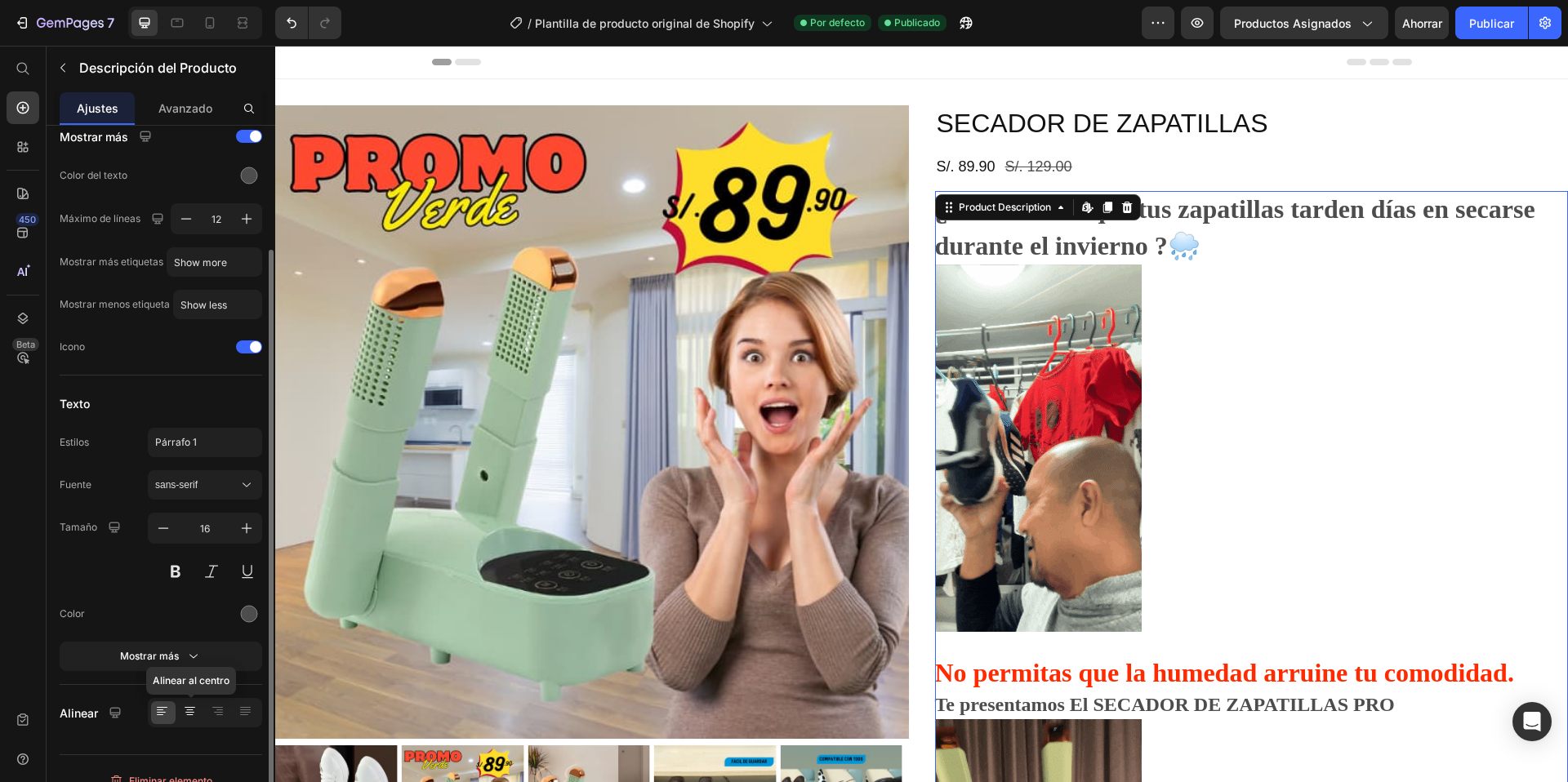 click 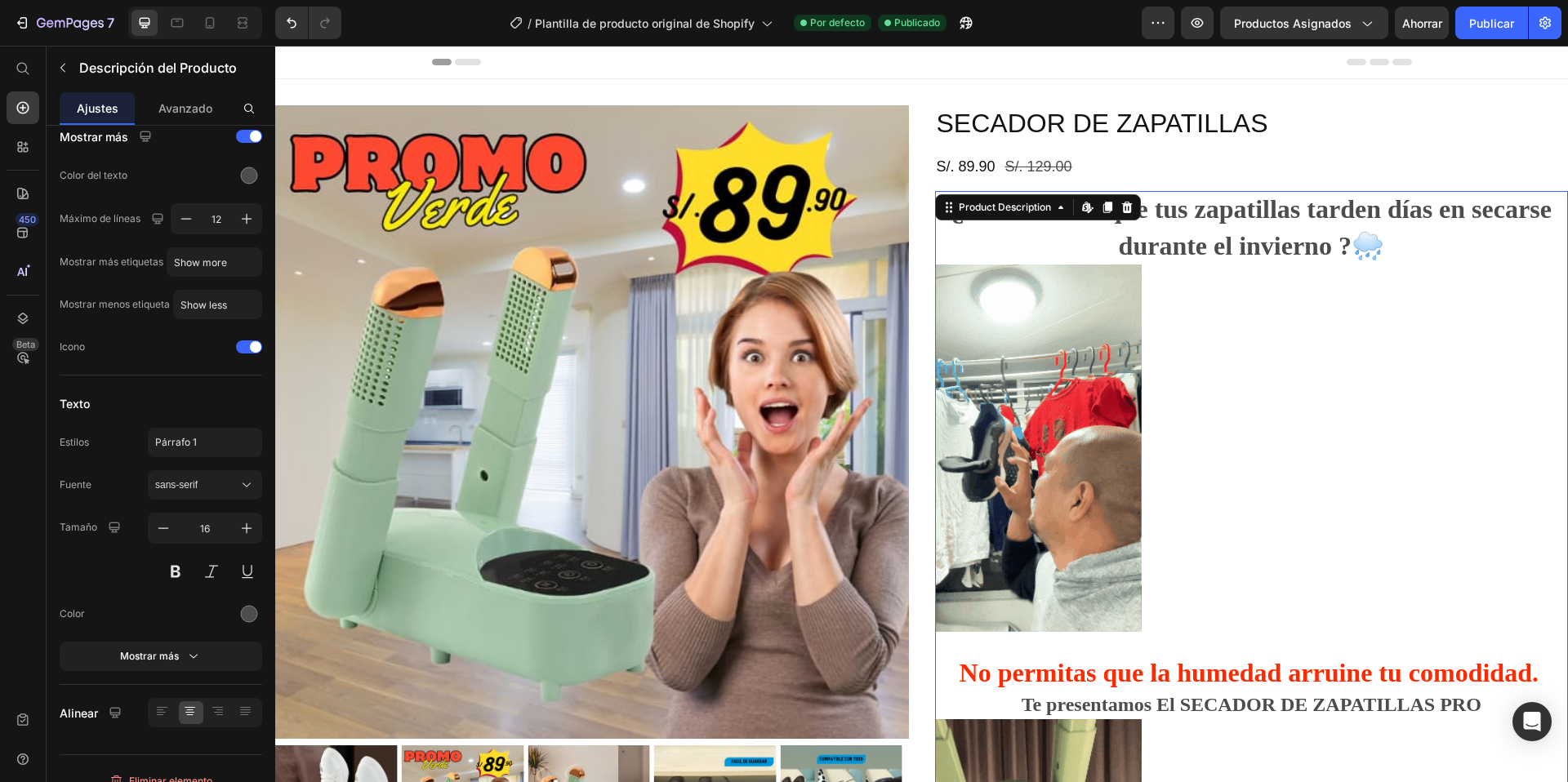 click at bounding box center [1038, 448] 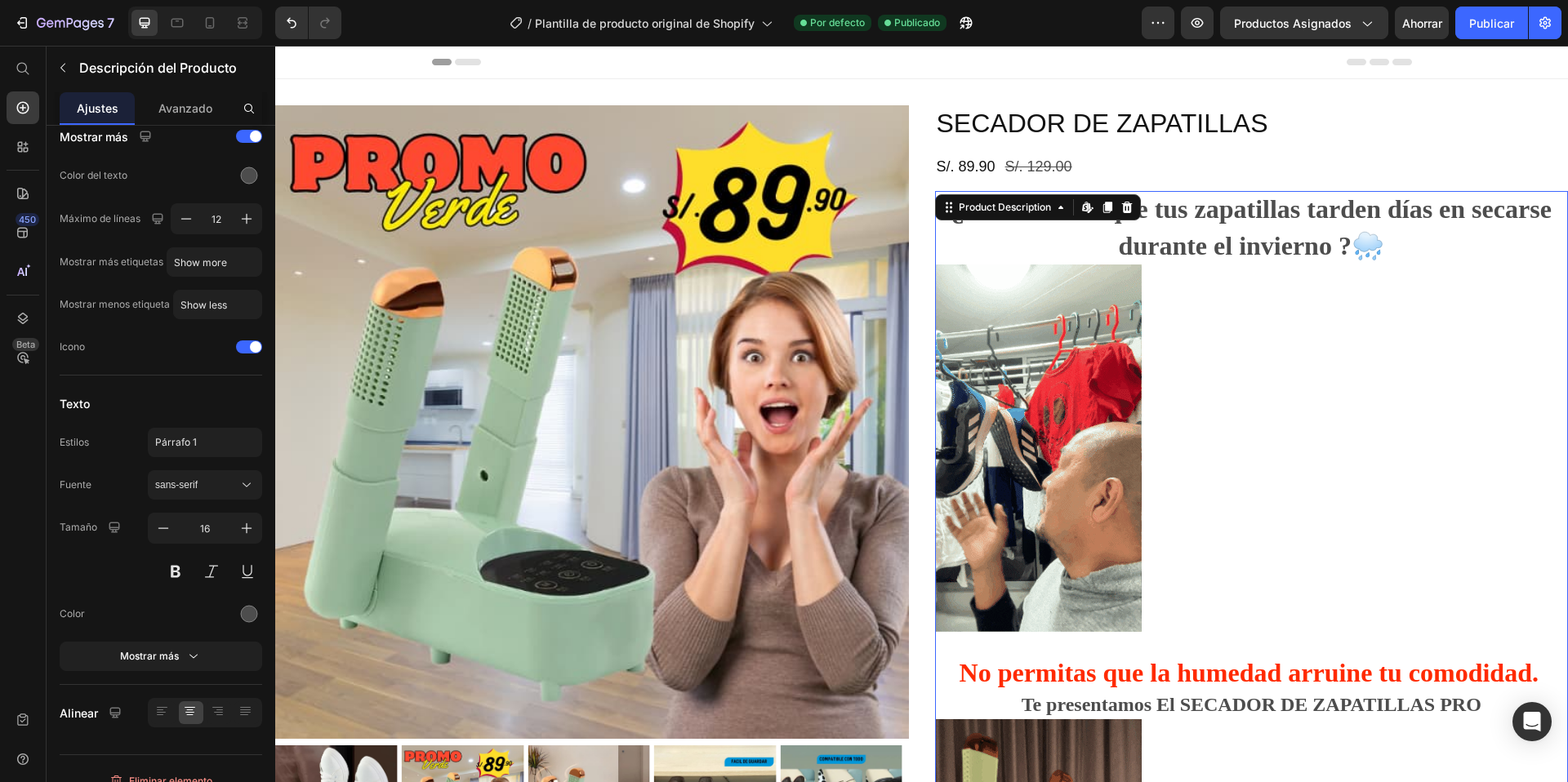 click at bounding box center (1038, 448) 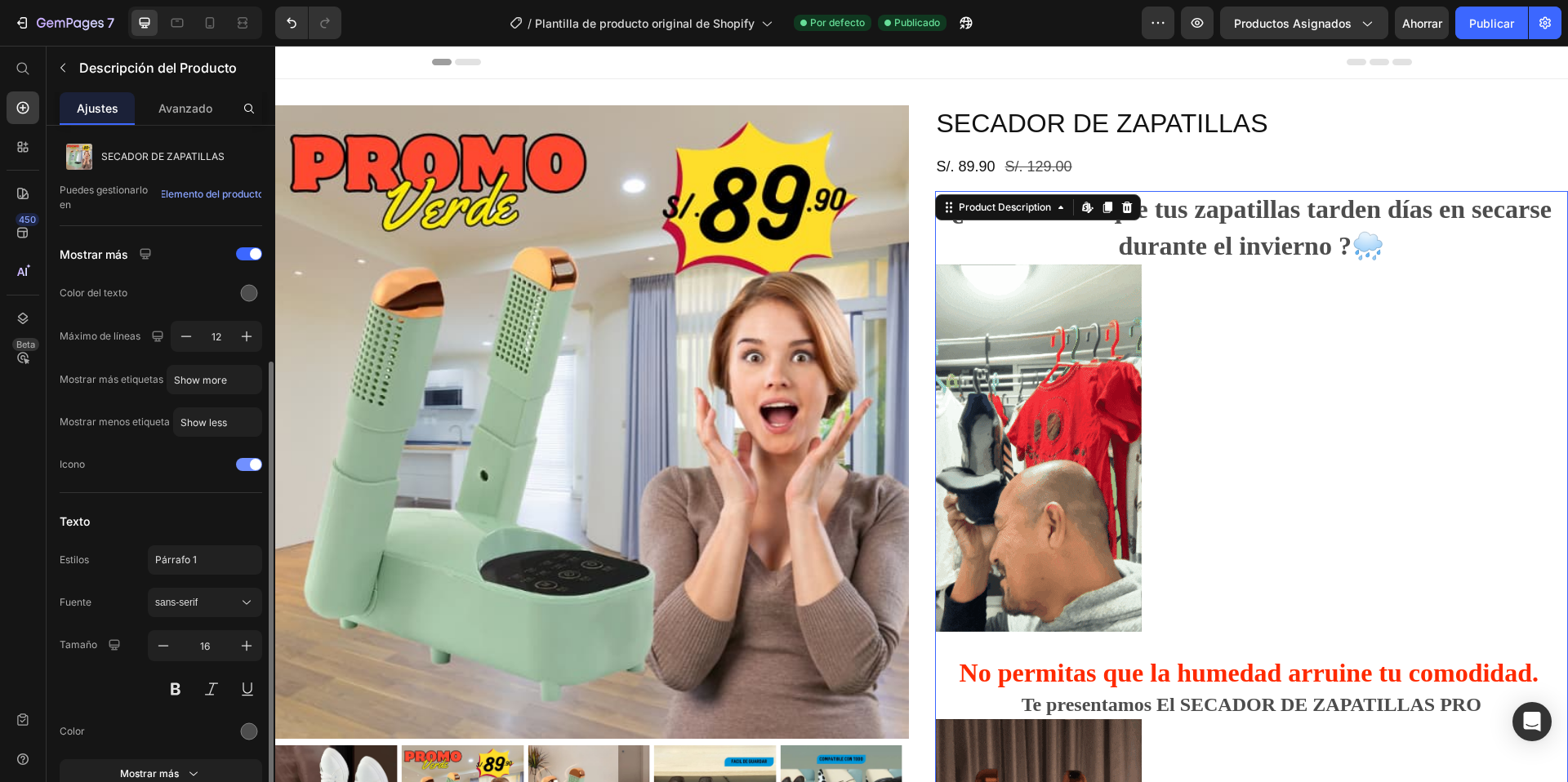 scroll, scrollTop: 152, scrollLeft: 0, axis: vertical 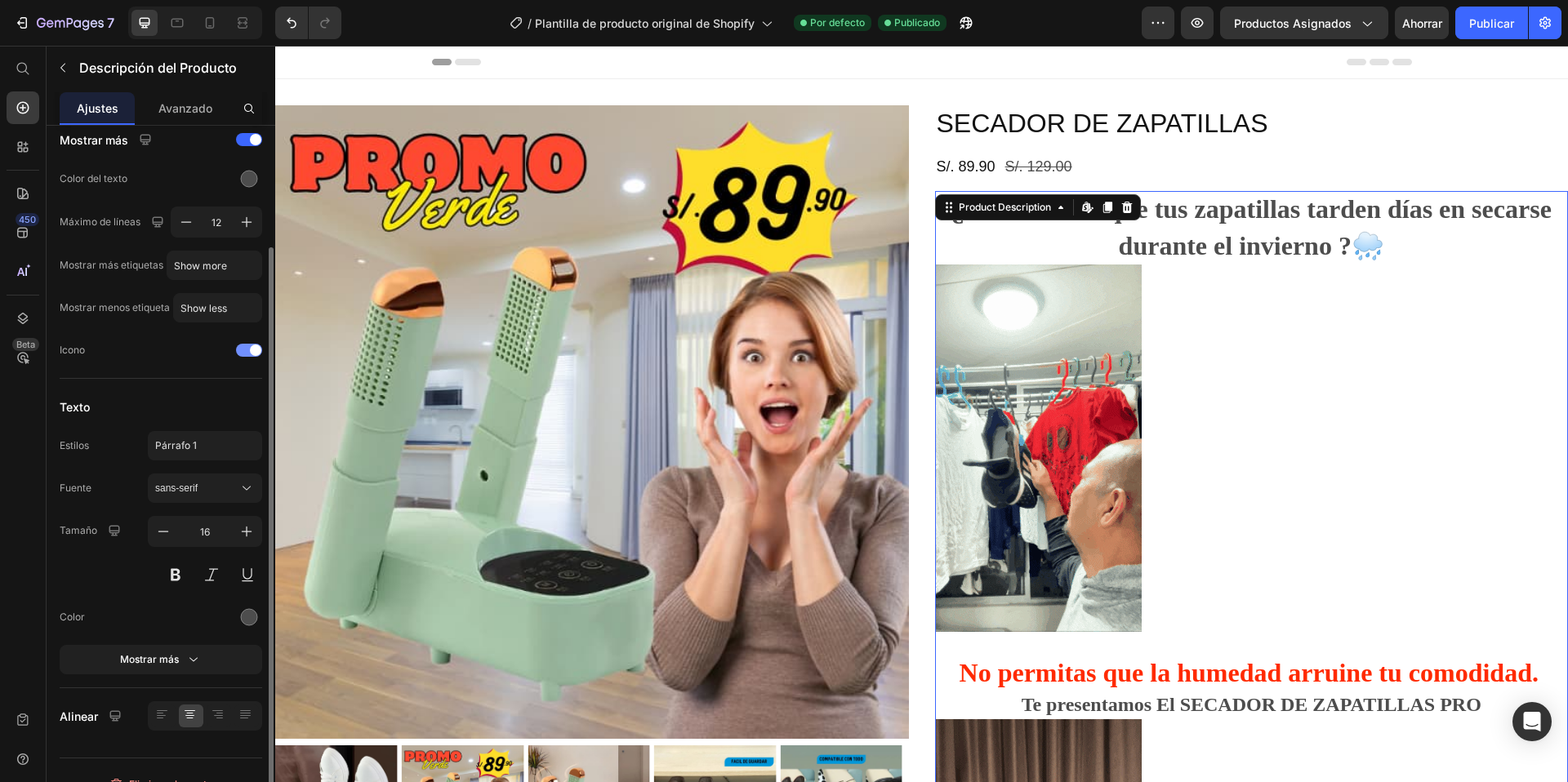 click at bounding box center (249, 350) 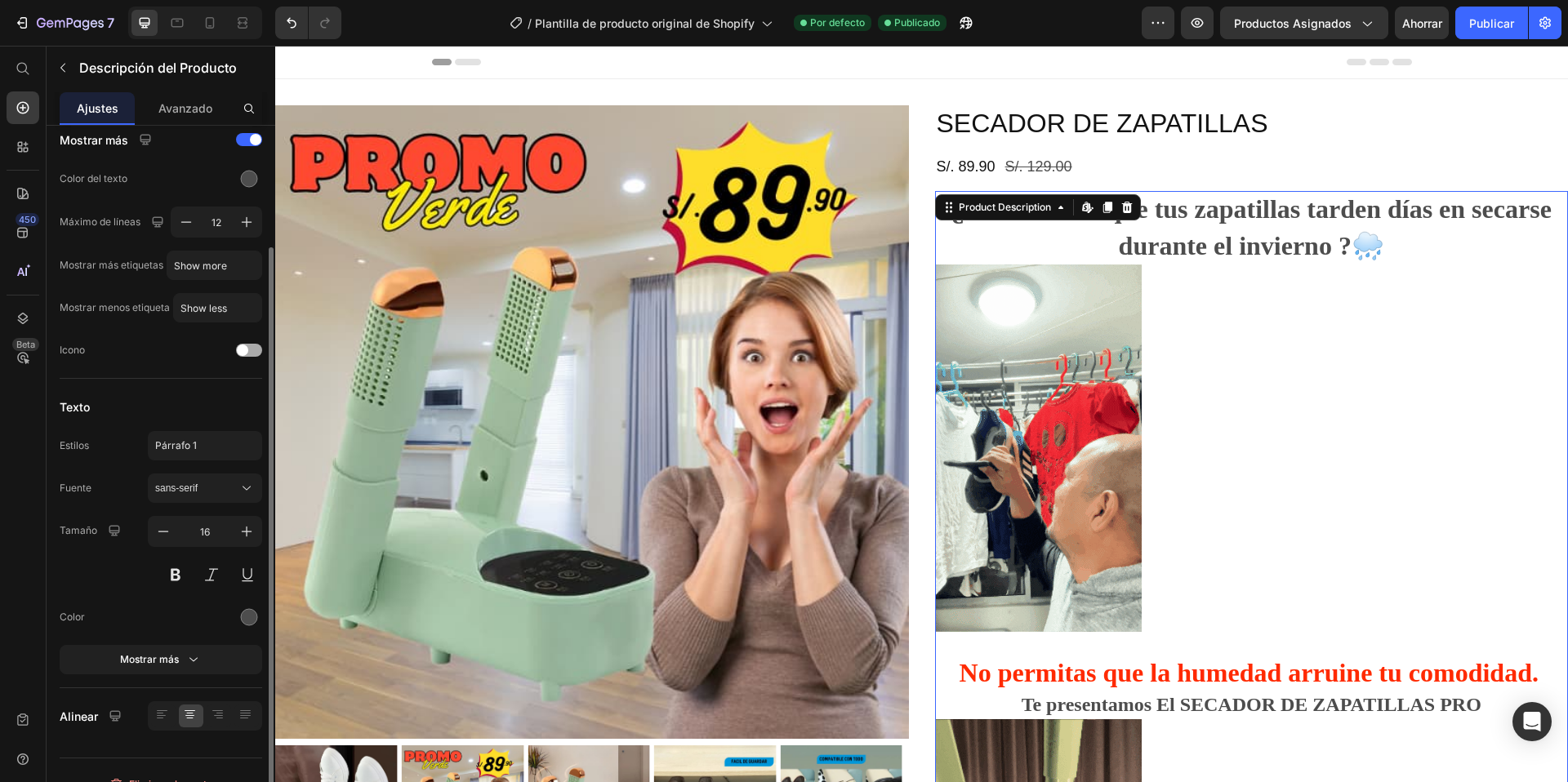 scroll, scrollTop: 175, scrollLeft: 0, axis: vertical 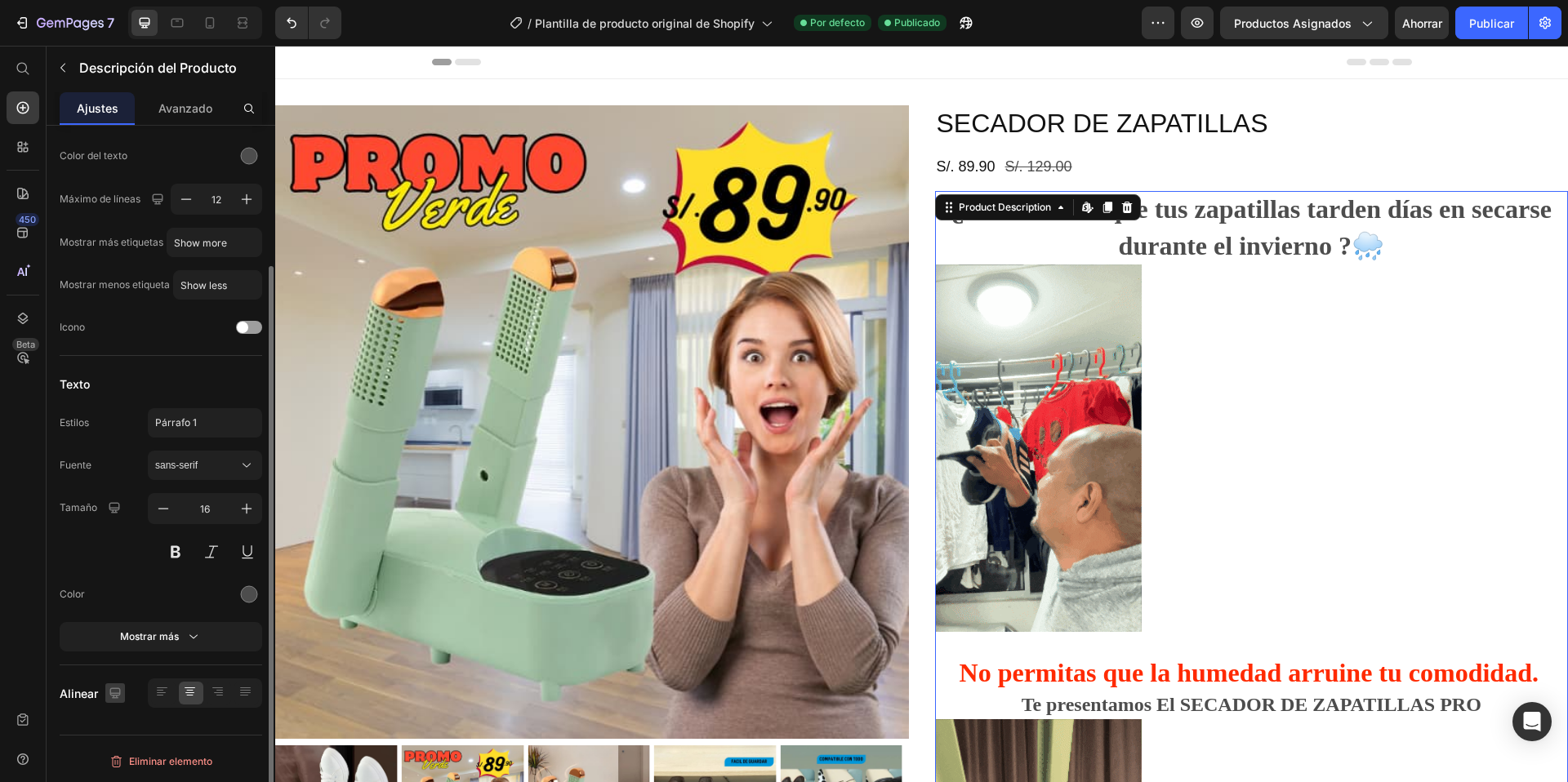 click 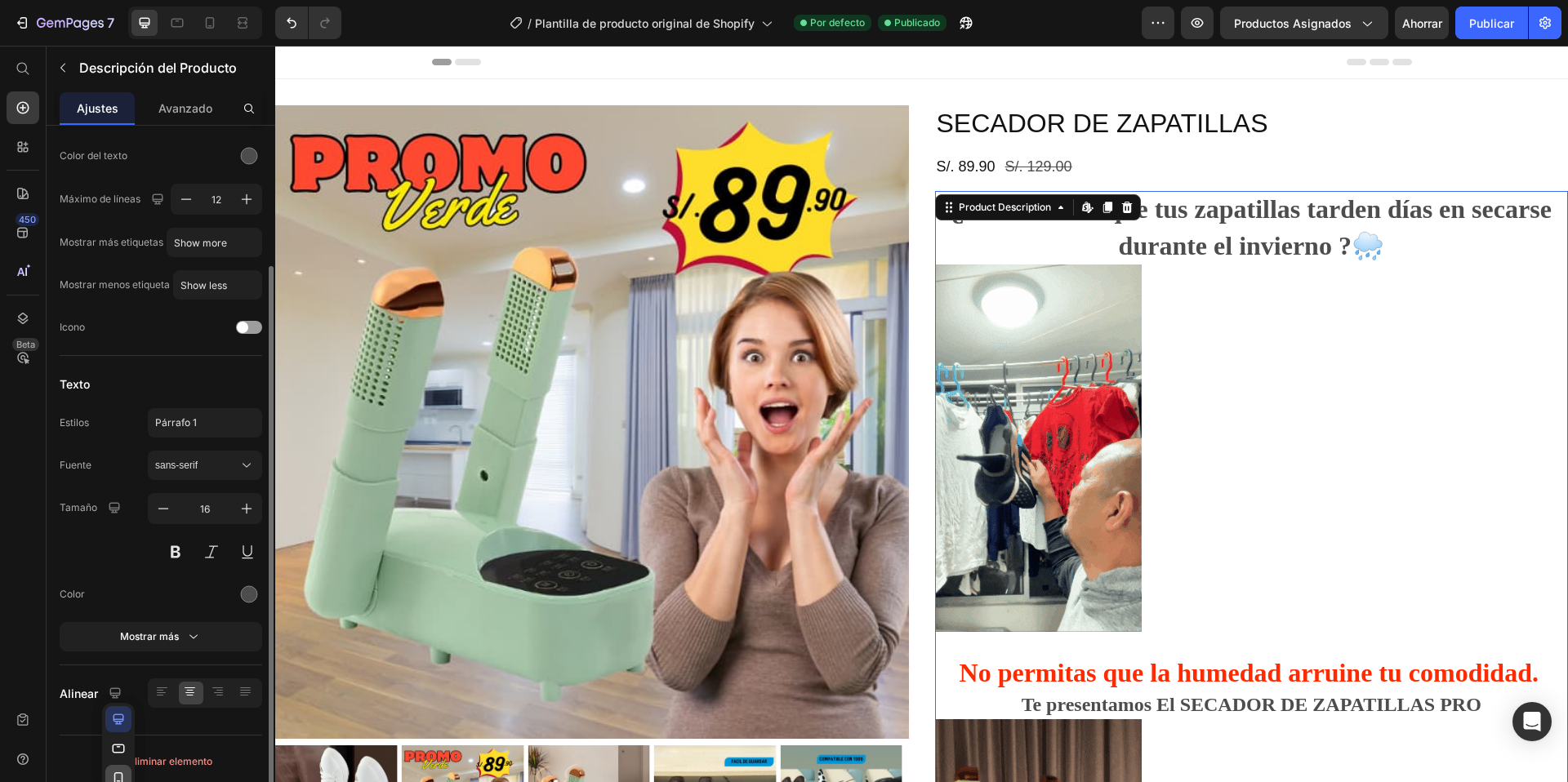 scroll, scrollTop: 8, scrollLeft: 0, axis: vertical 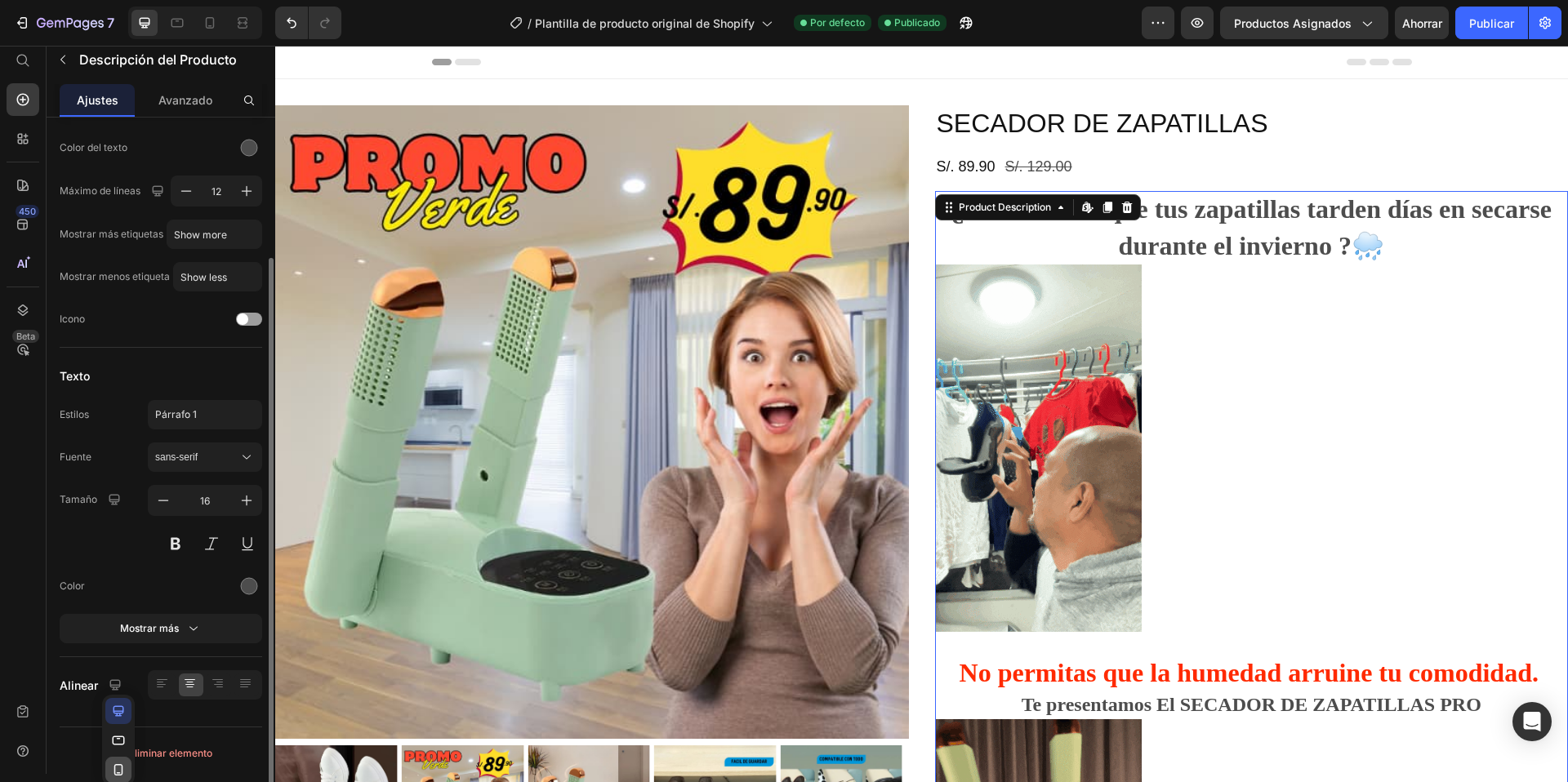 click 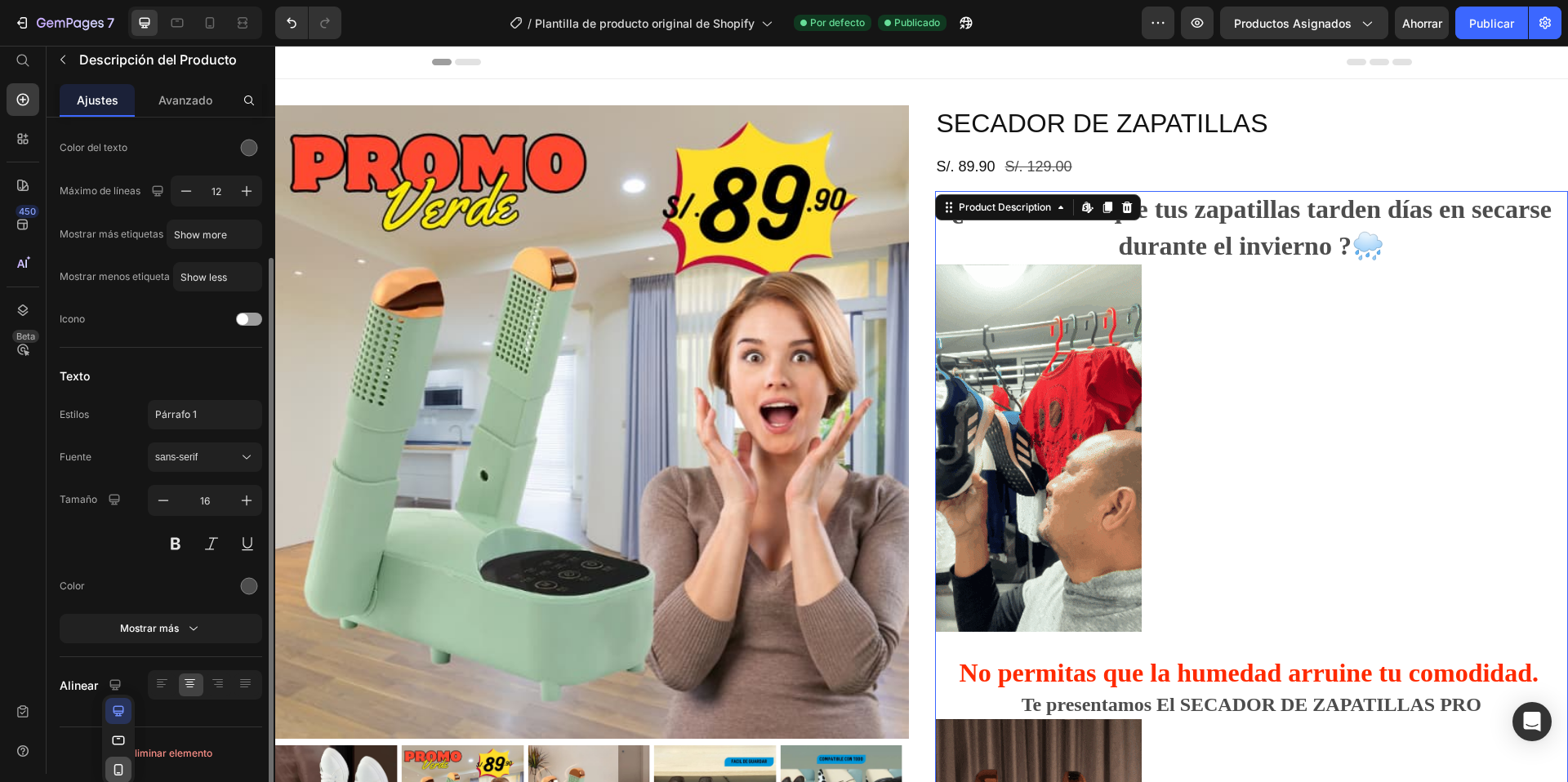 type on "14" 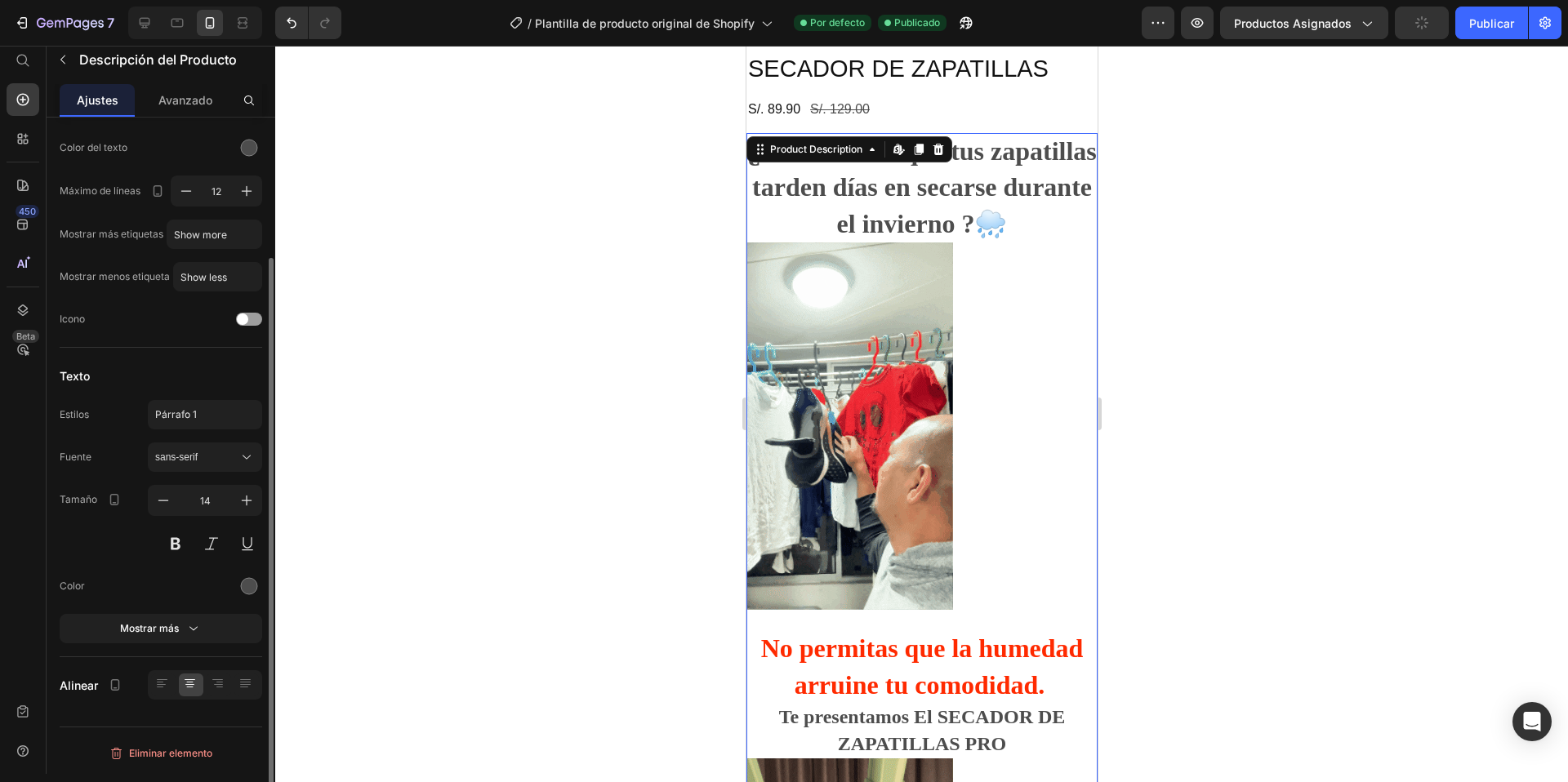 scroll, scrollTop: 506, scrollLeft: 0, axis: vertical 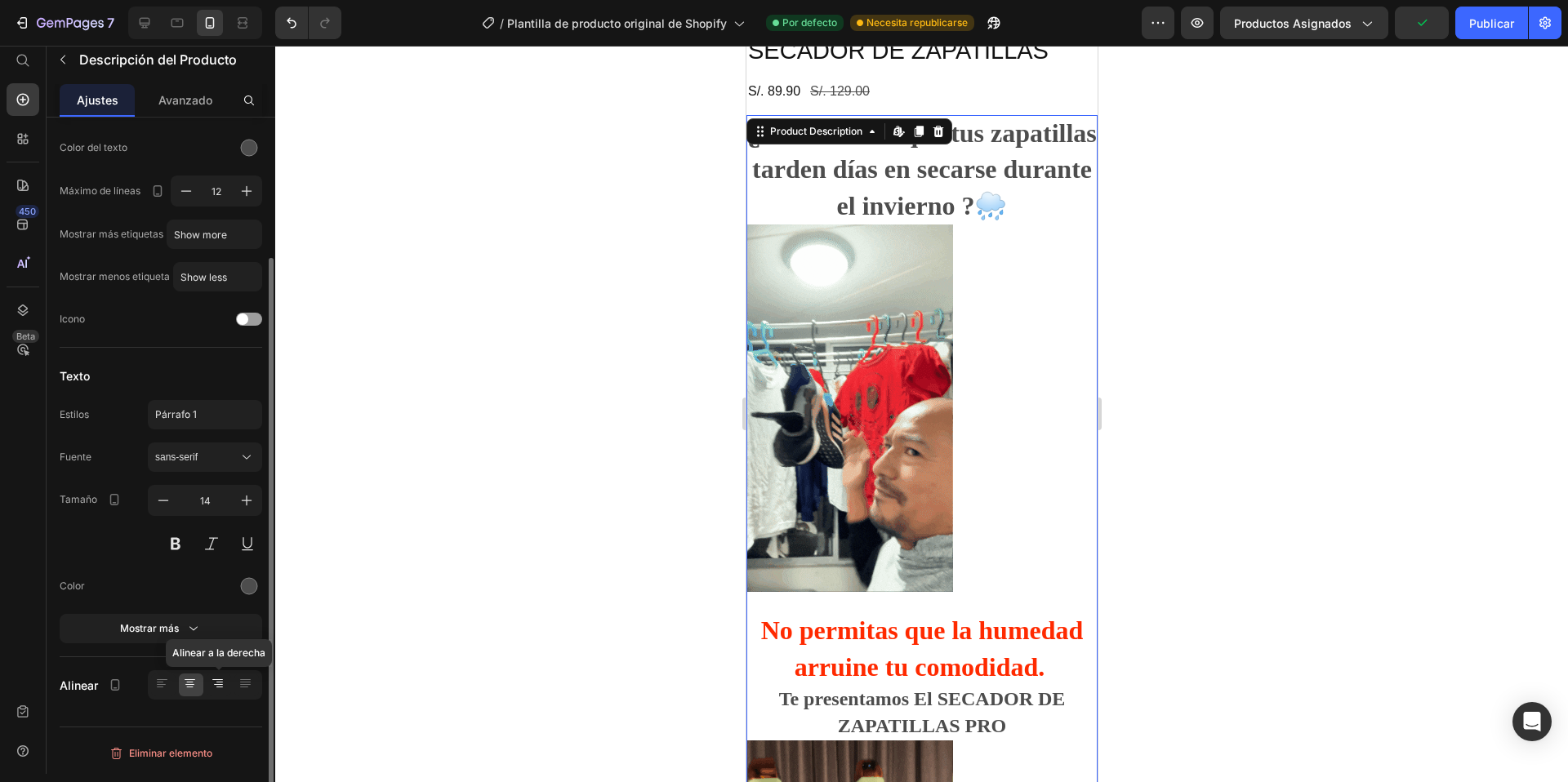 click 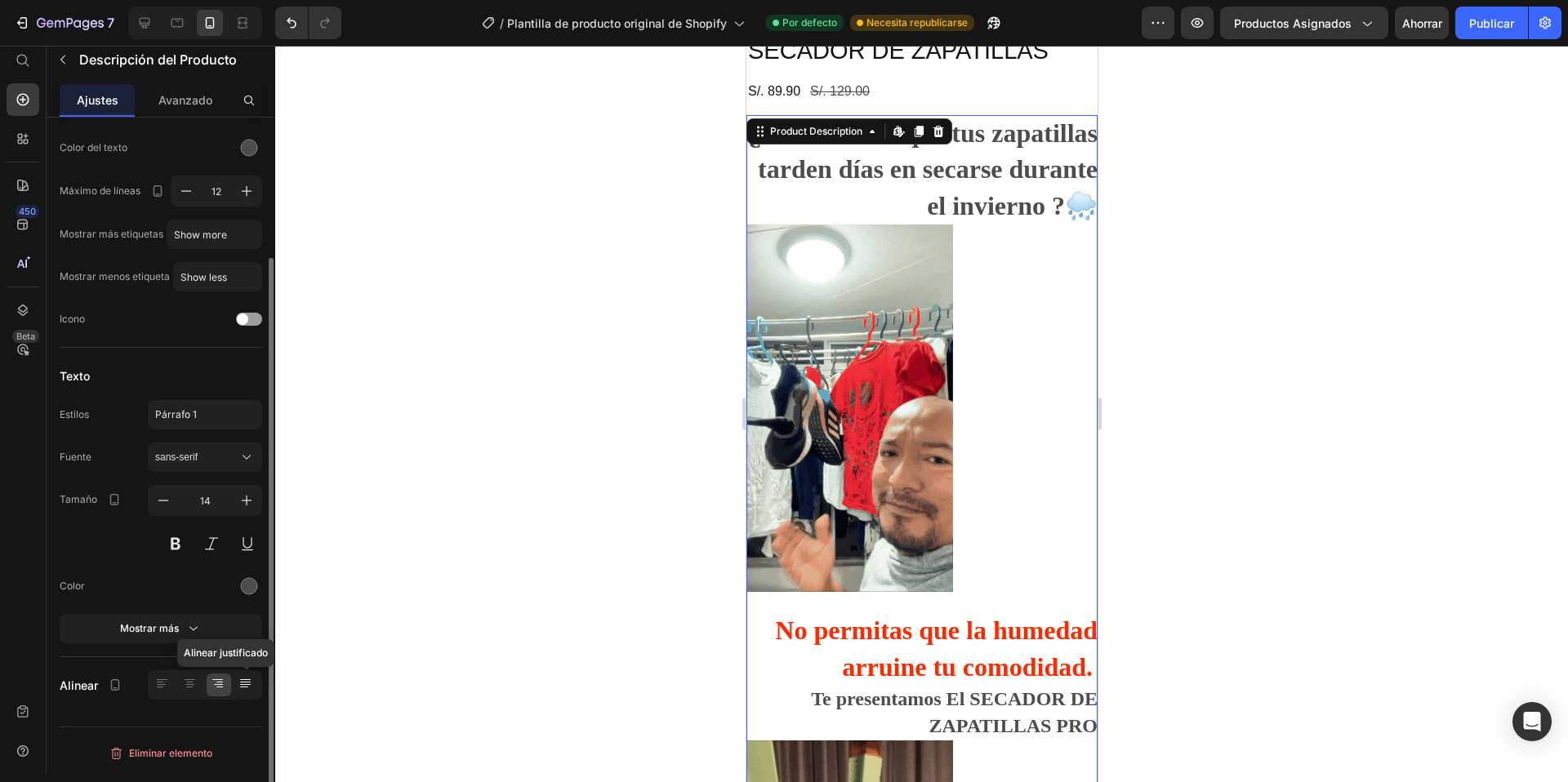 click 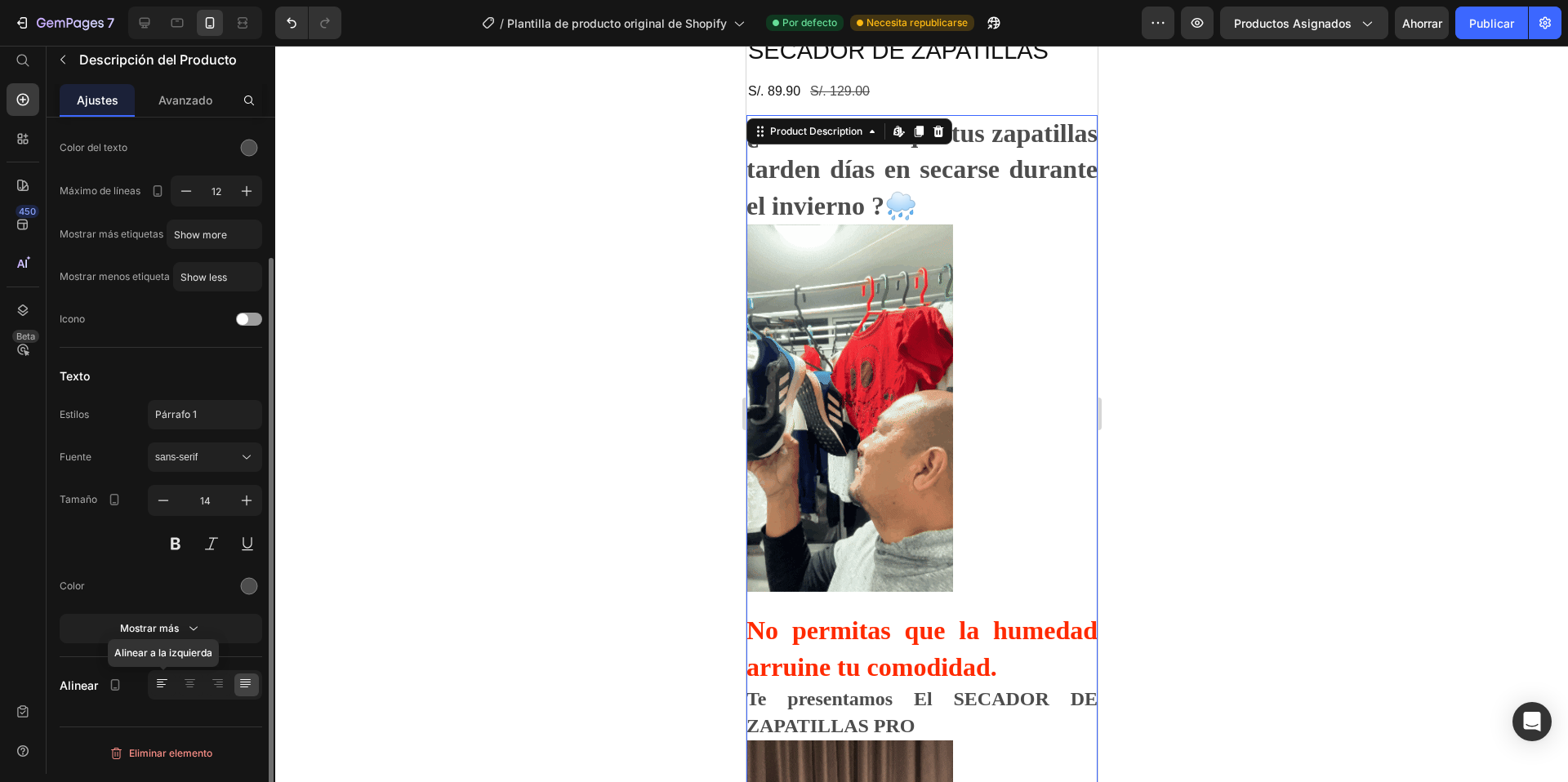 click 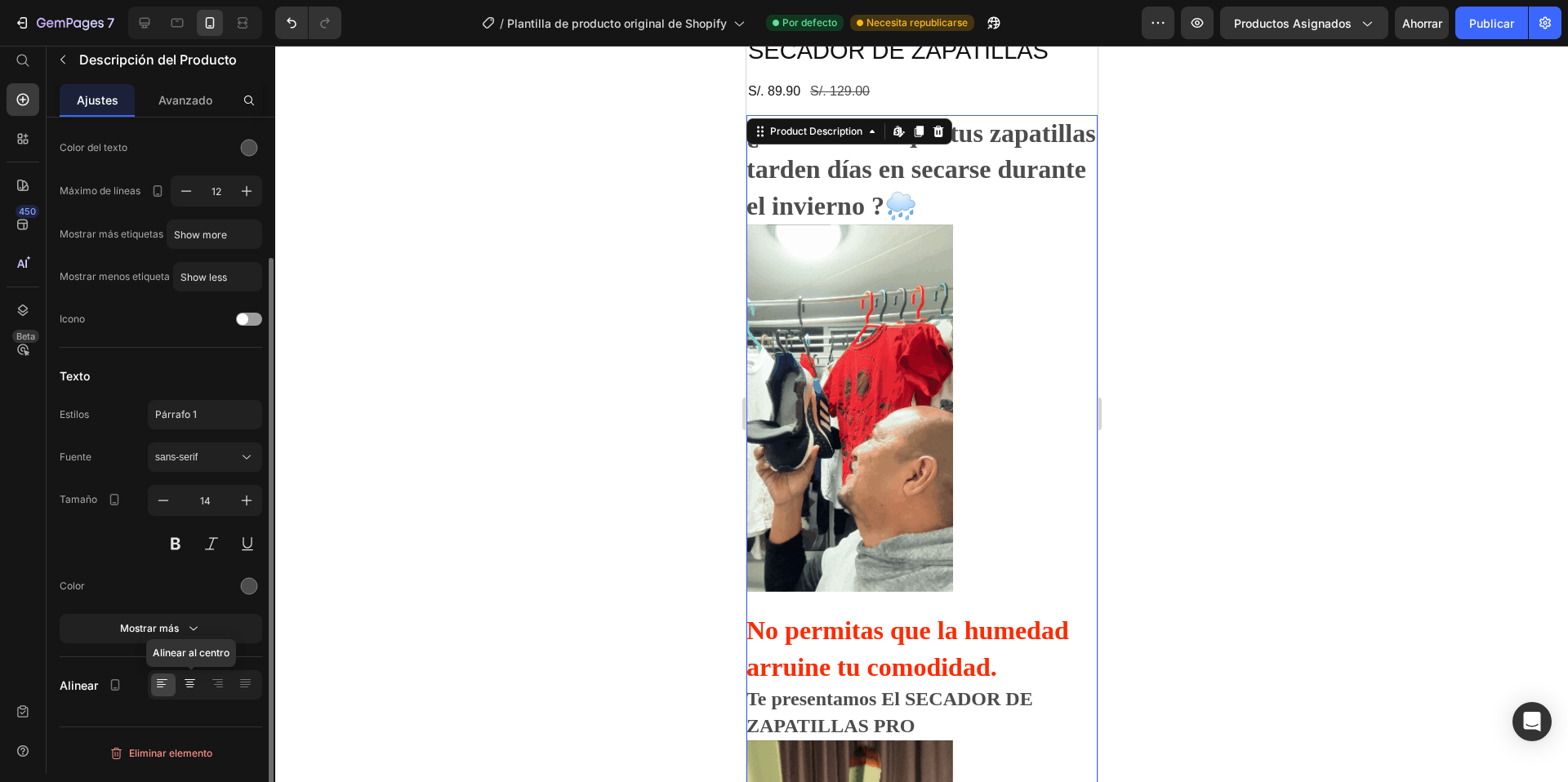 click 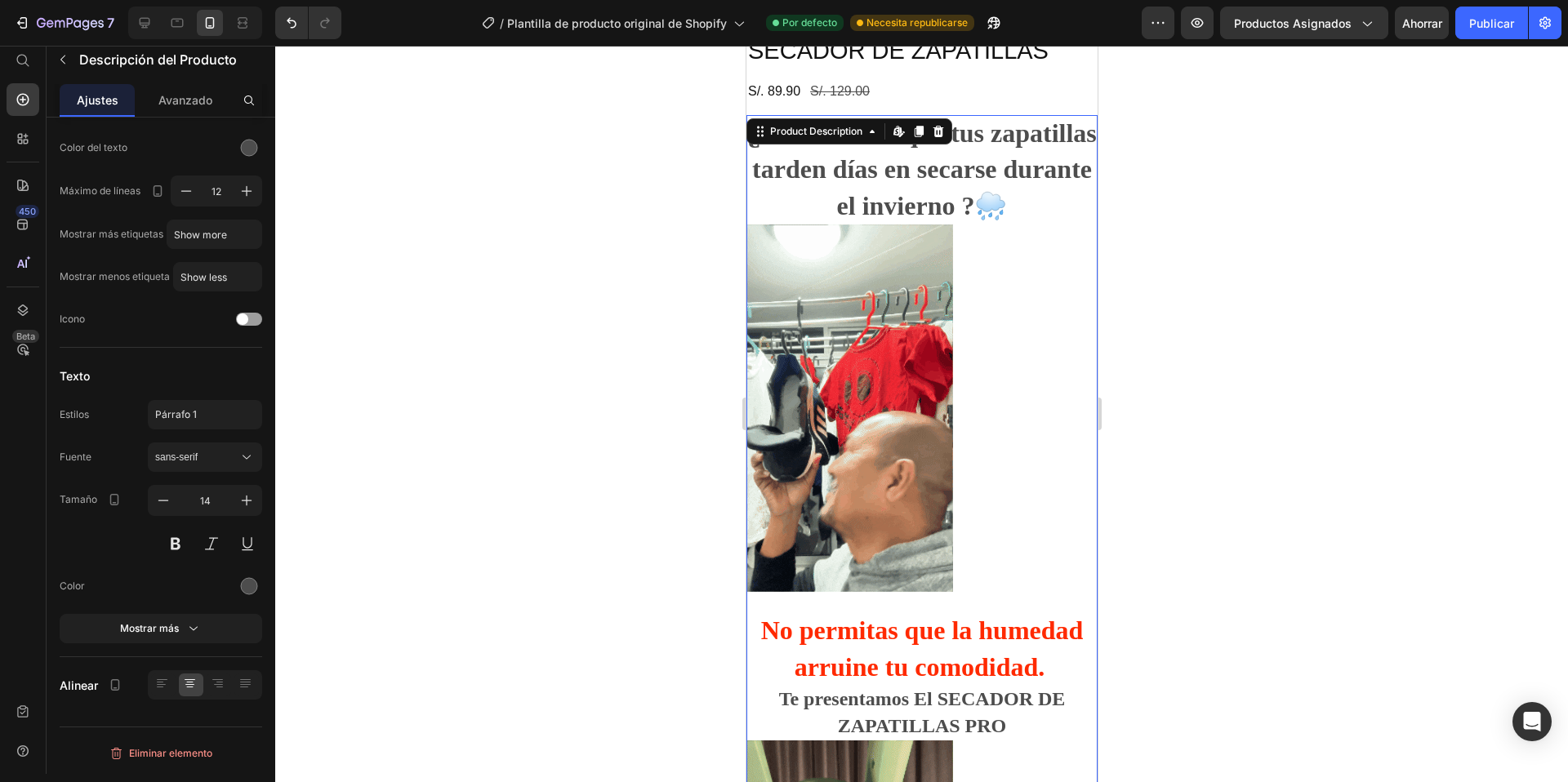 click at bounding box center [849, 408] 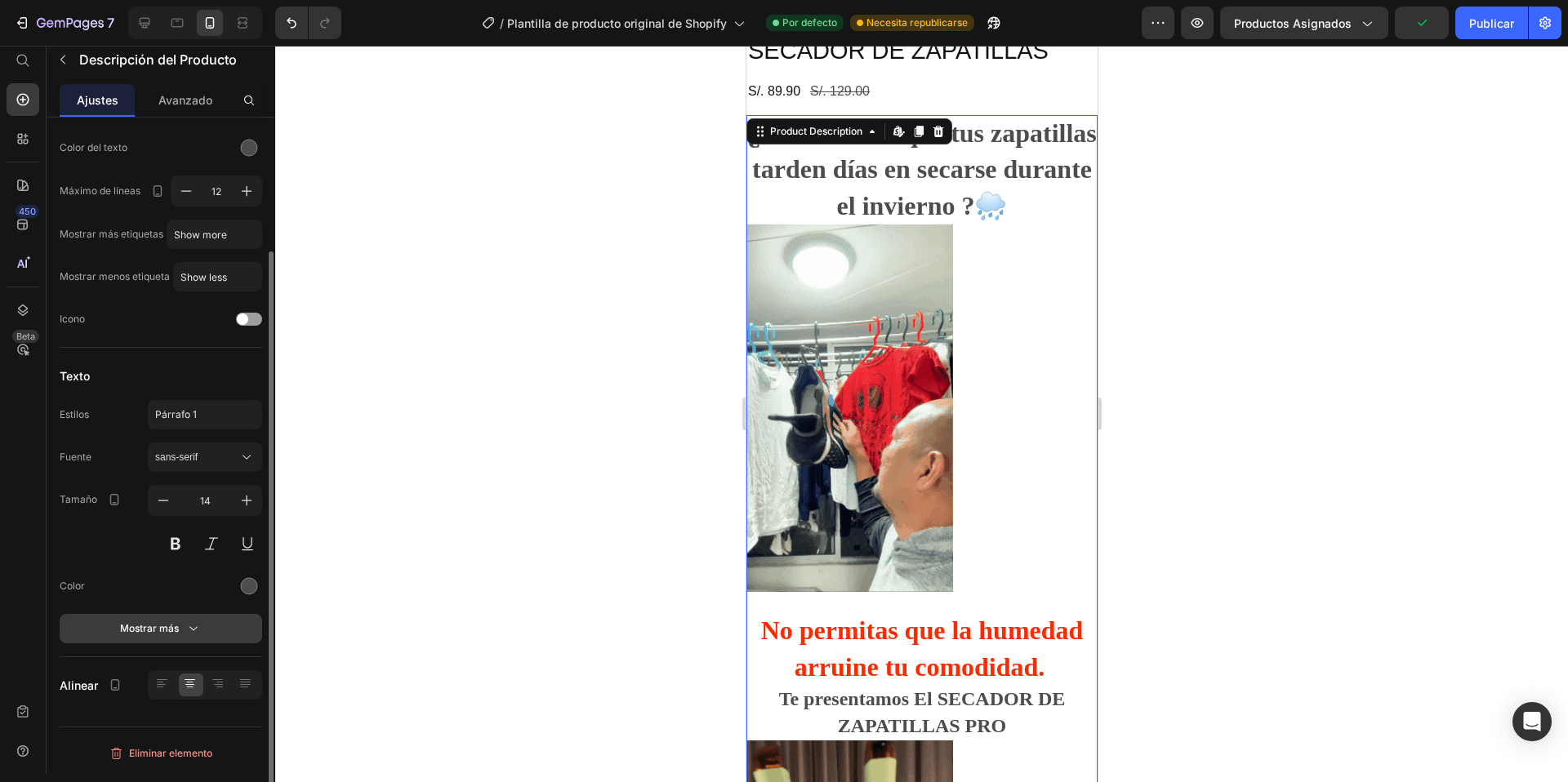 scroll, scrollTop: 0, scrollLeft: 0, axis: both 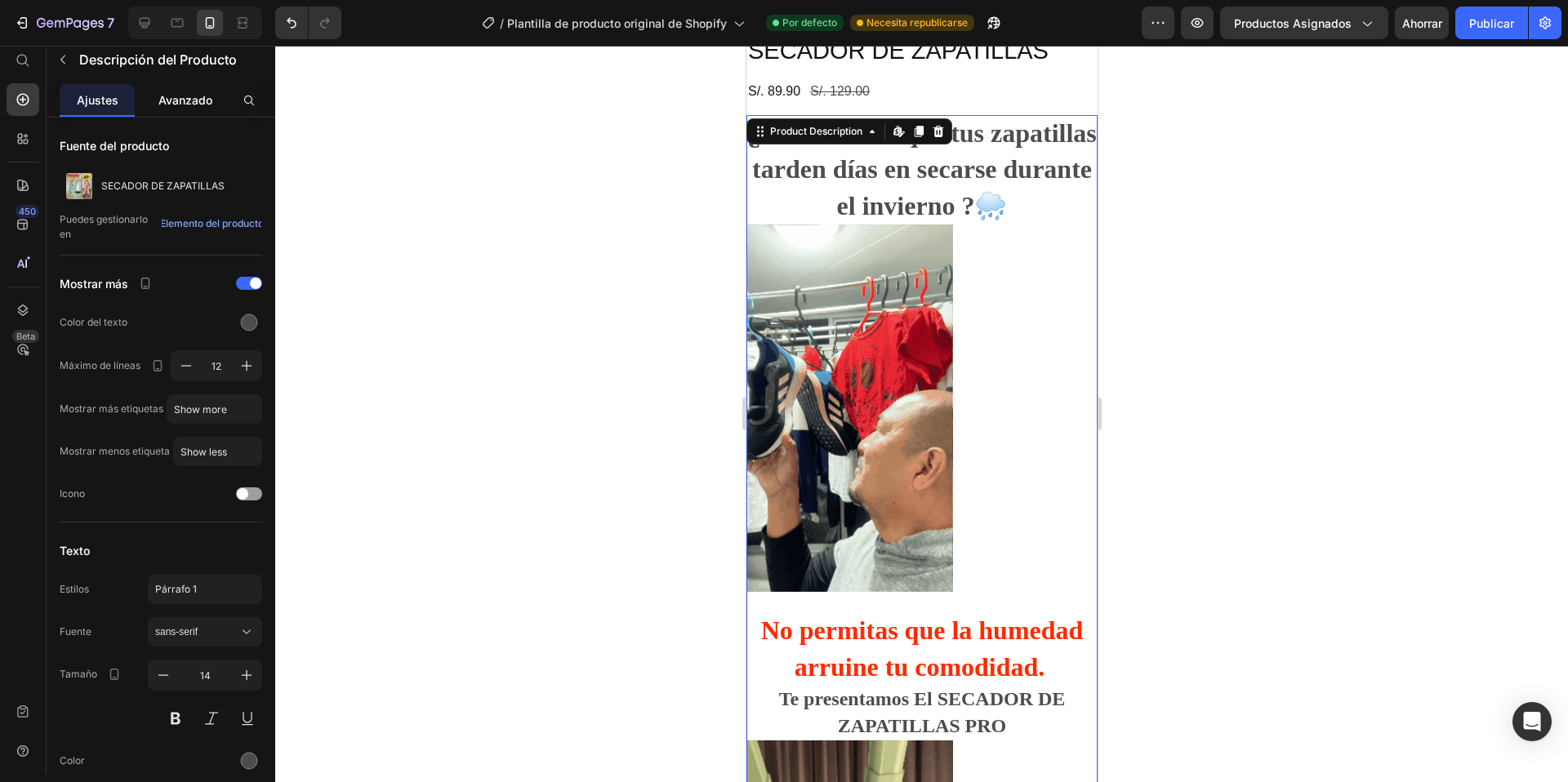 click on "Avanzado" 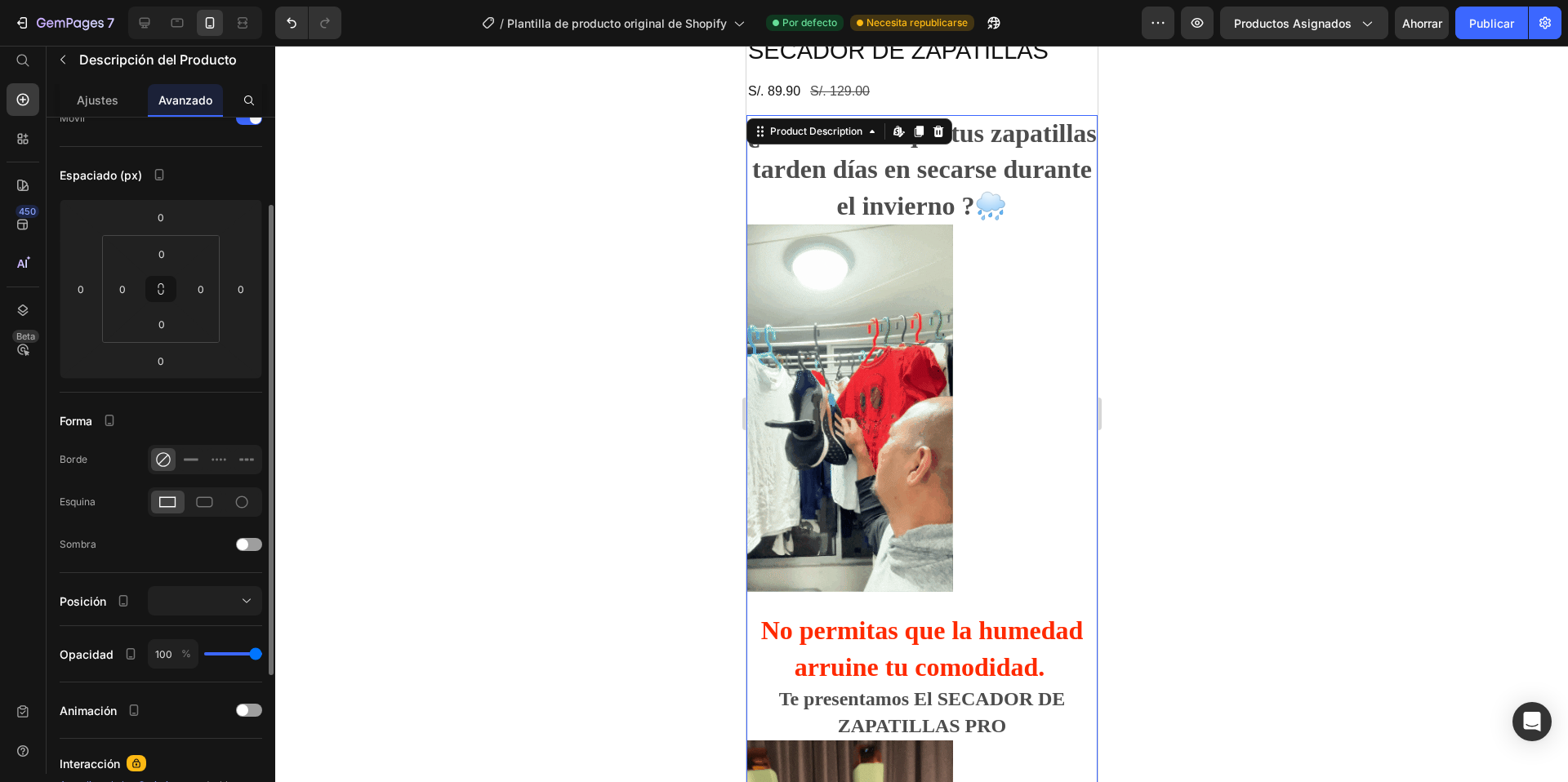 scroll, scrollTop: 208, scrollLeft: 0, axis: vertical 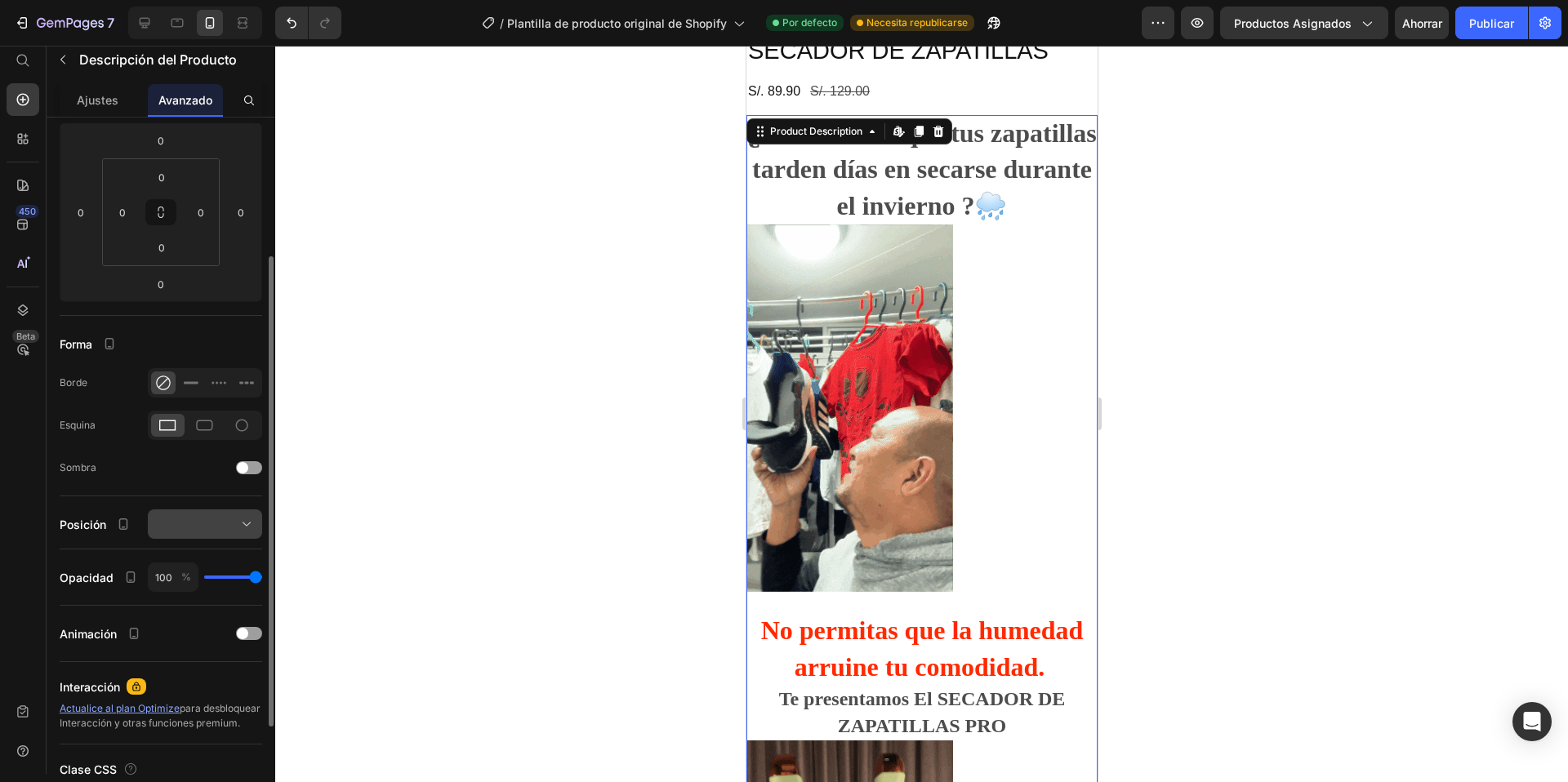 click at bounding box center (205, 524) 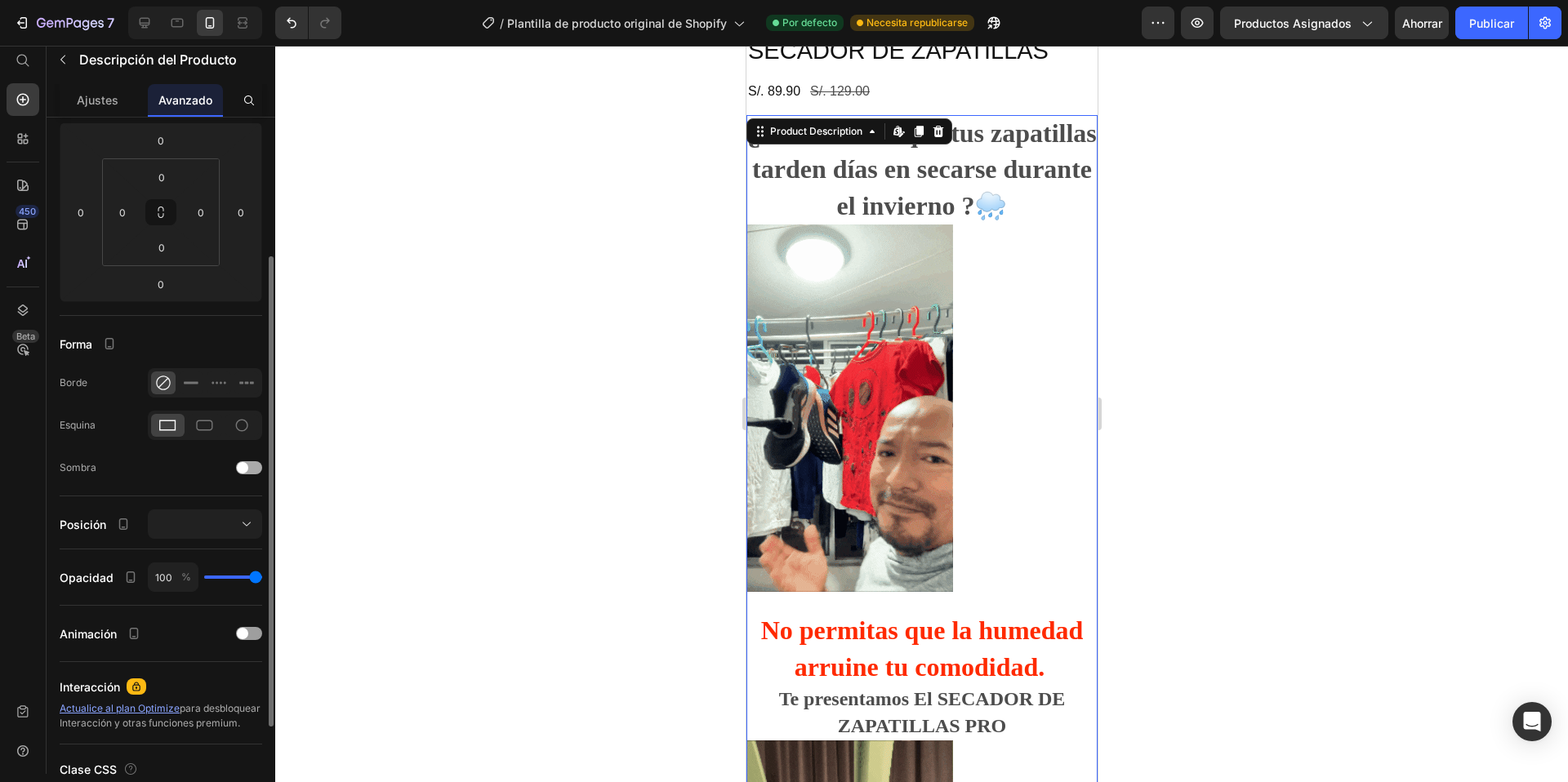click on "Sombra" 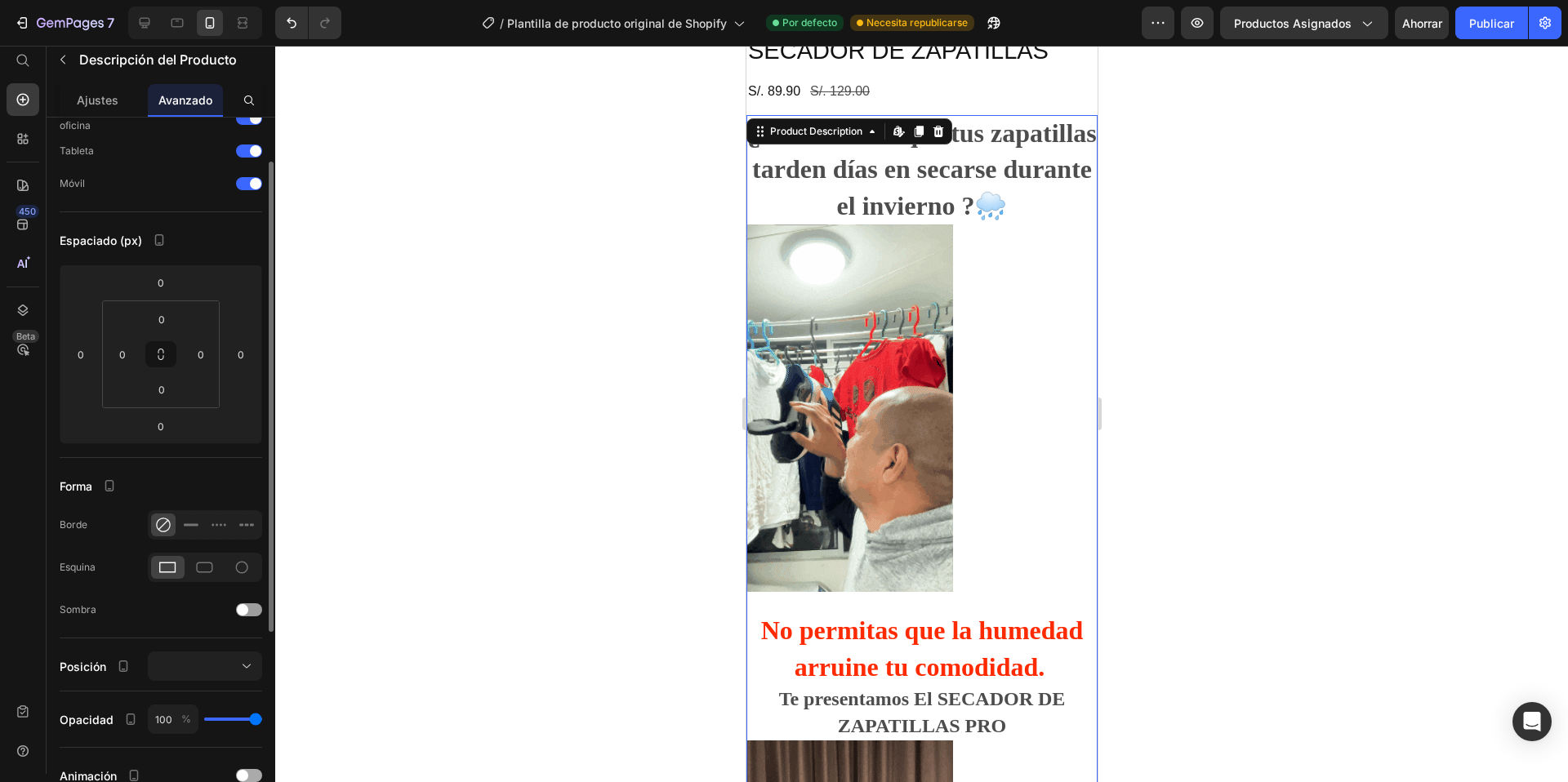 scroll, scrollTop: 0, scrollLeft: 0, axis: both 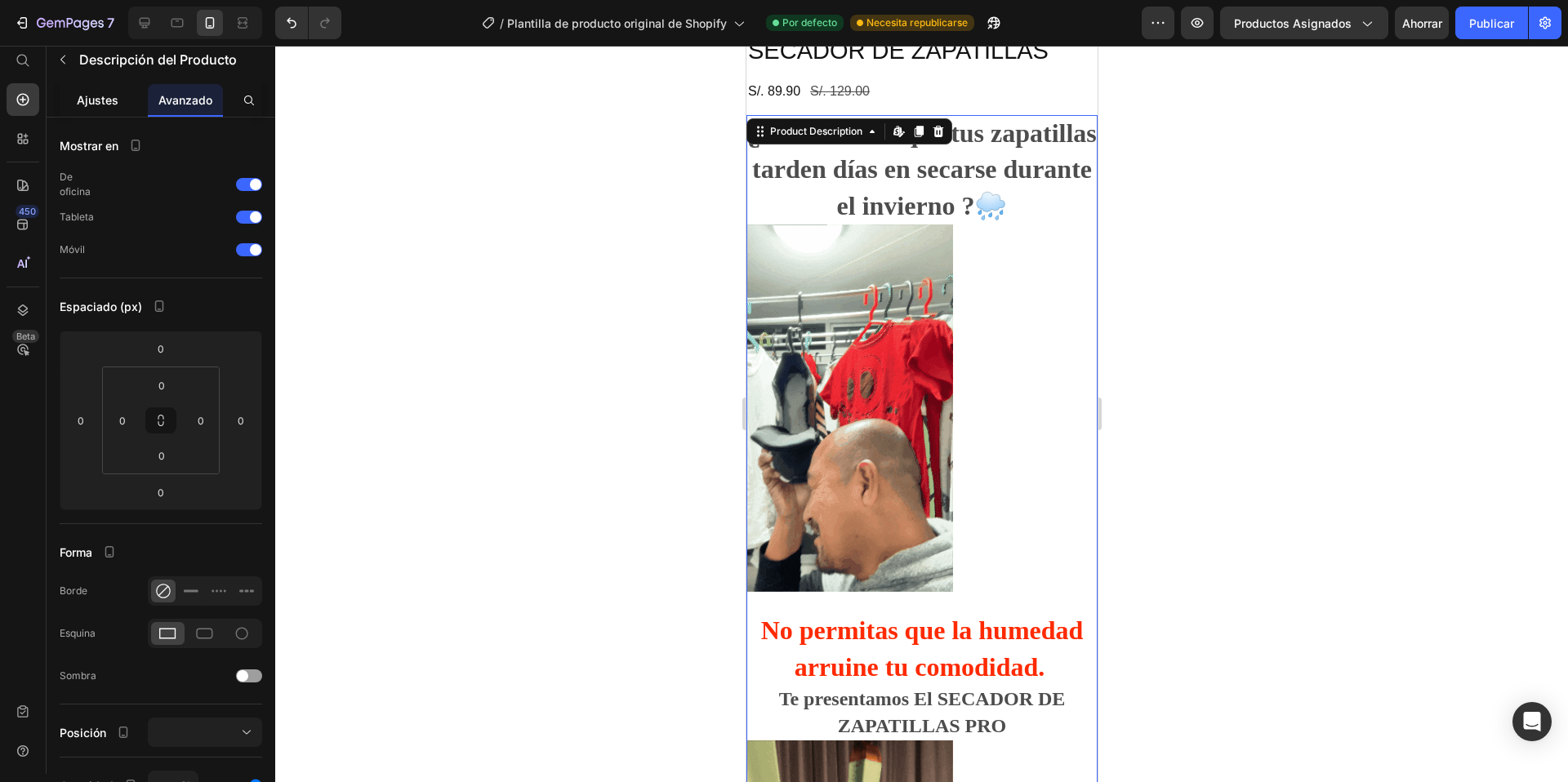 click on "Ajustes" 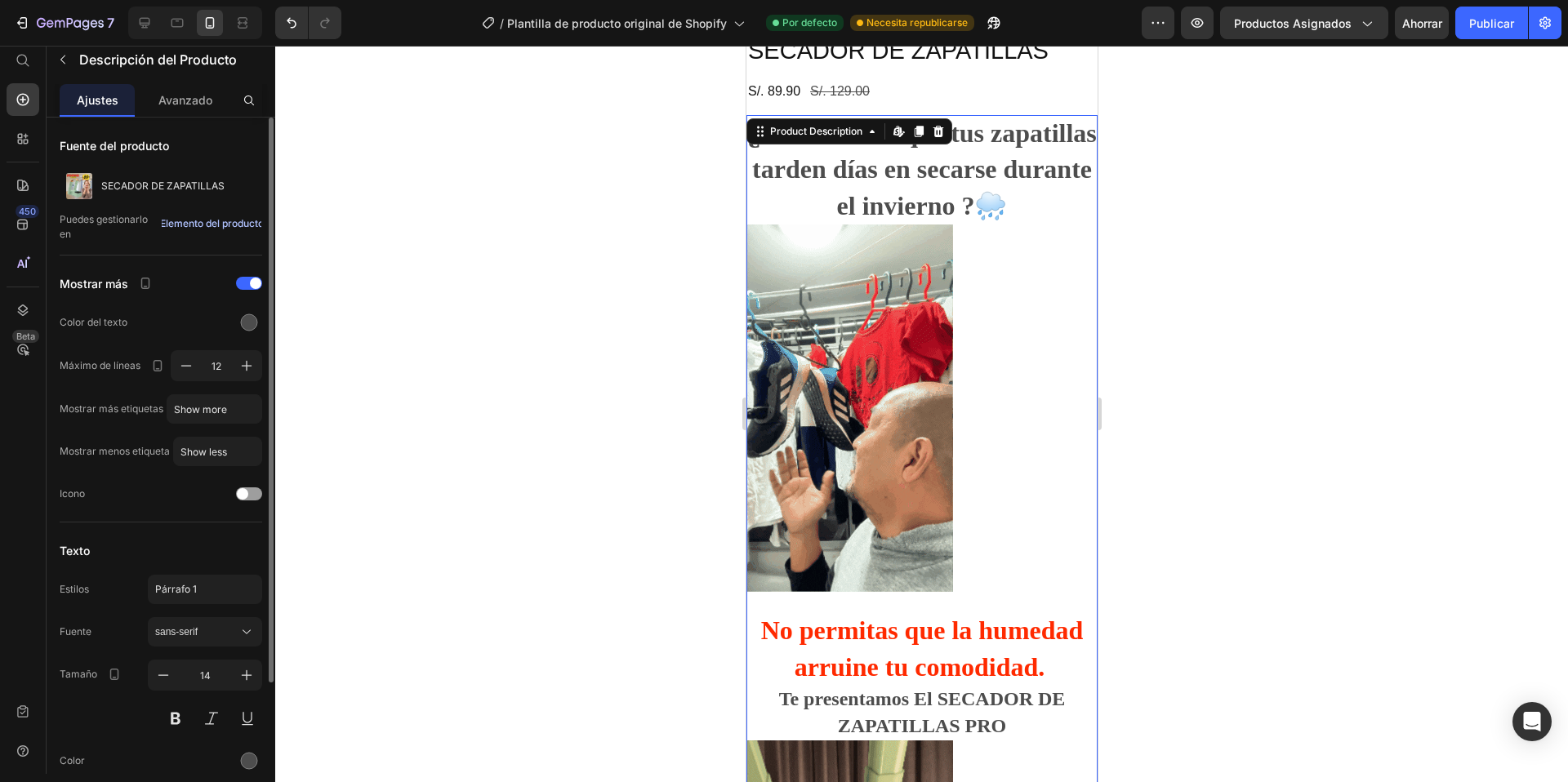 click on "Elemento del producto" at bounding box center [212, 223] 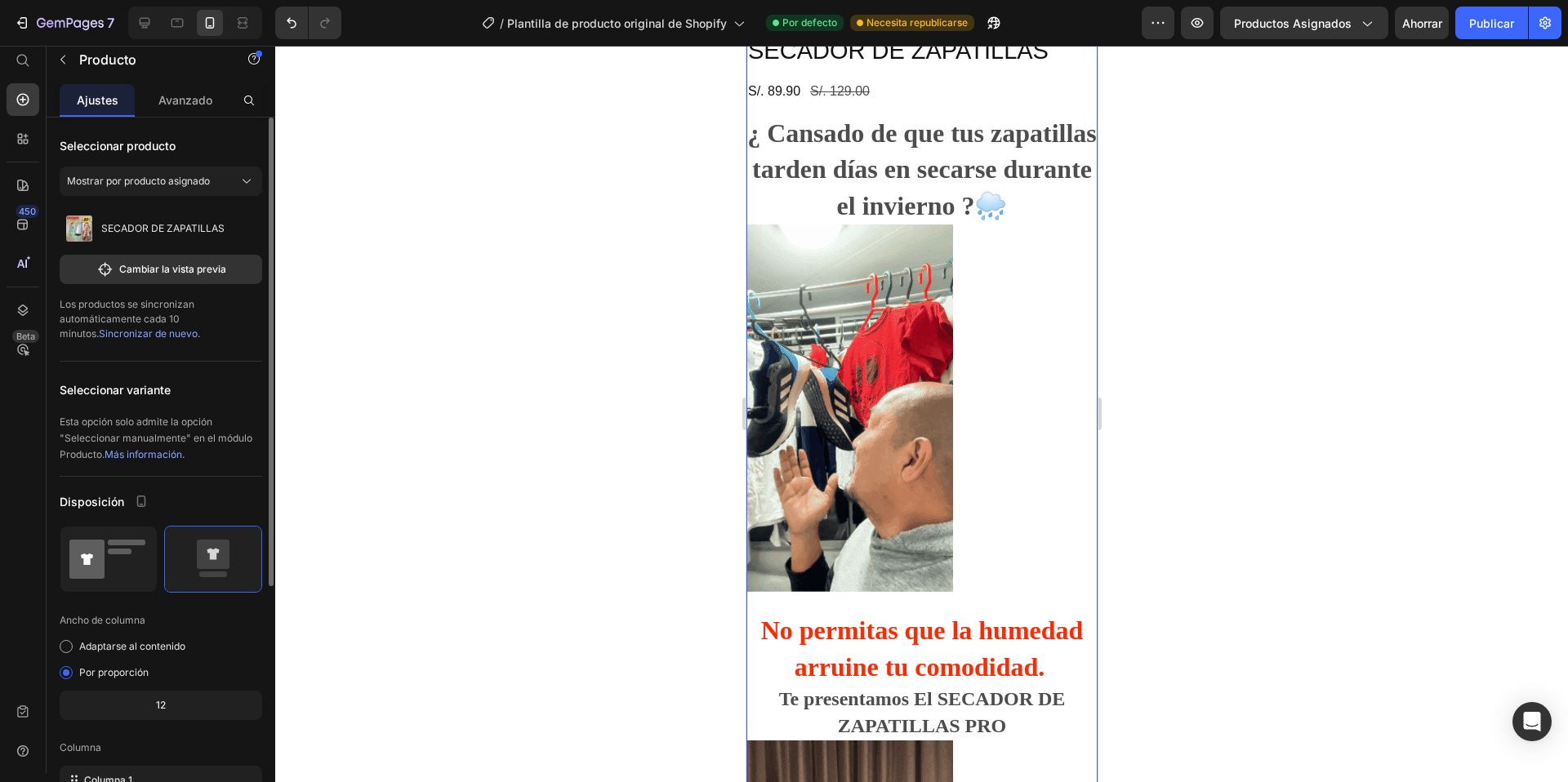click 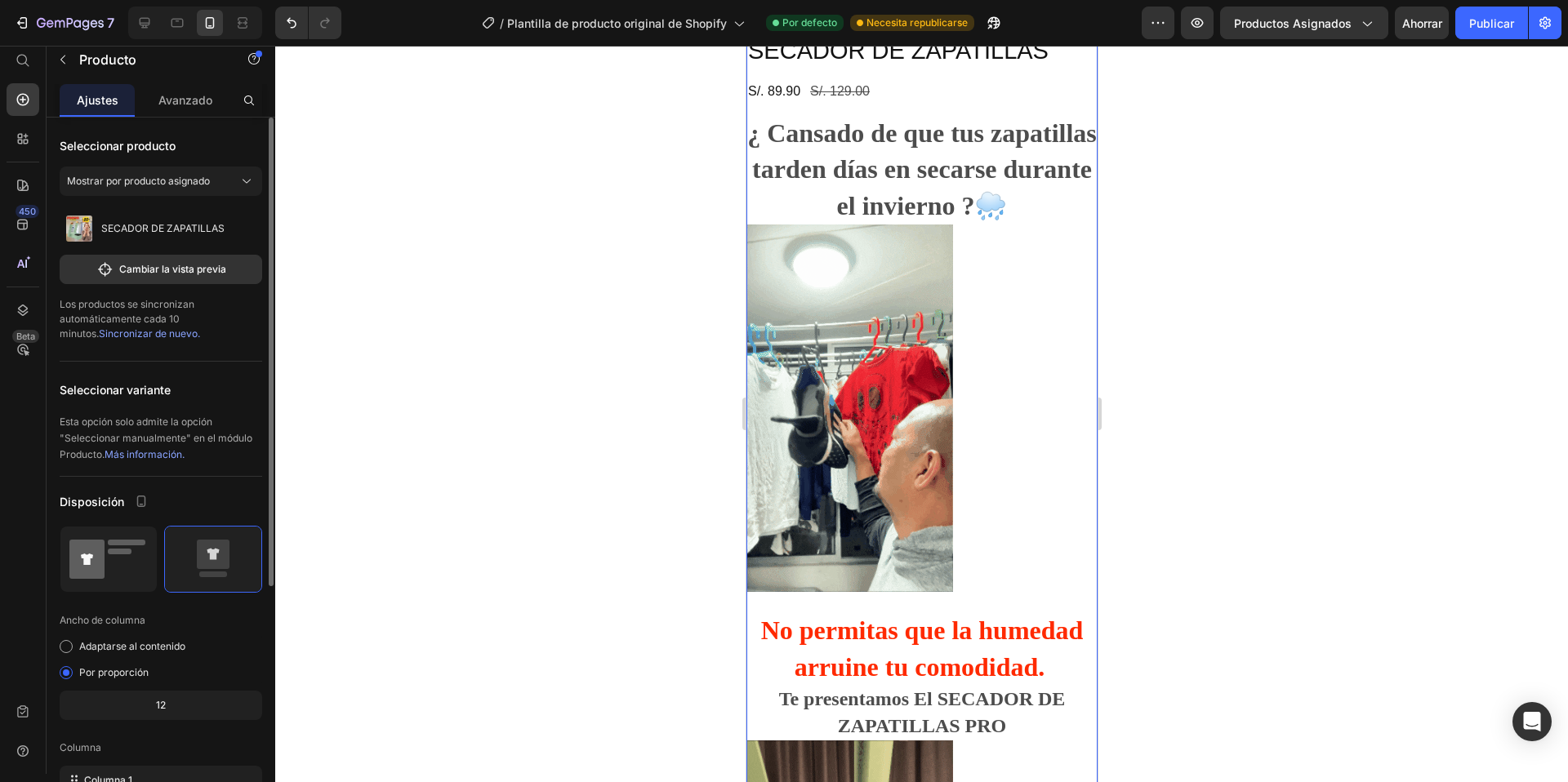 scroll, scrollTop: 83, scrollLeft: 0, axis: vertical 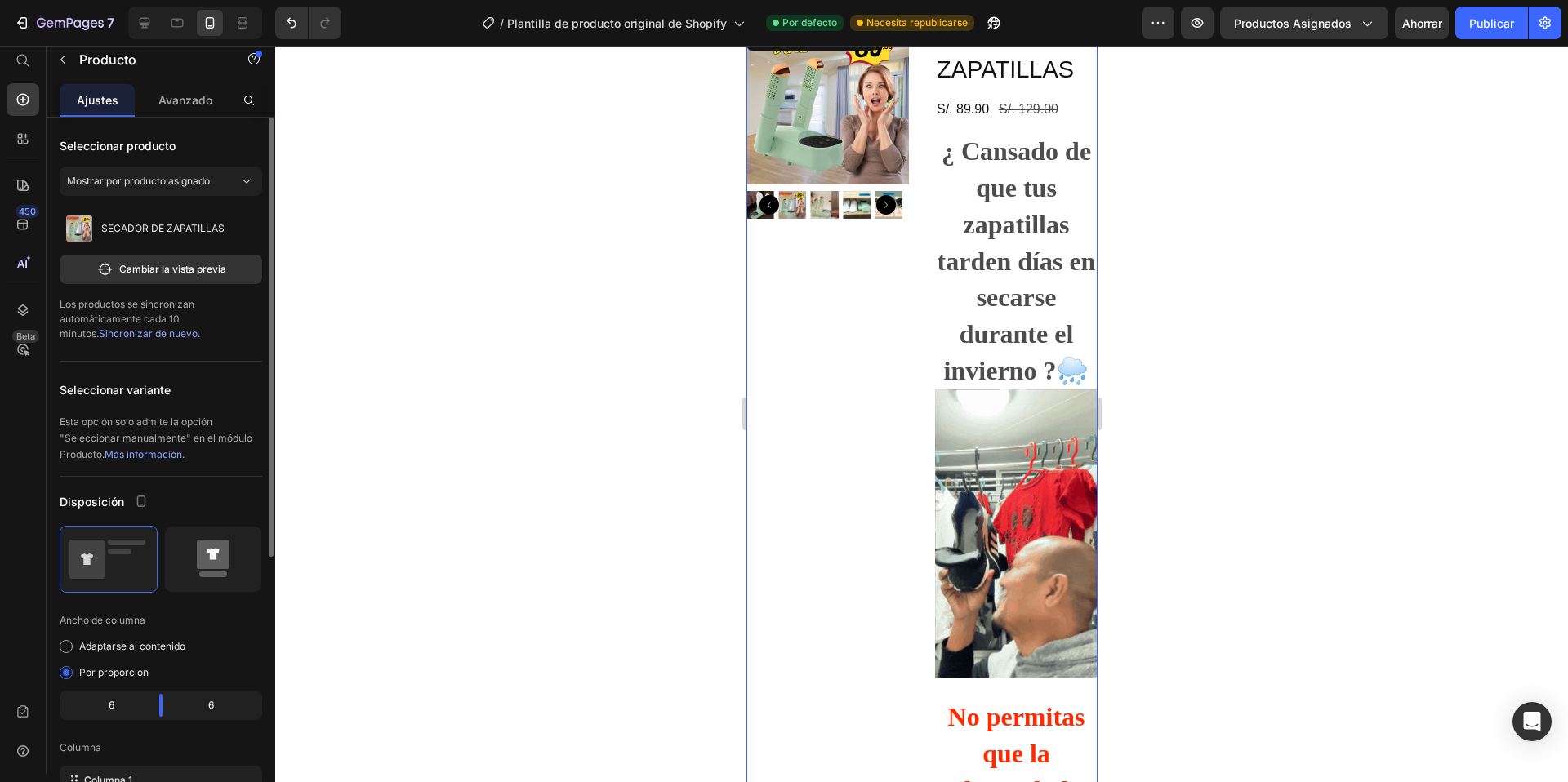 click 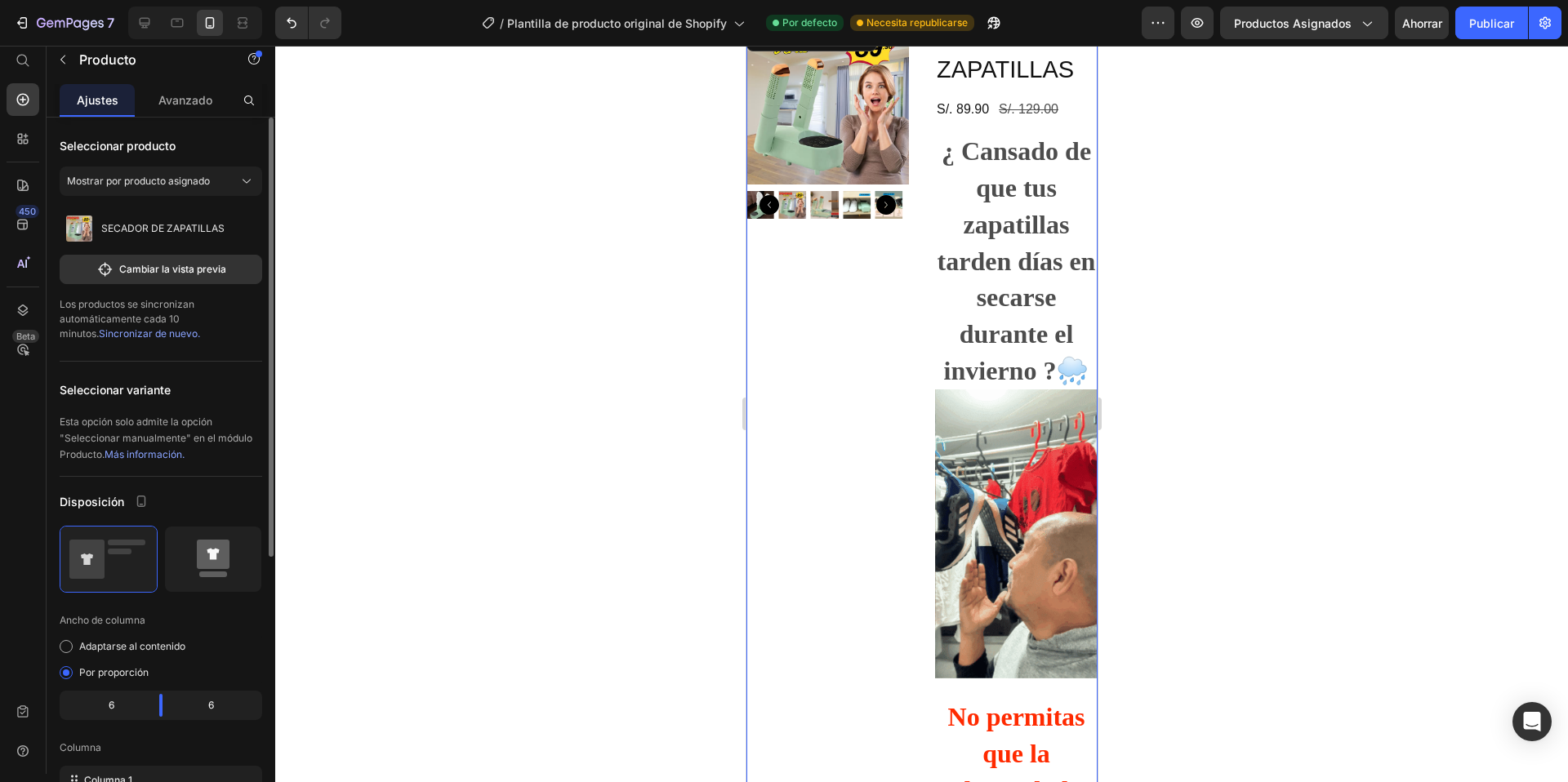 scroll, scrollTop: 506, scrollLeft: 0, axis: vertical 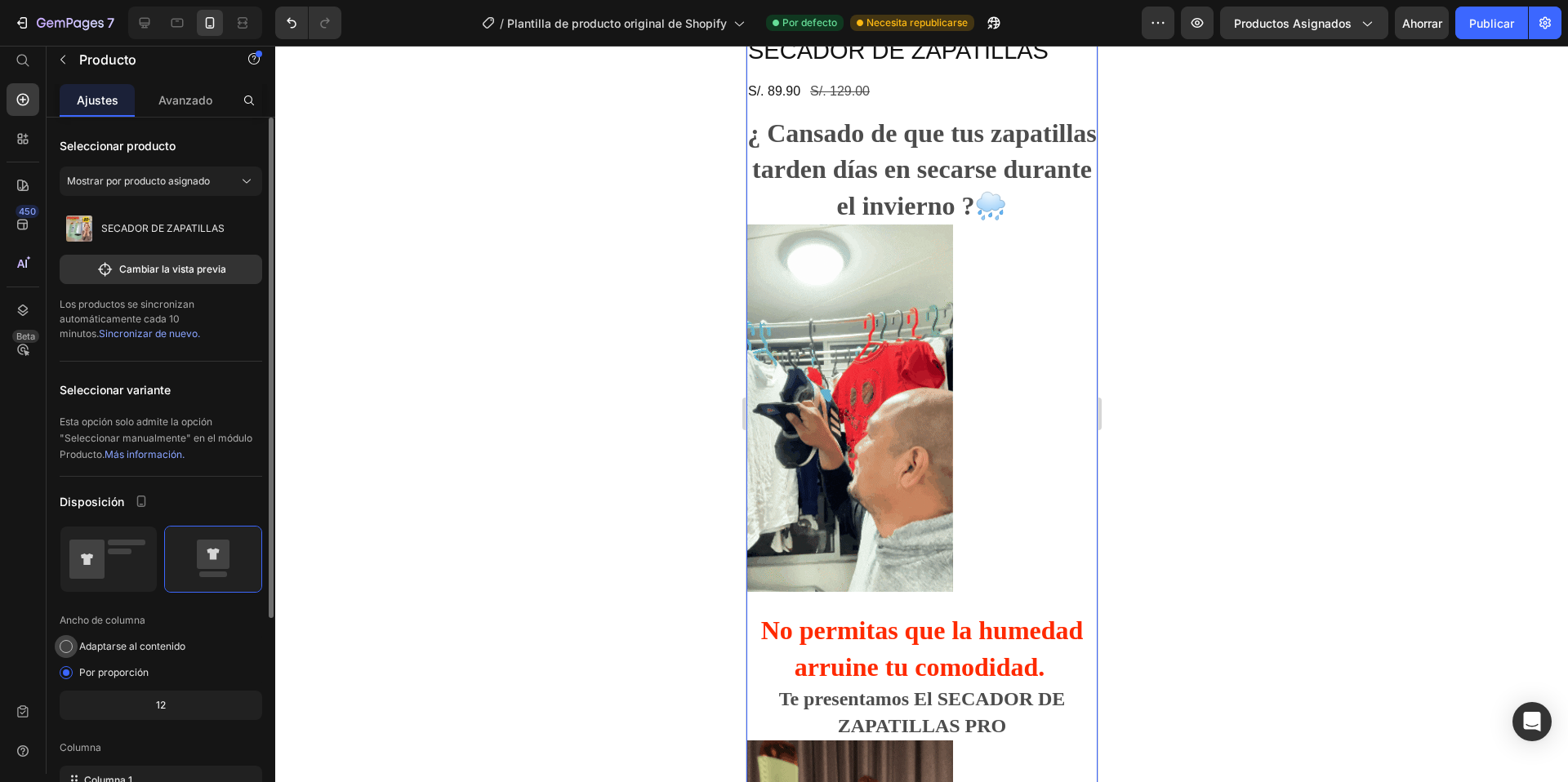 click on "Adaptarse al contenido" at bounding box center [132, 646] 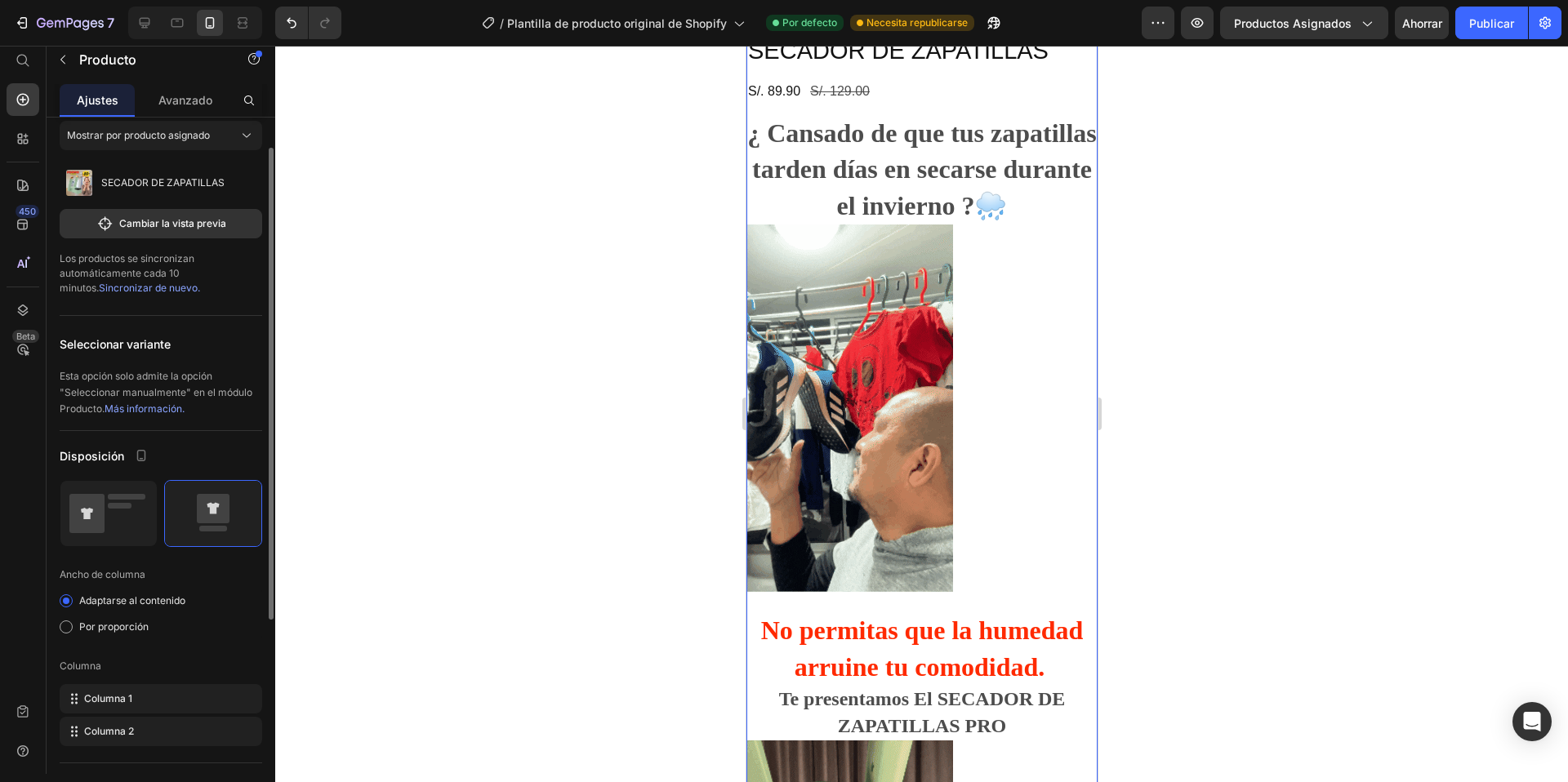 scroll, scrollTop: 122, scrollLeft: 0, axis: vertical 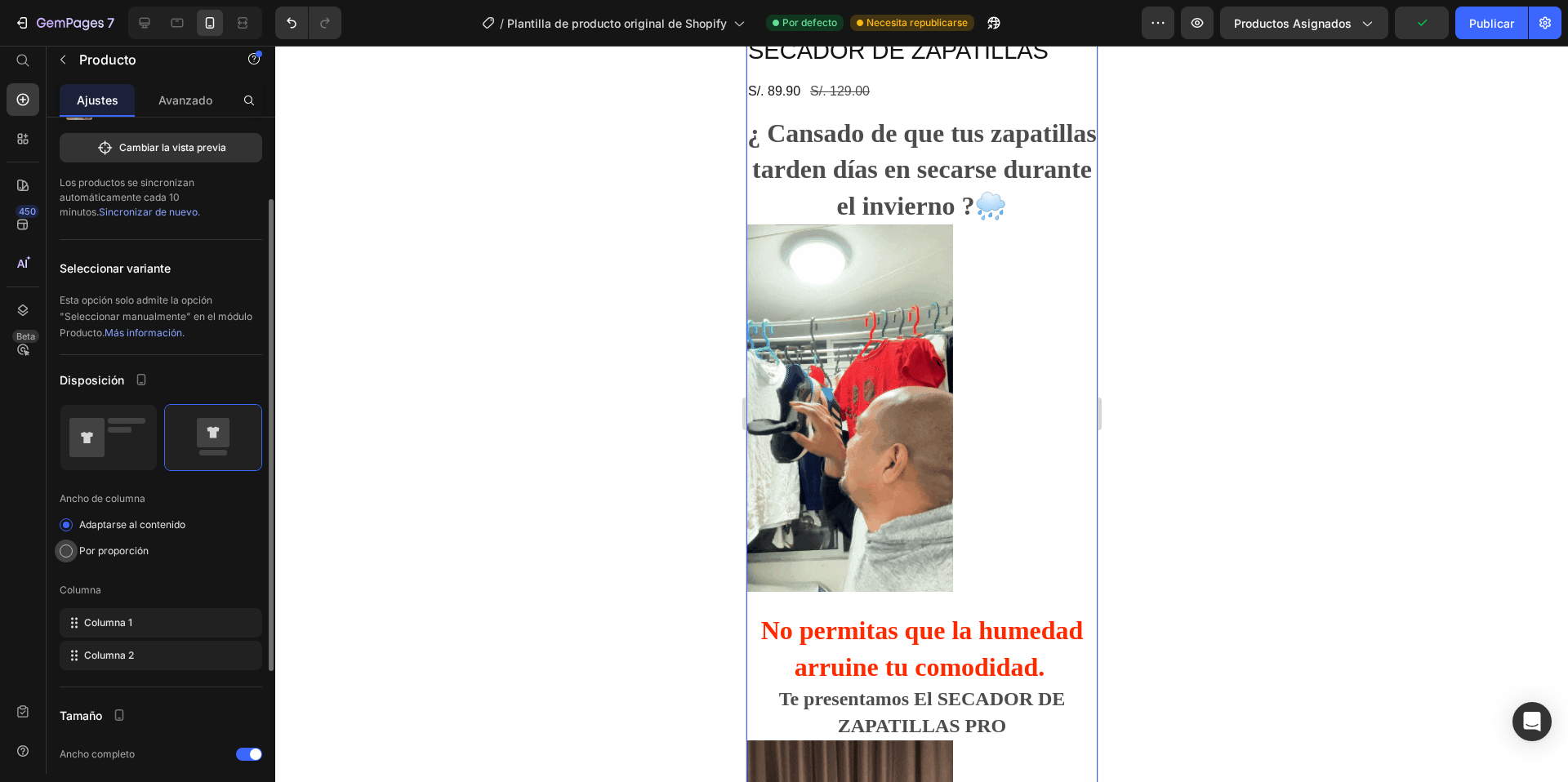 click on "Por proporción" at bounding box center (114, 551) 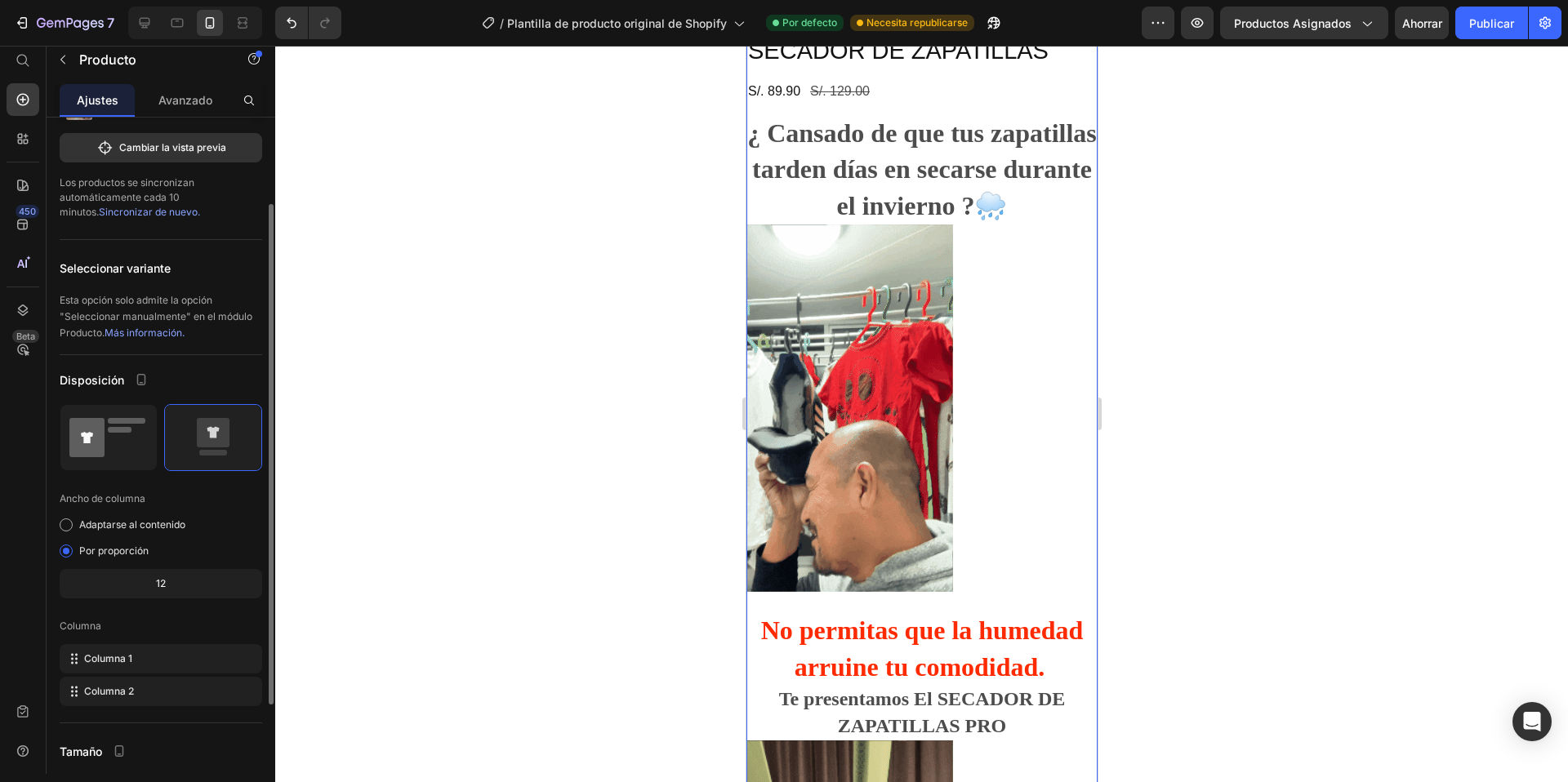 click 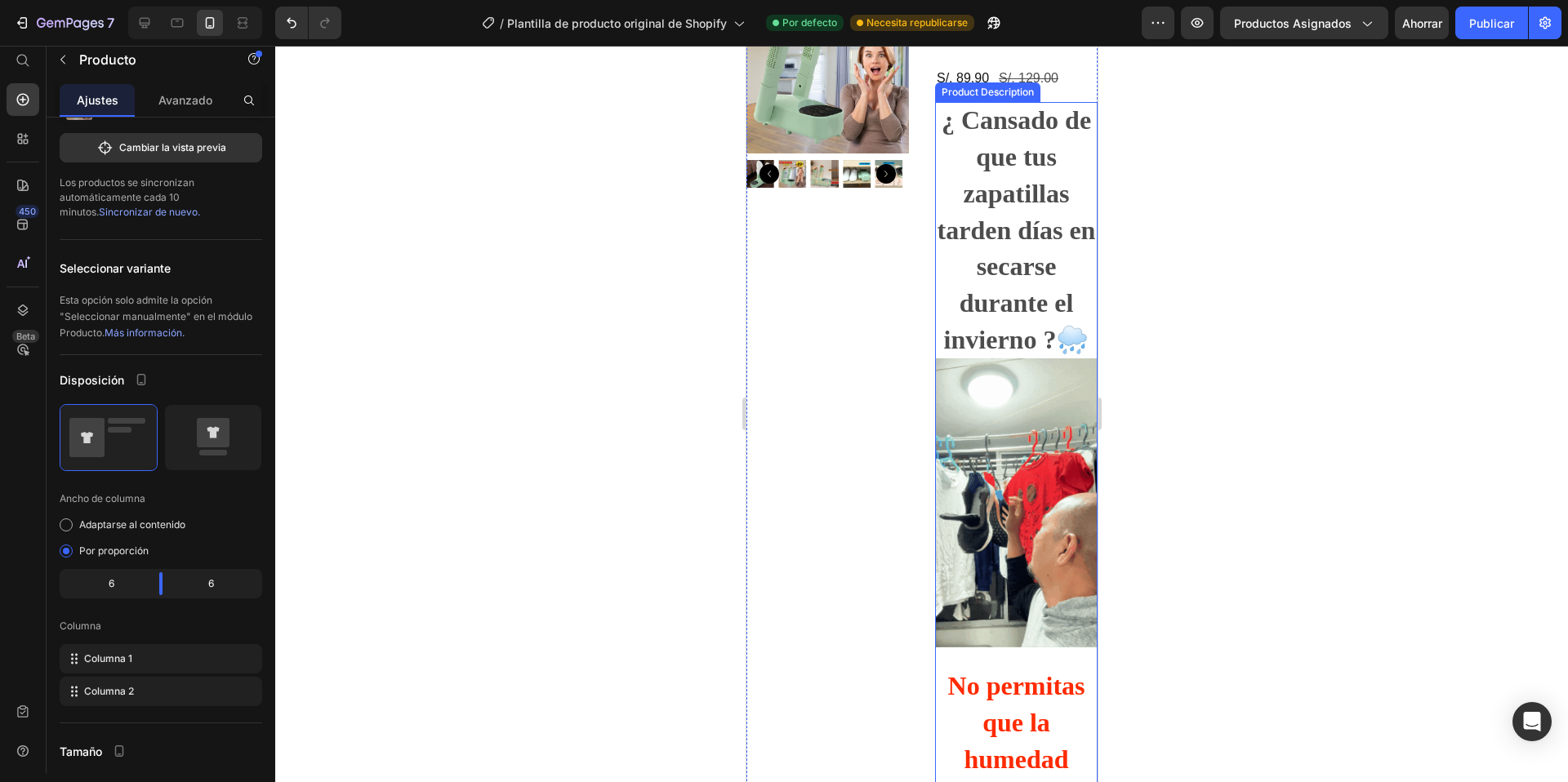 scroll, scrollTop: 191, scrollLeft: 0, axis: vertical 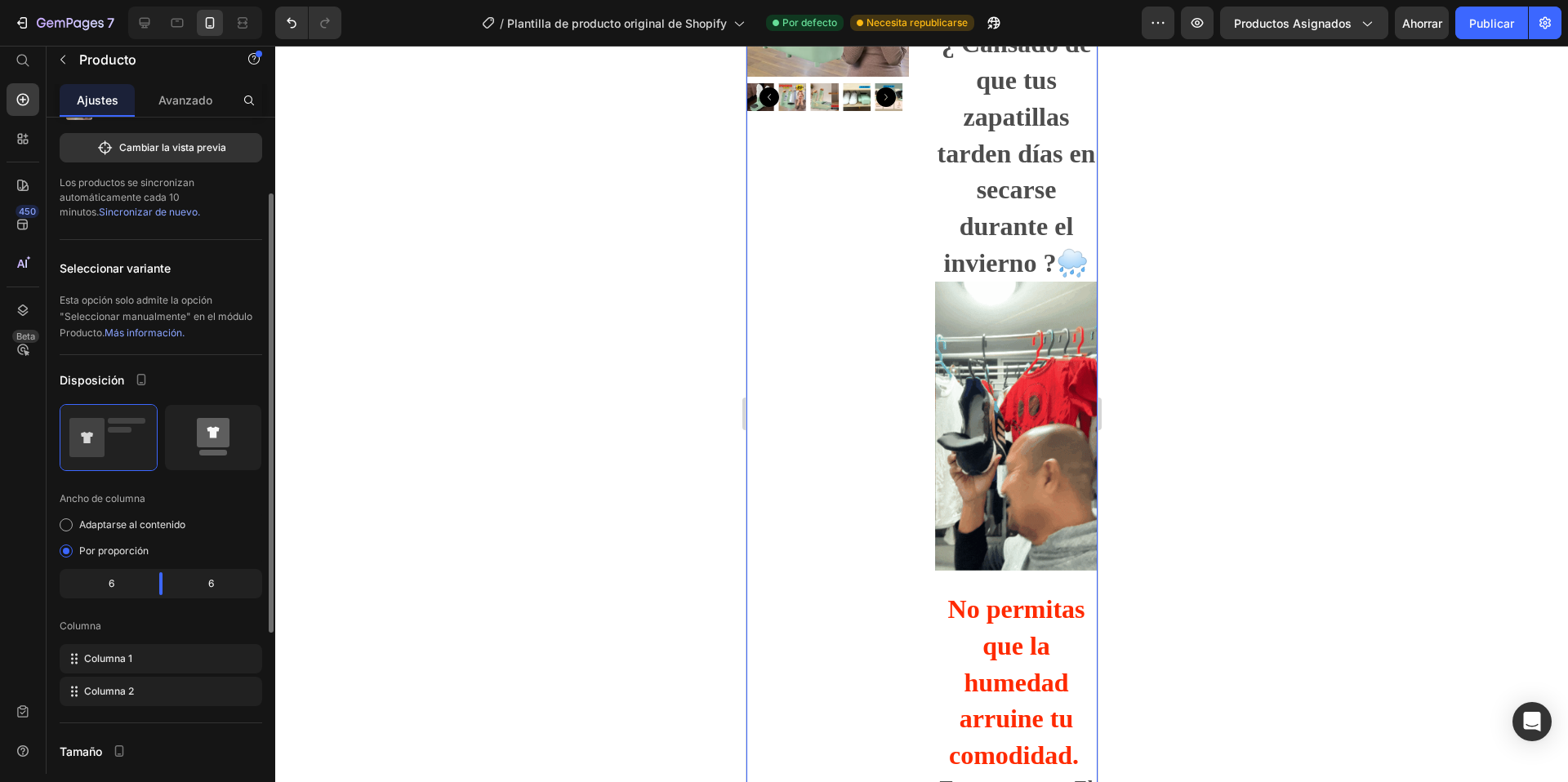 click 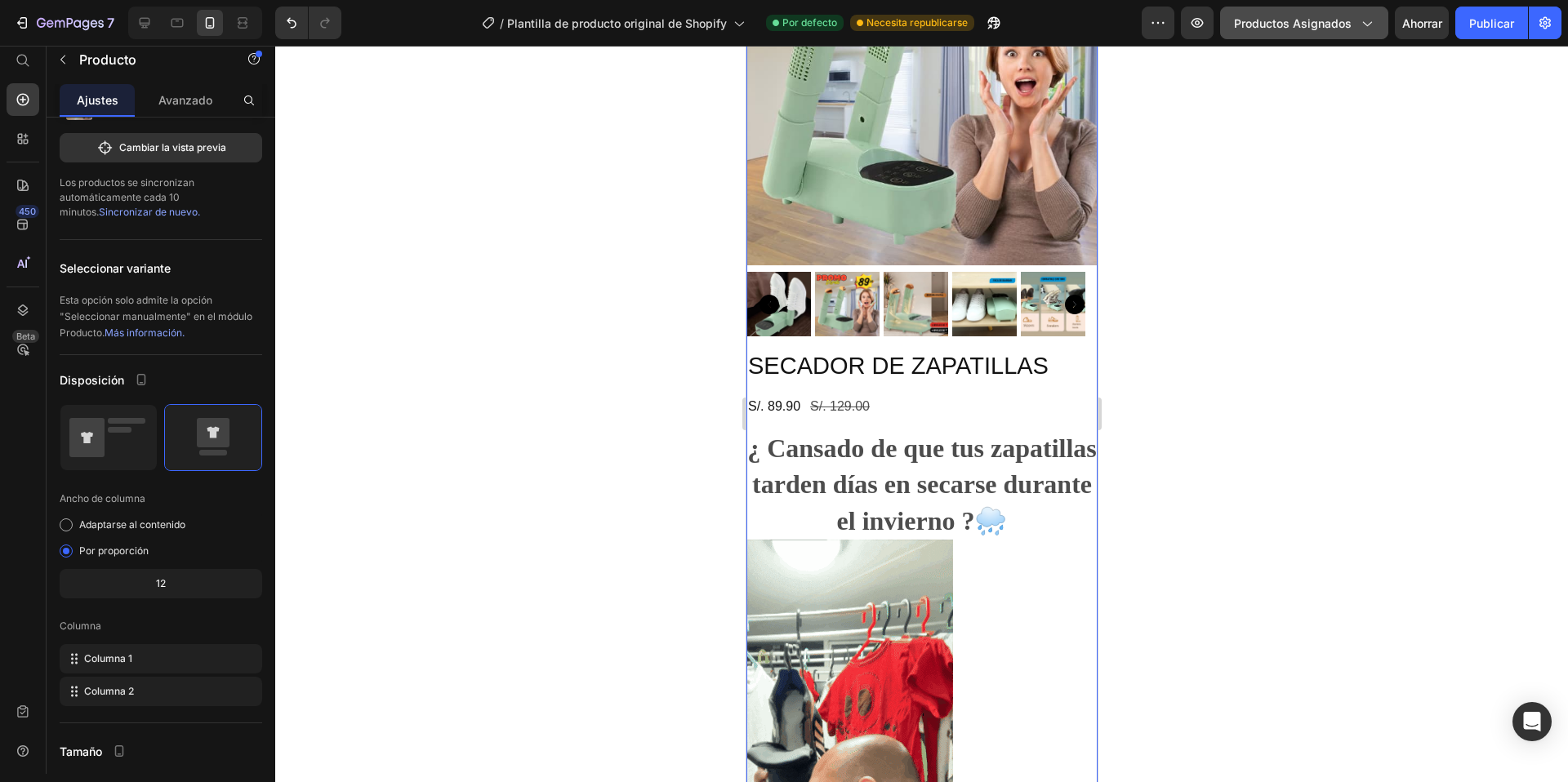 click on "Productos asignados" at bounding box center [1304, 23] 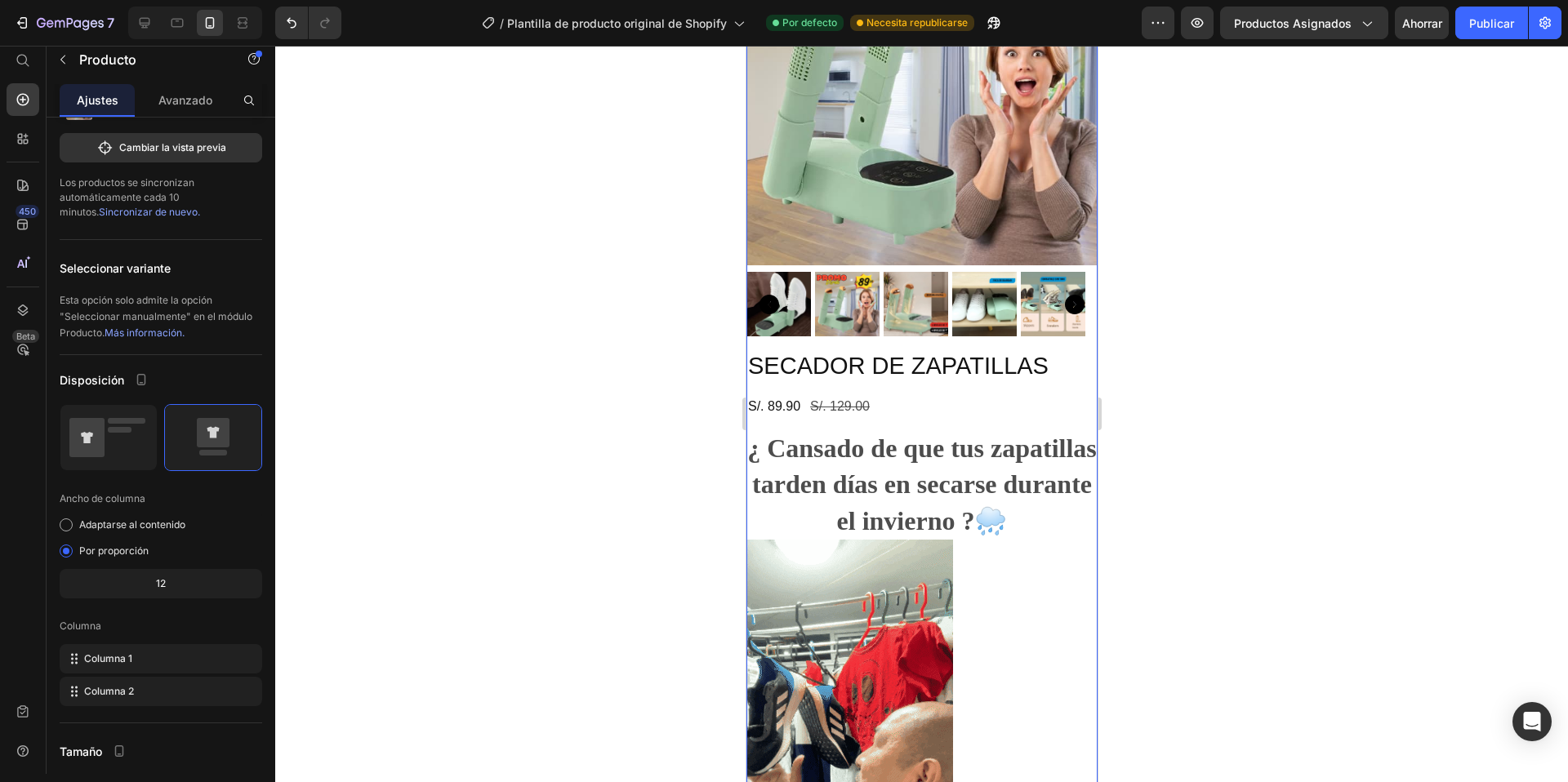 click 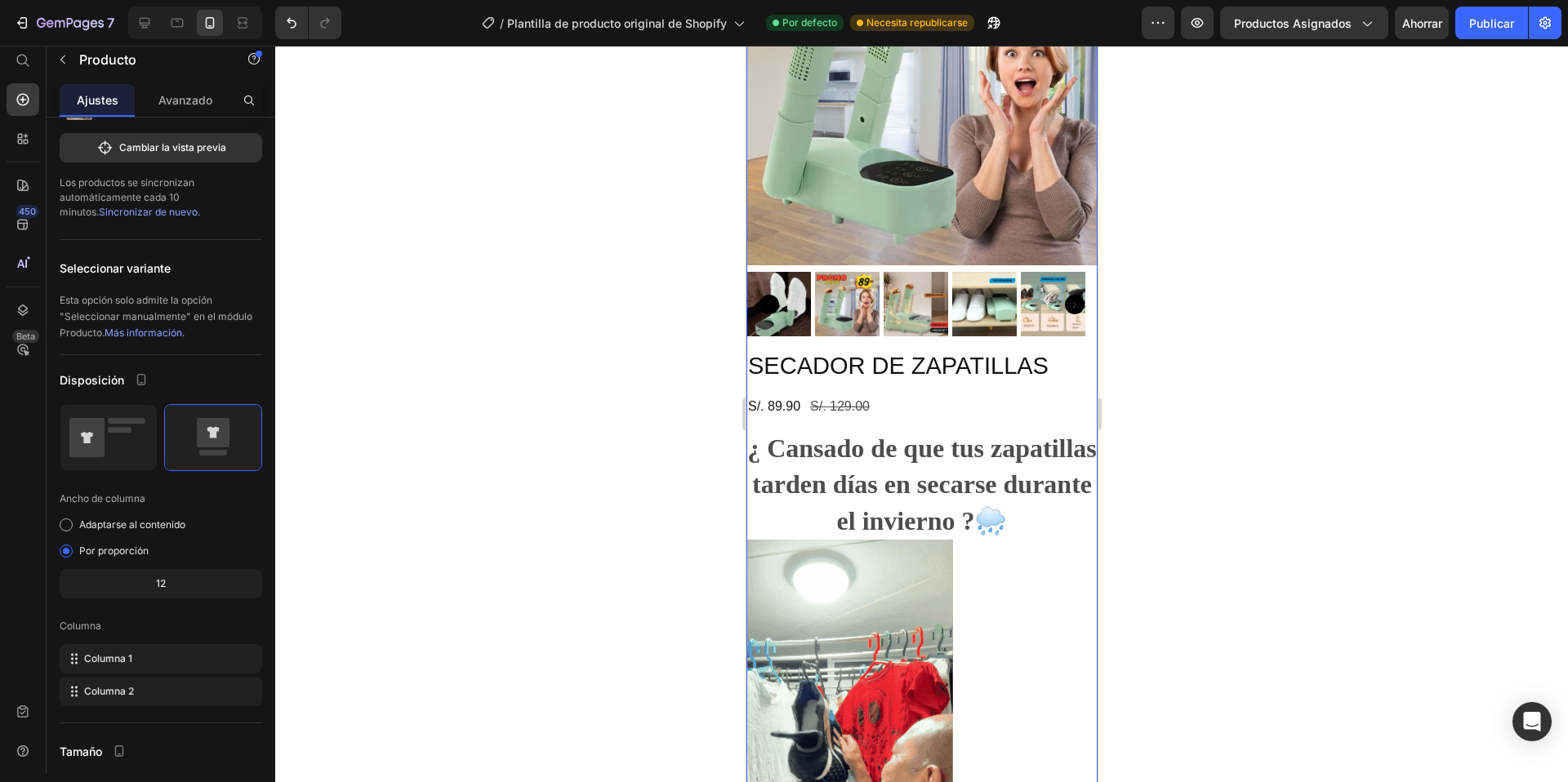 scroll, scrollTop: 0, scrollLeft: 0, axis: both 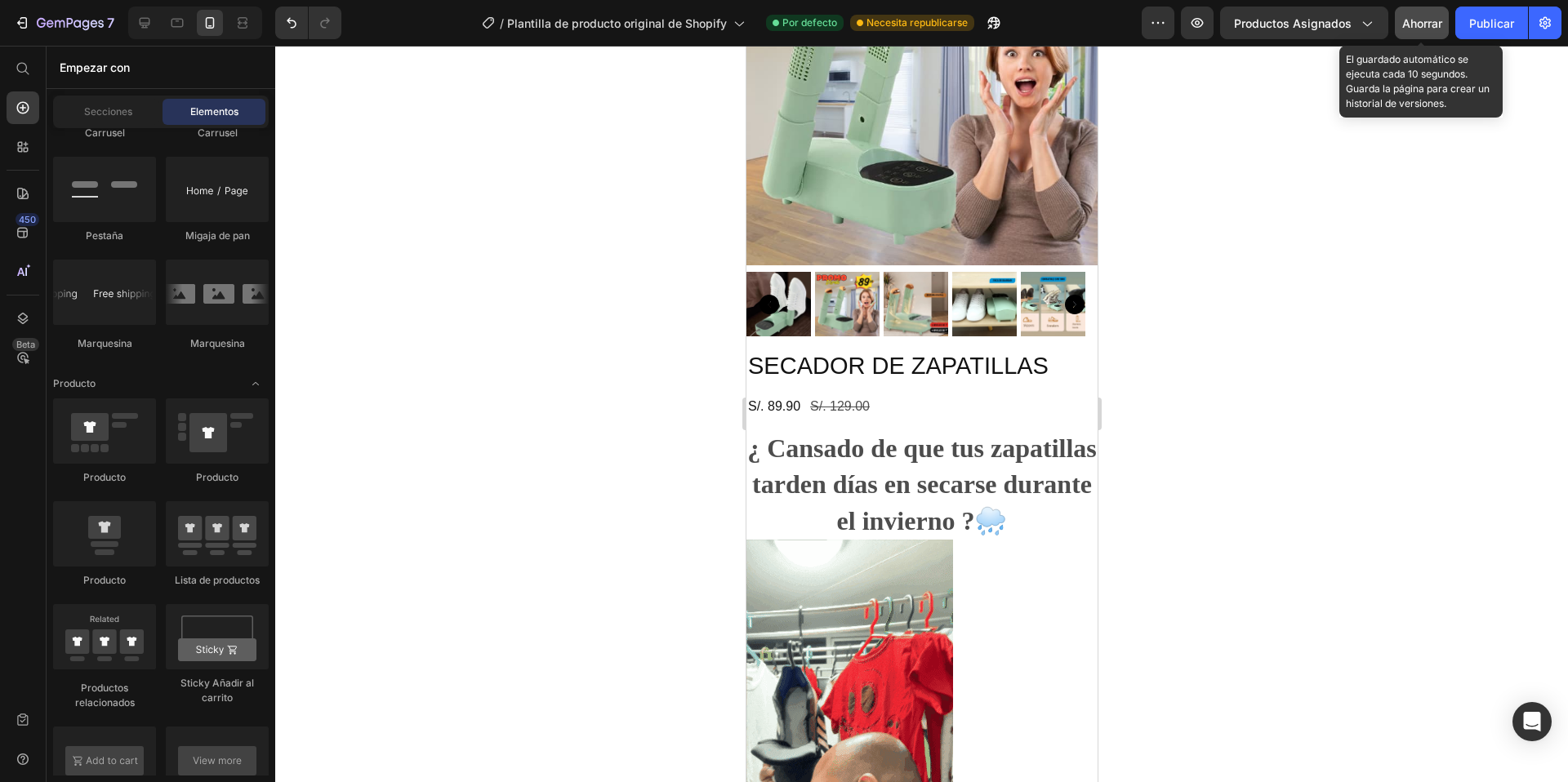 click on "Ahorrar" at bounding box center [1422, 23] 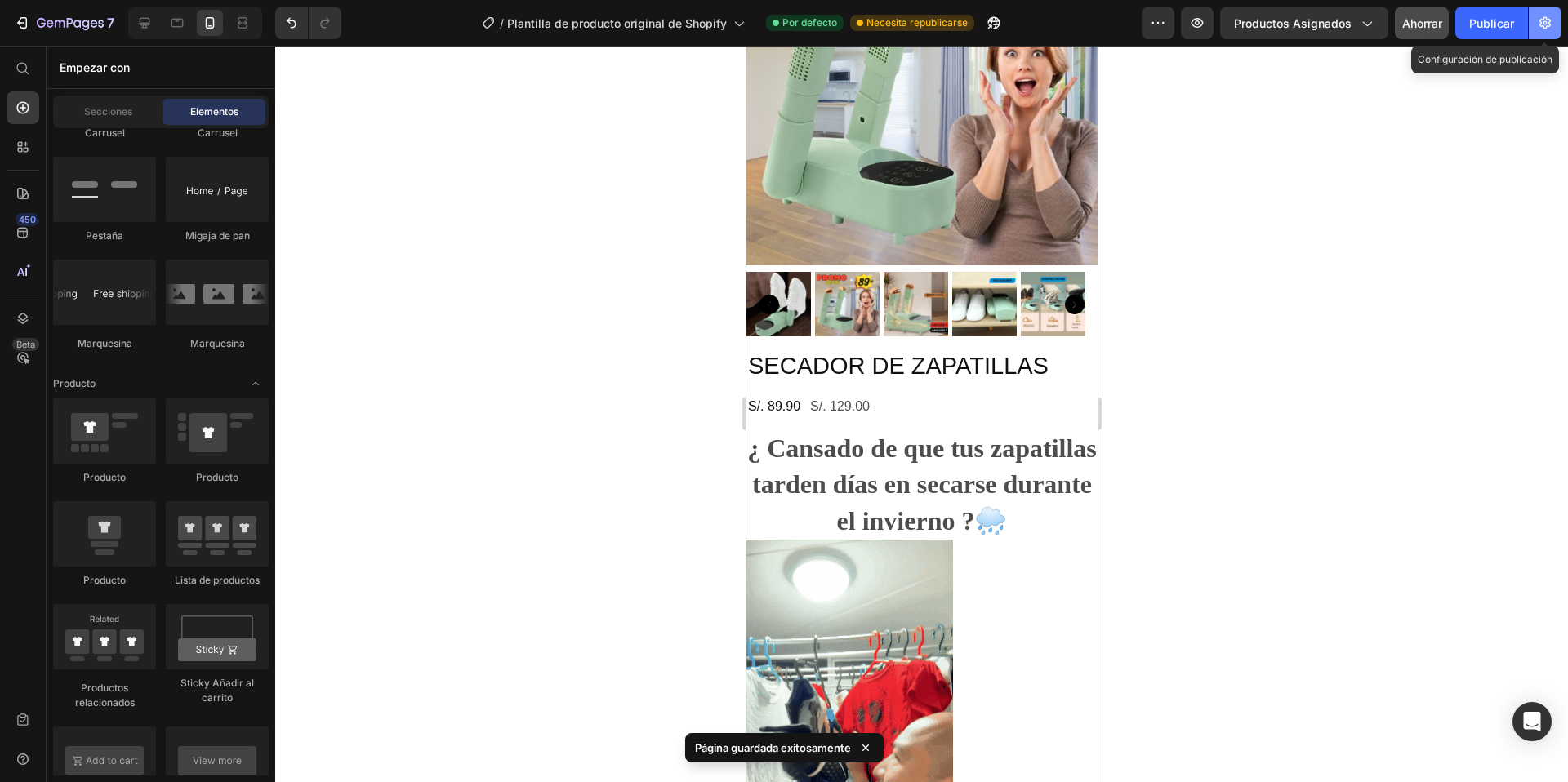 click 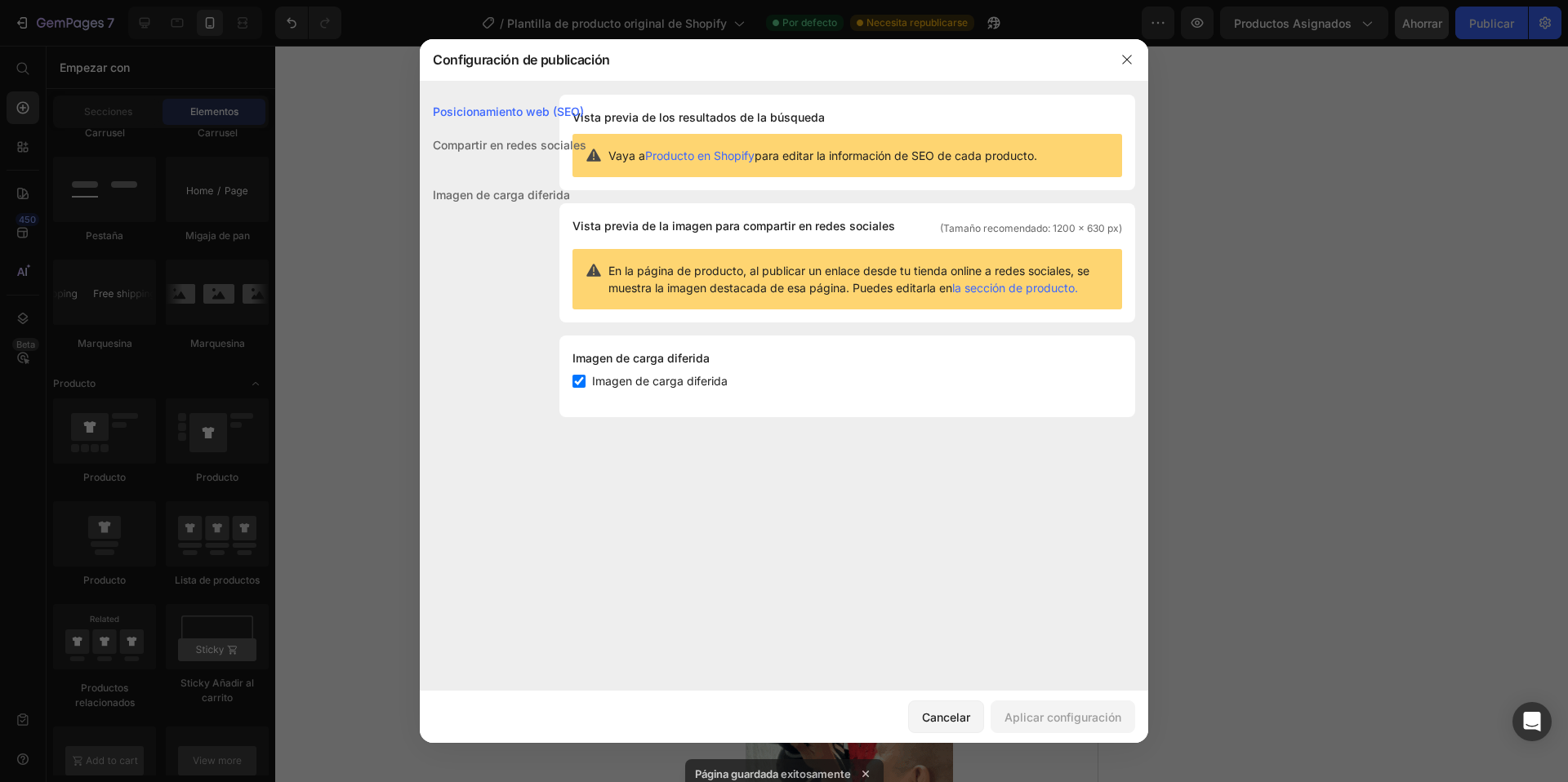 click on "Compartir en redes sociales" at bounding box center (510, 144) 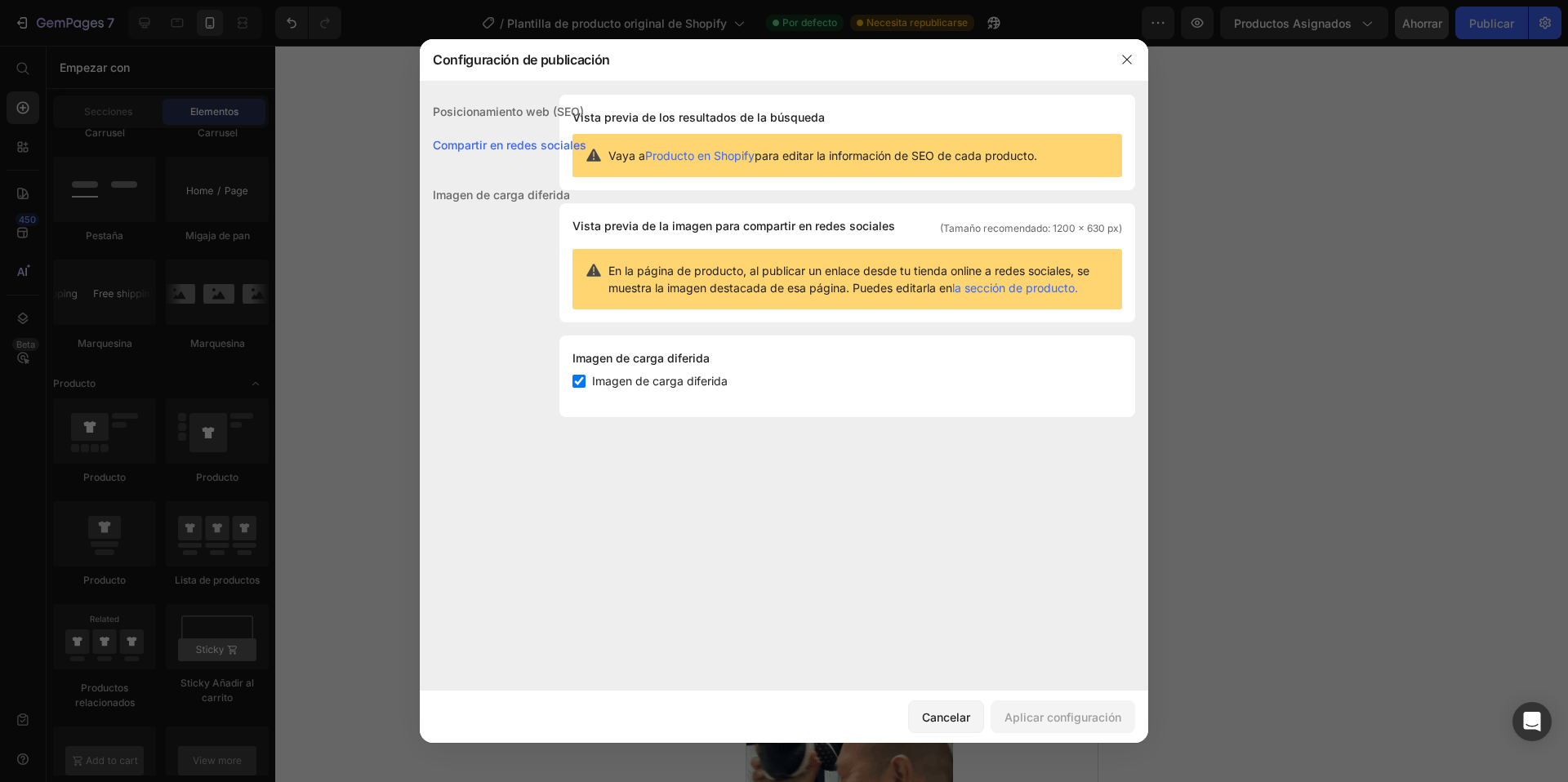 click on "Imagen de carga diferida" at bounding box center (501, 194) 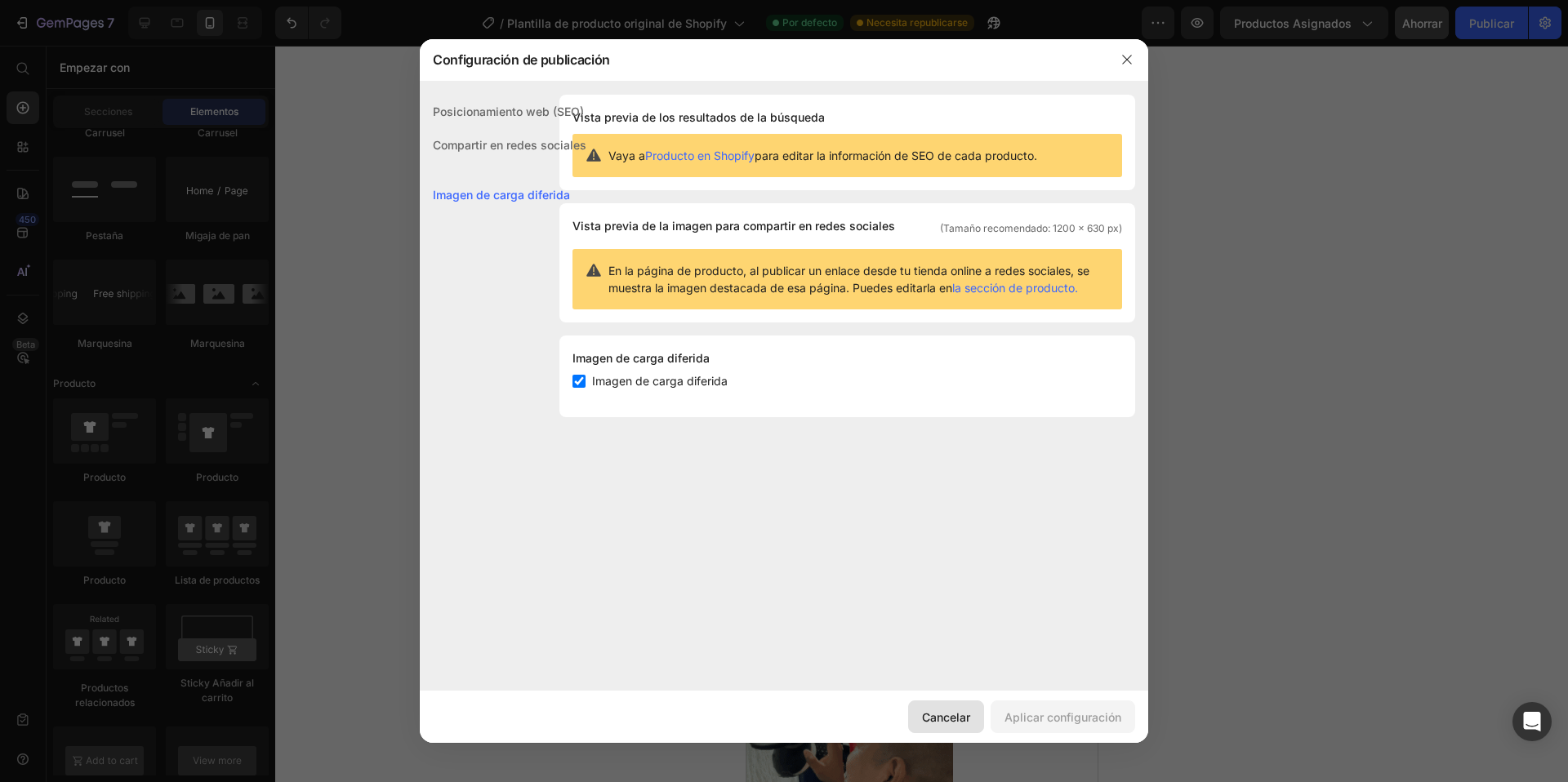 click on "Cancelar" 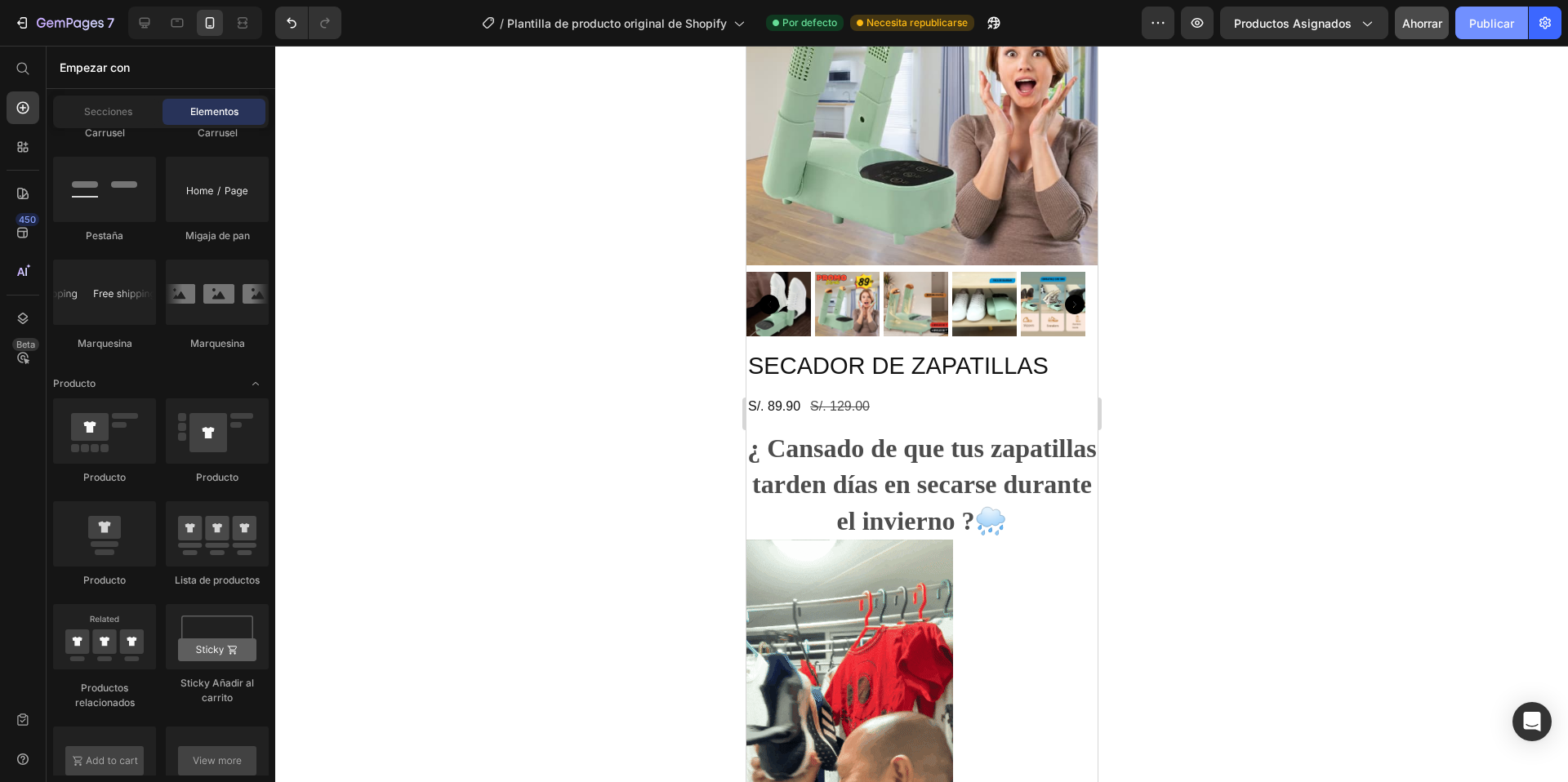 click on "Publicar" at bounding box center [1491, 23] 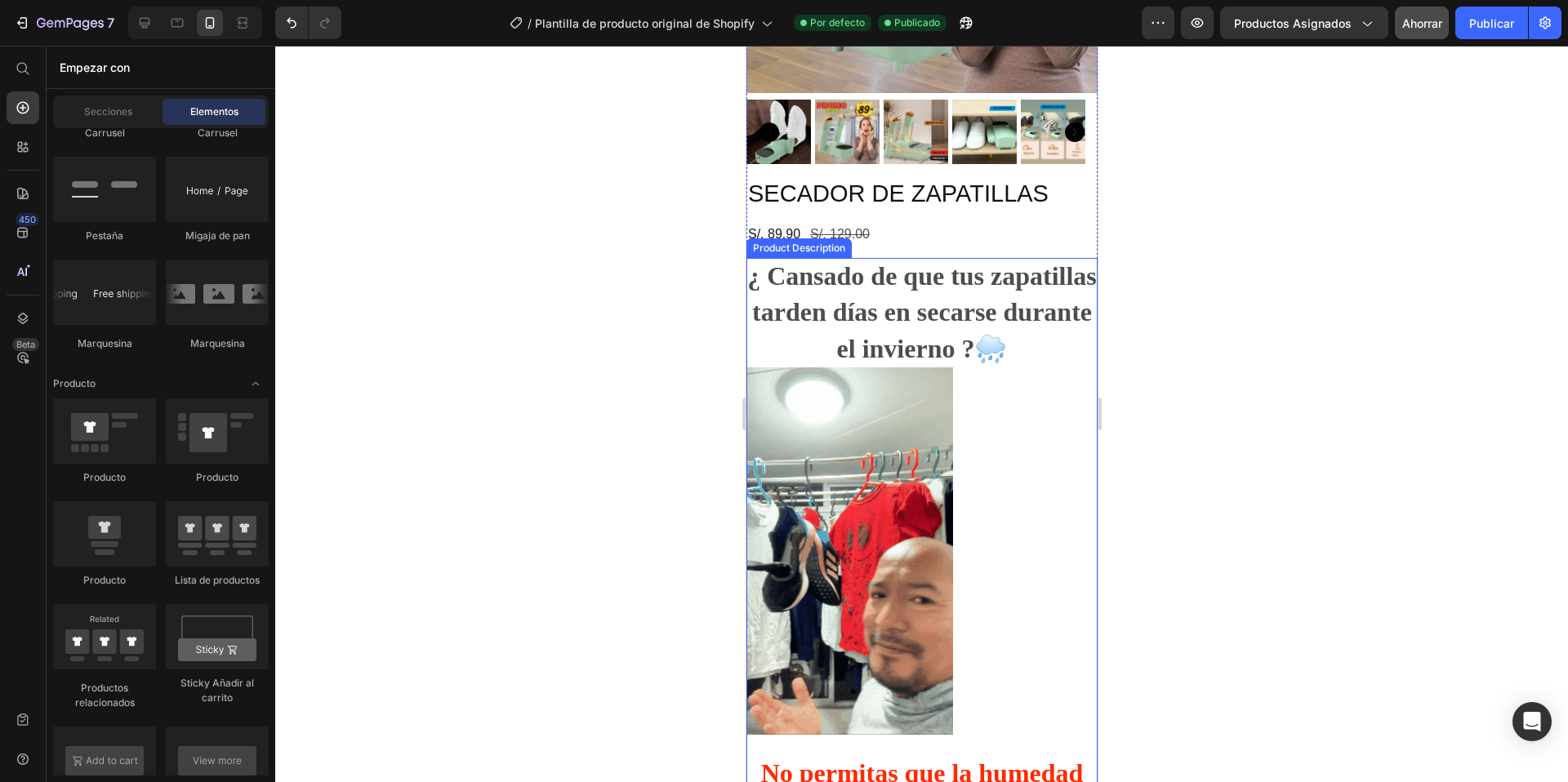 scroll, scrollTop: 402, scrollLeft: 0, axis: vertical 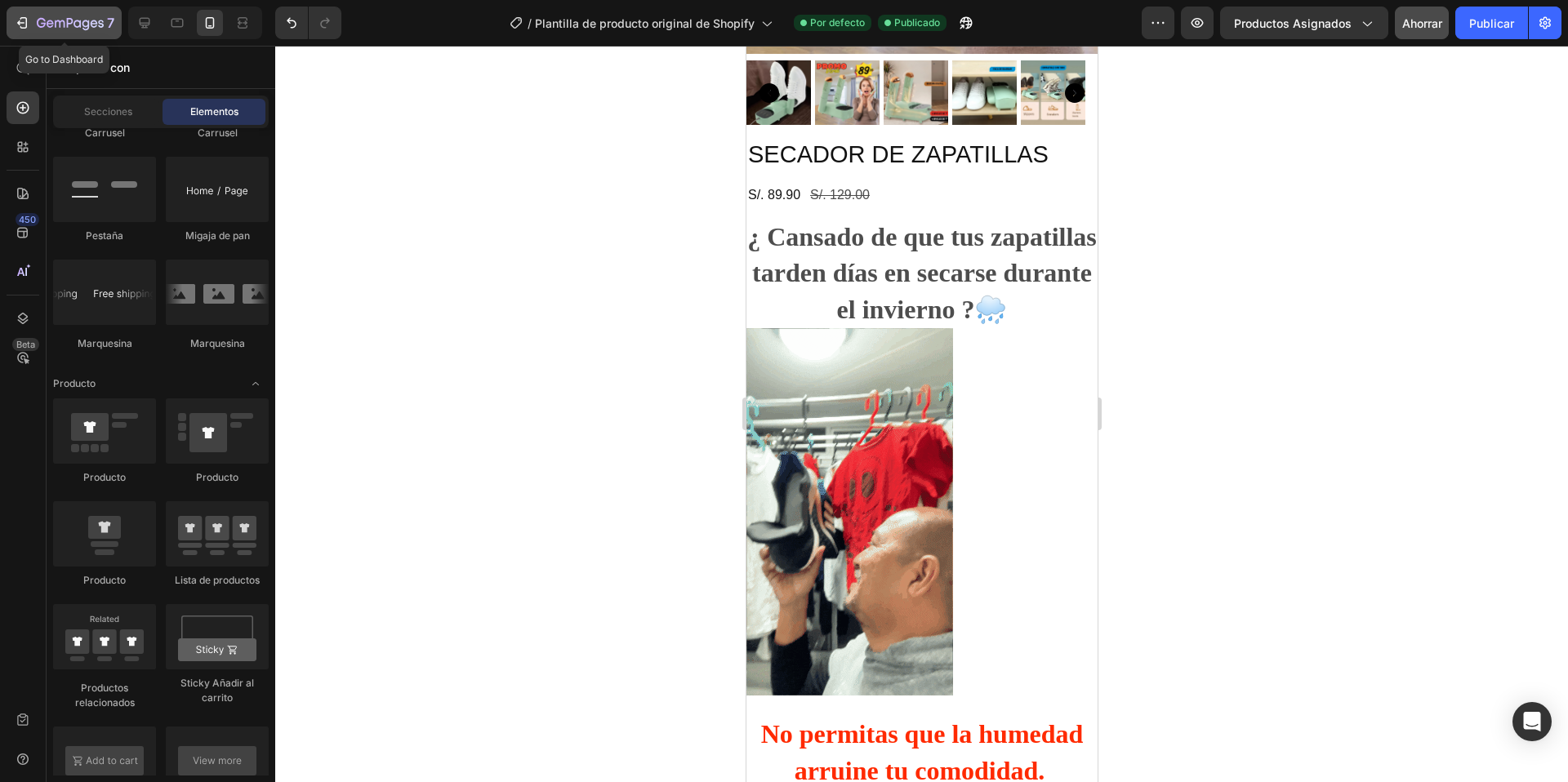 click on "7" at bounding box center [64, 23] 